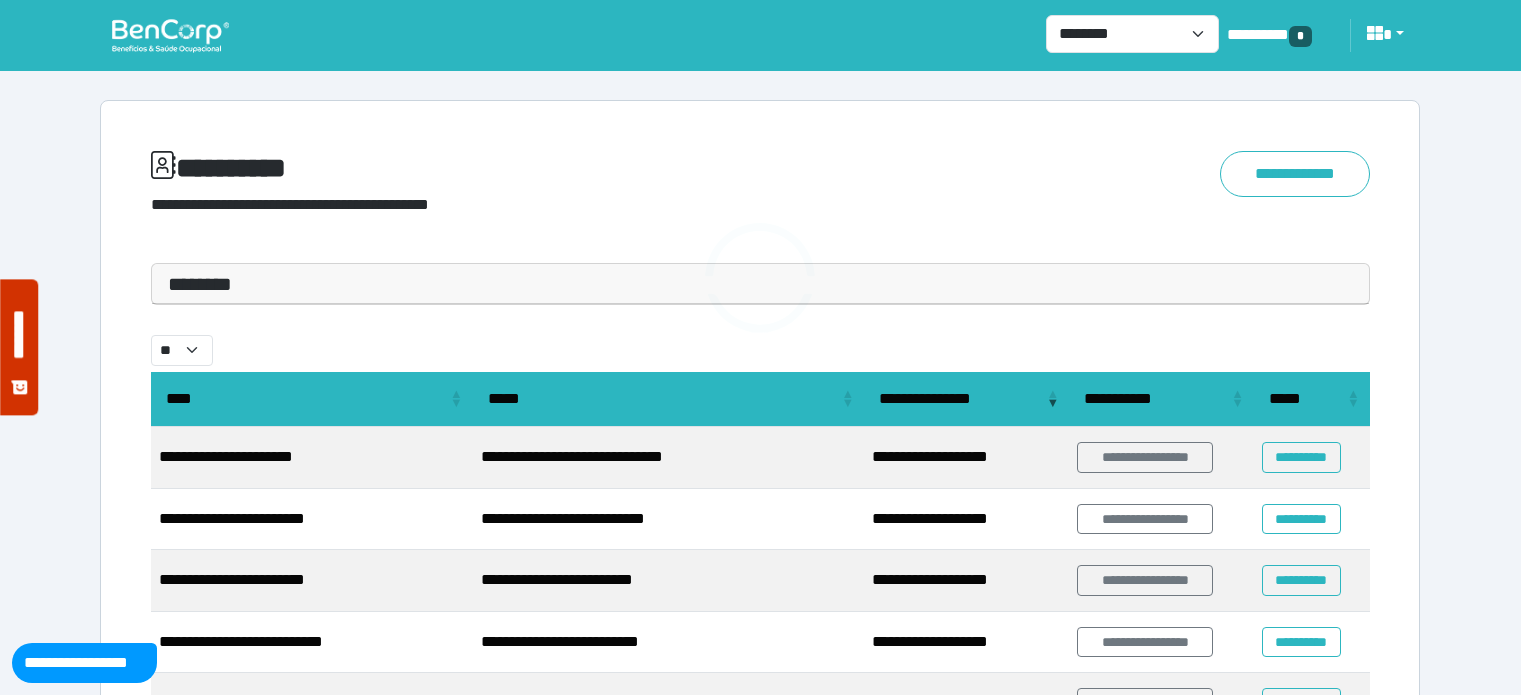 scroll, scrollTop: 0, scrollLeft: 0, axis: both 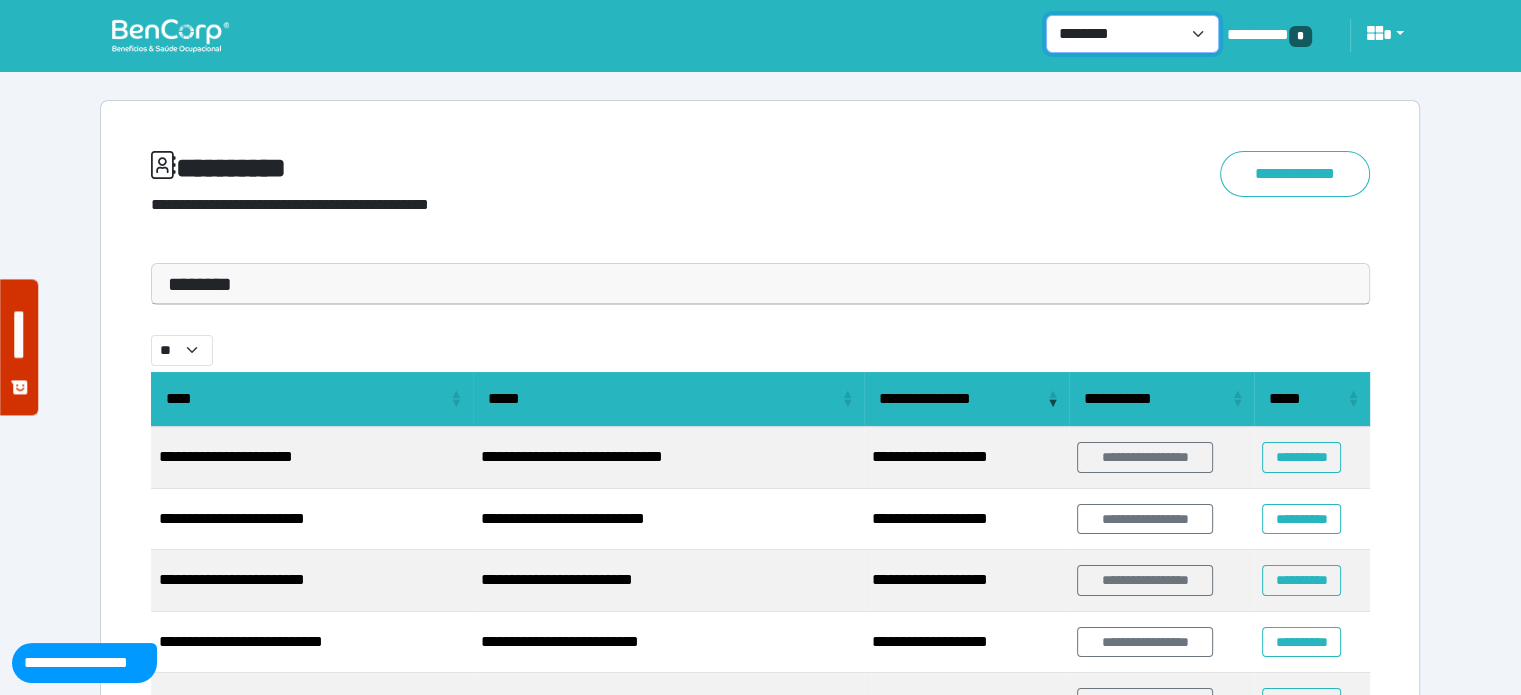 click on "**********" at bounding box center (1132, 34) 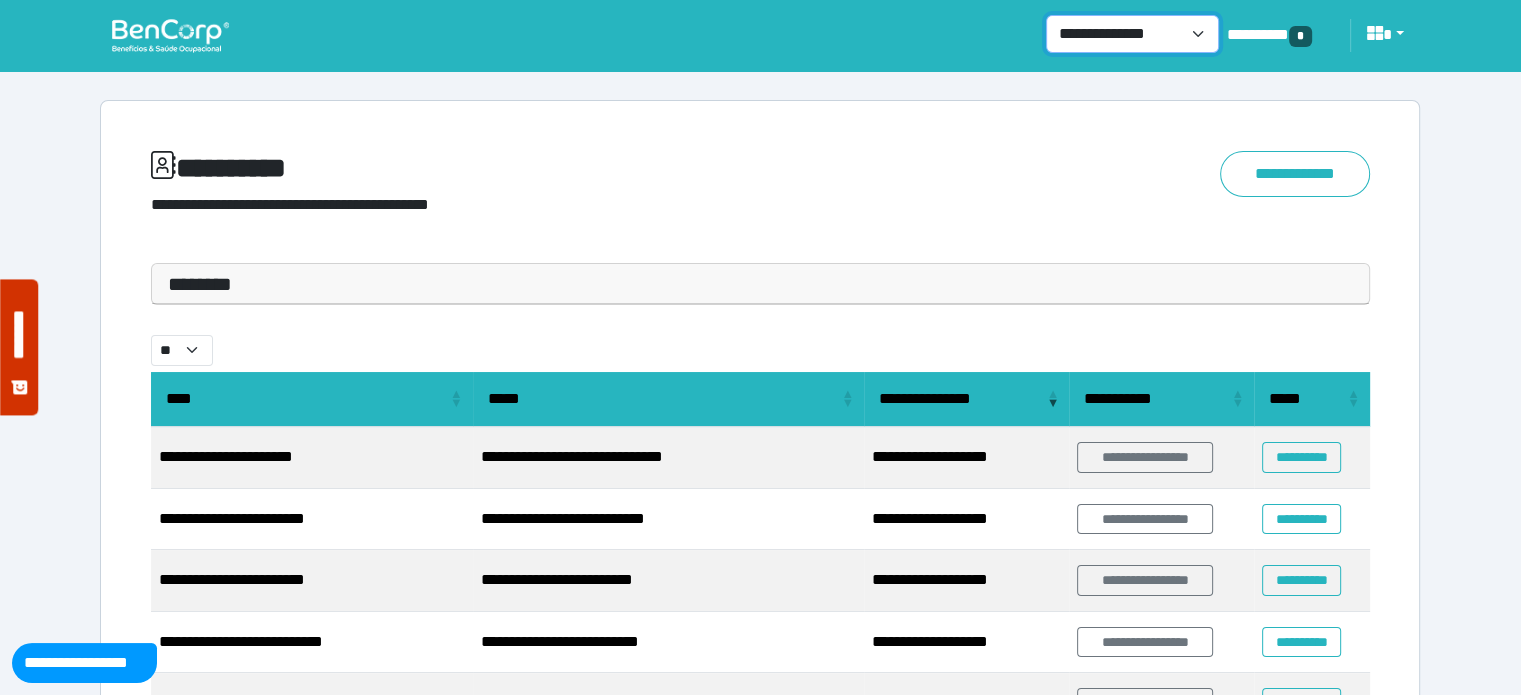 click on "**********" at bounding box center (1132, 34) 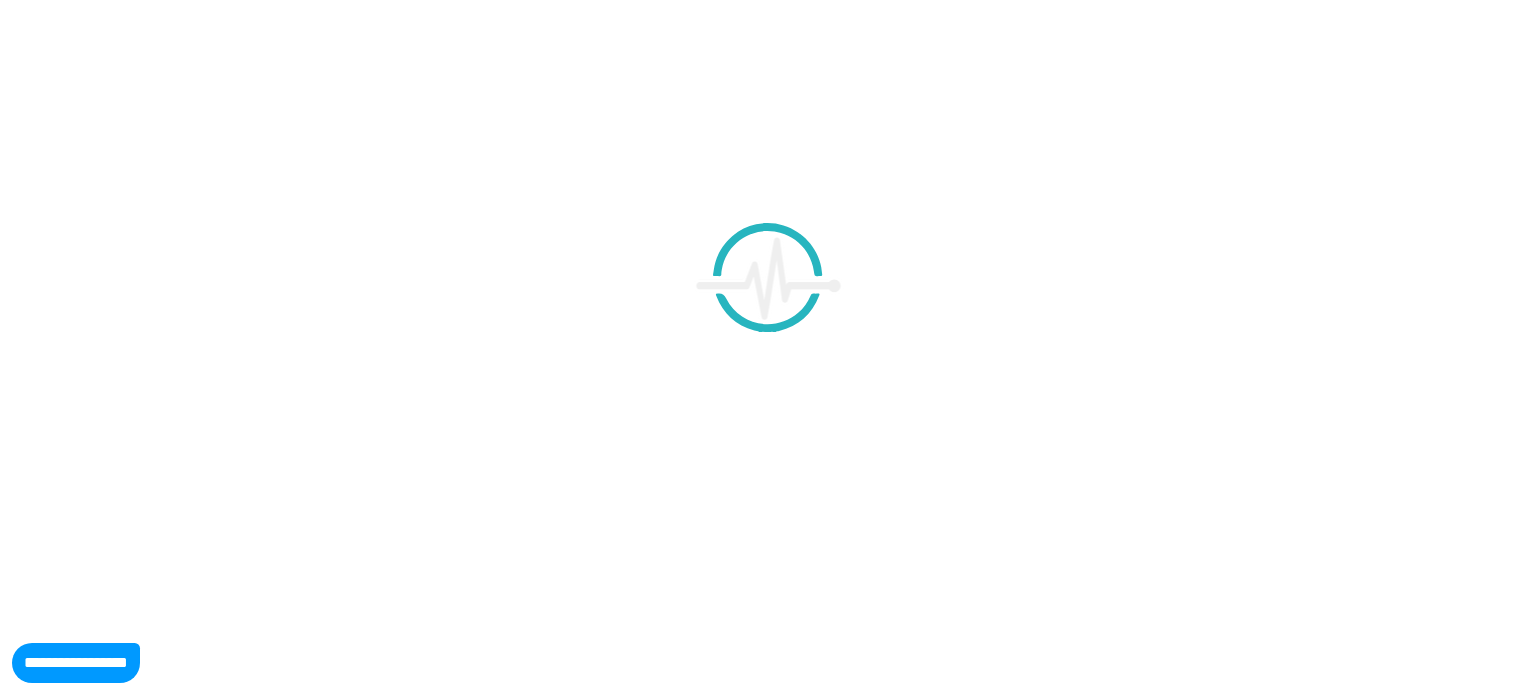 scroll, scrollTop: 0, scrollLeft: 0, axis: both 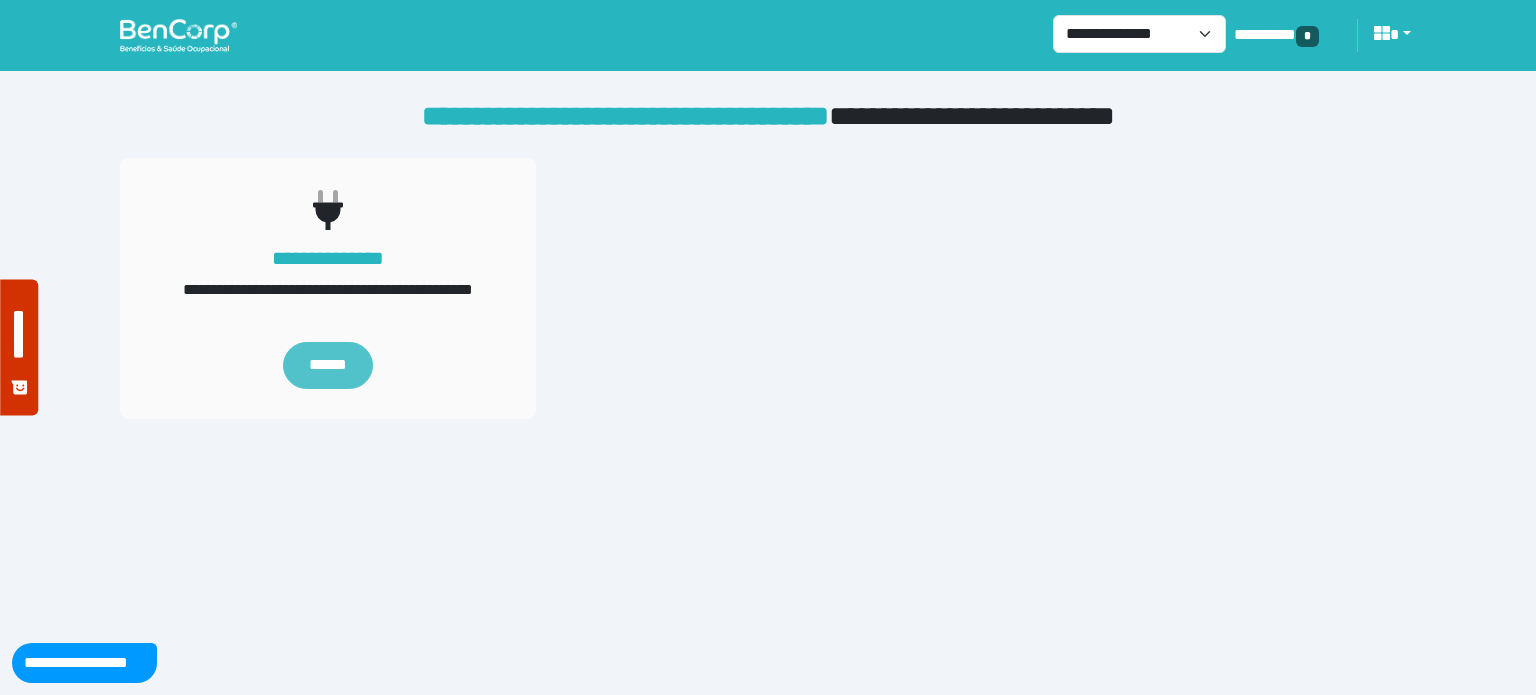 click on "******" at bounding box center [328, 366] 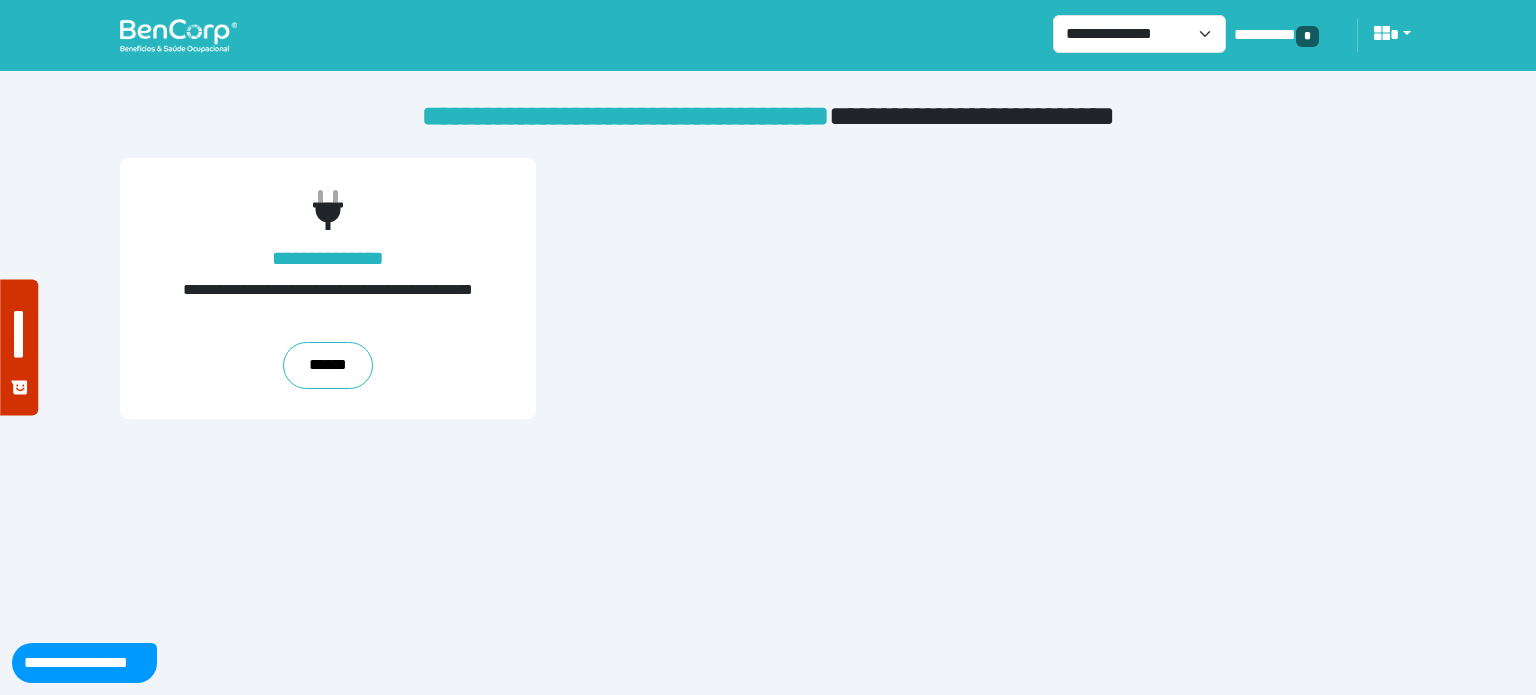 click at bounding box center (178, 35) 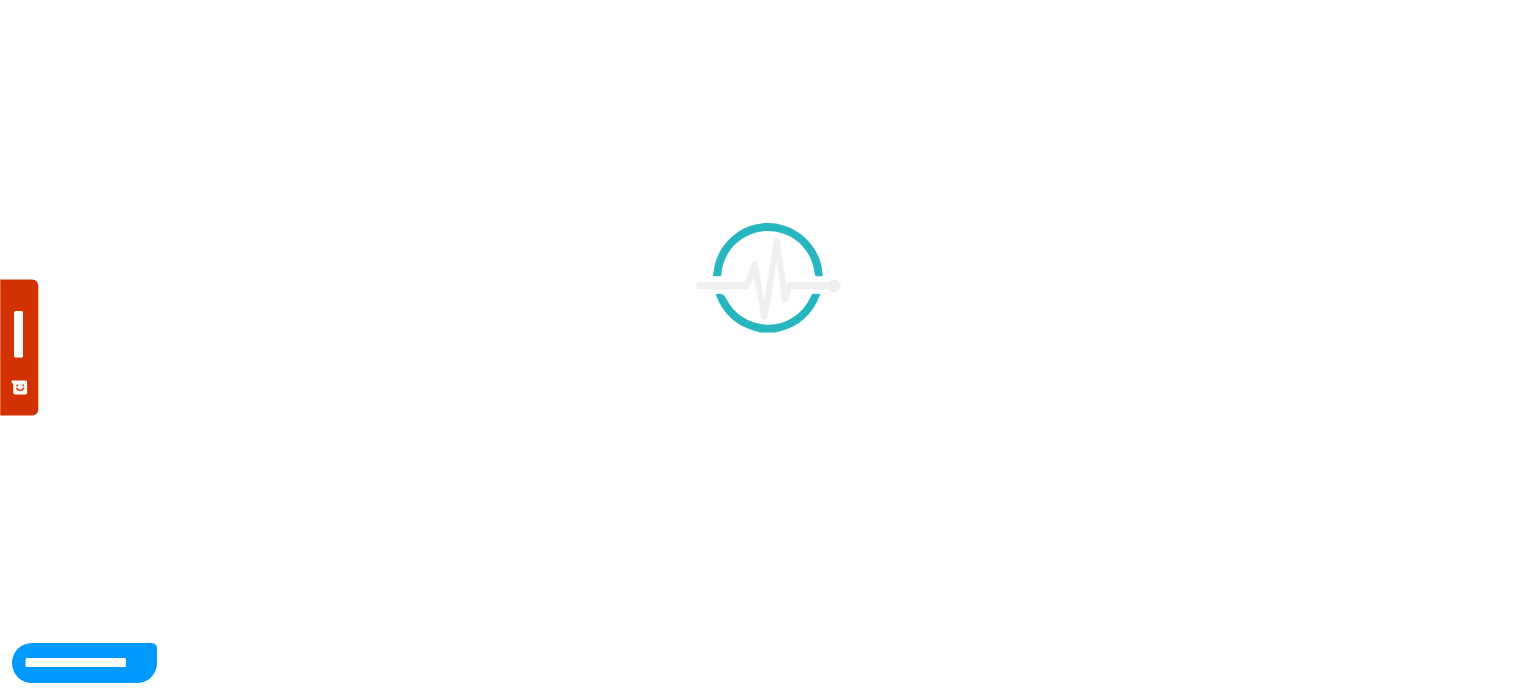 scroll, scrollTop: 0, scrollLeft: 0, axis: both 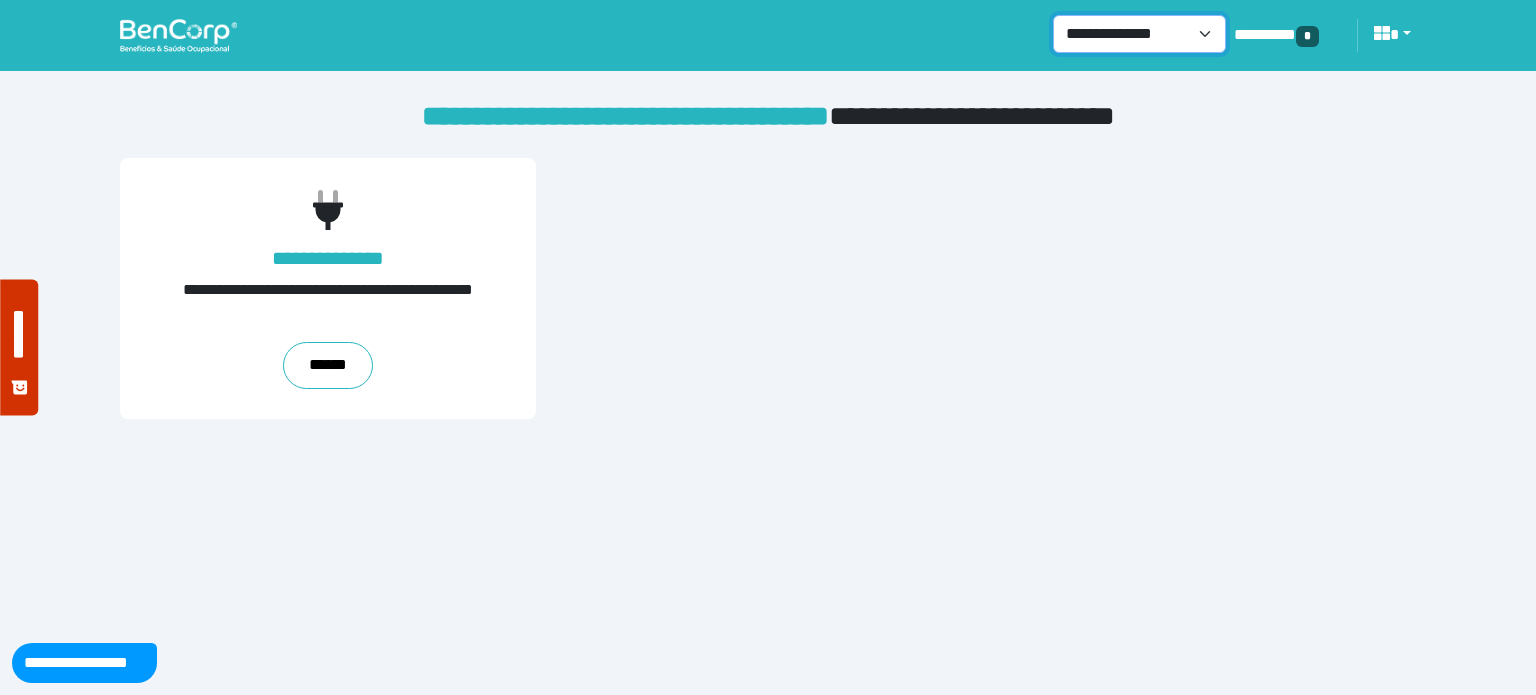 click on "**********" at bounding box center (1139, 34) 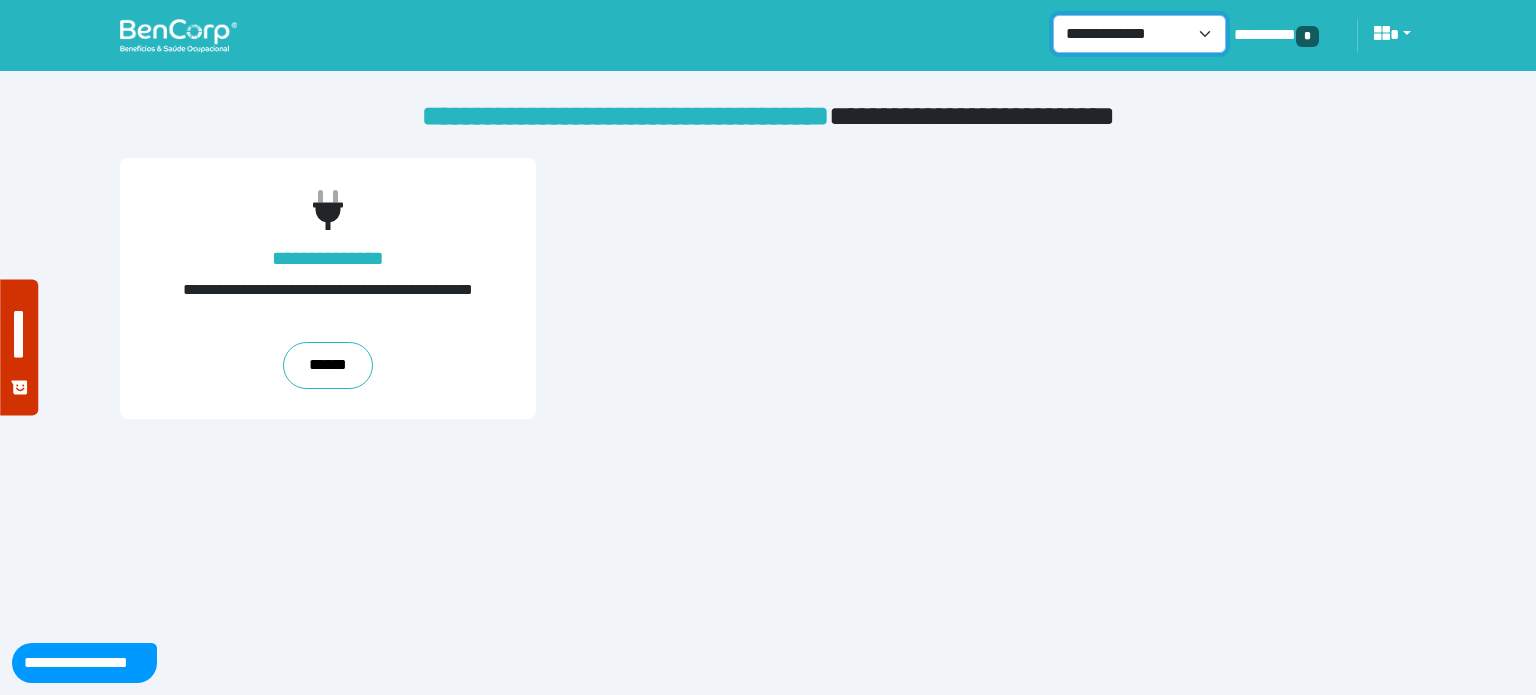 click on "**********" at bounding box center [1139, 34] 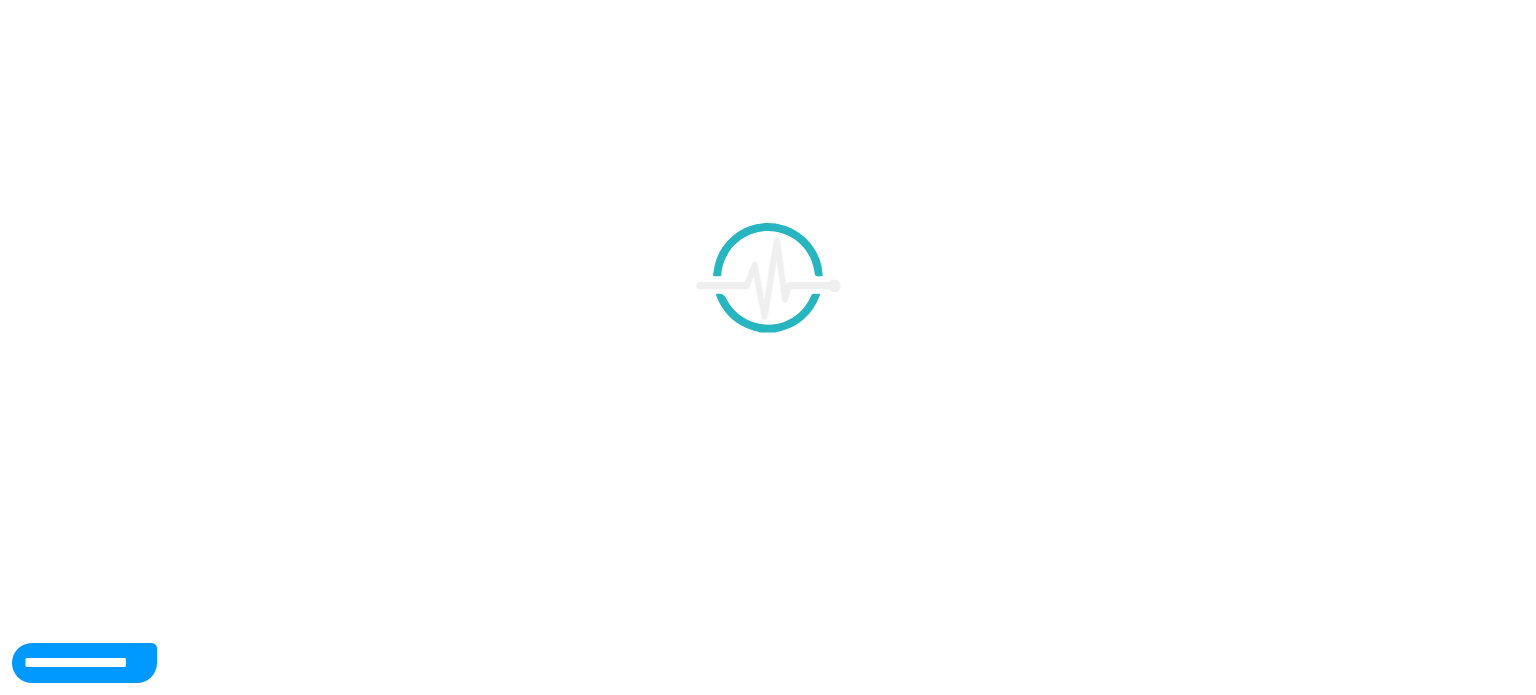 scroll, scrollTop: 0, scrollLeft: 0, axis: both 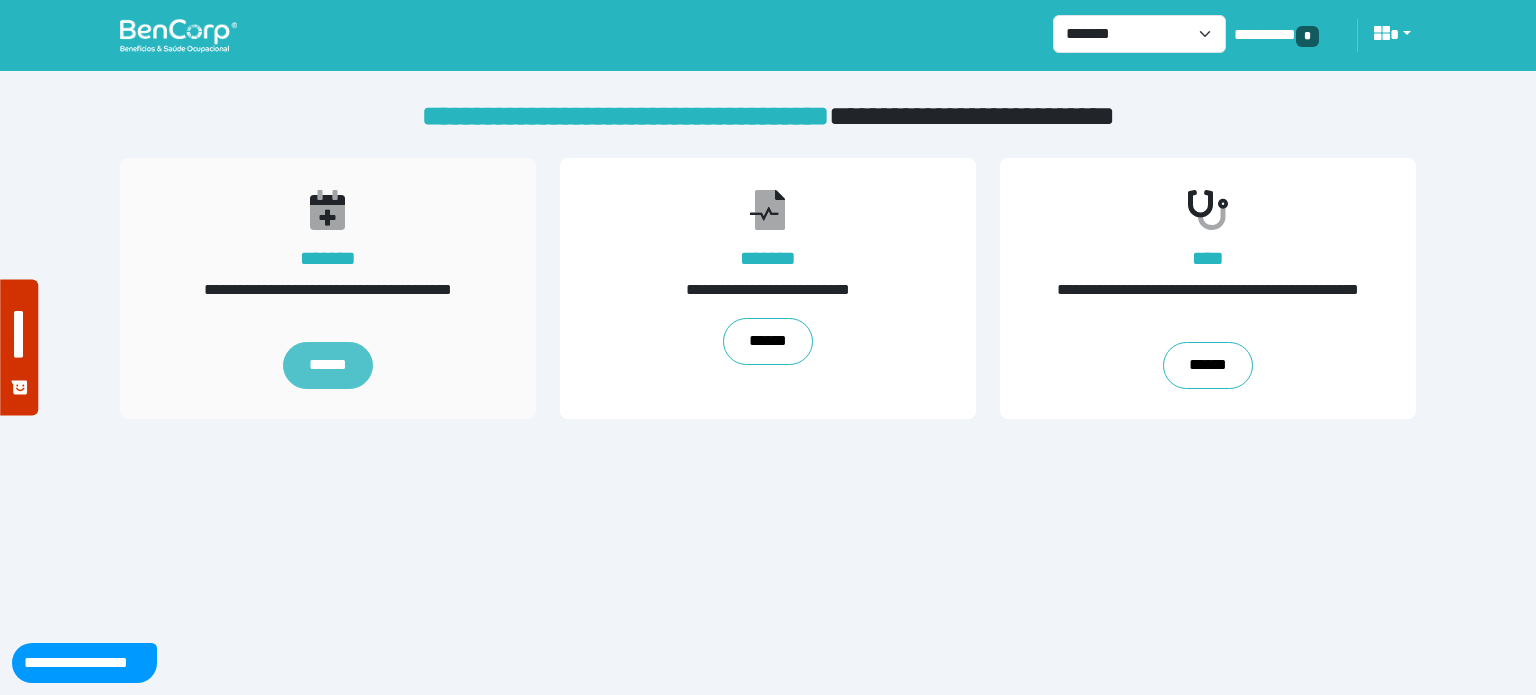 click on "******" at bounding box center [328, 366] 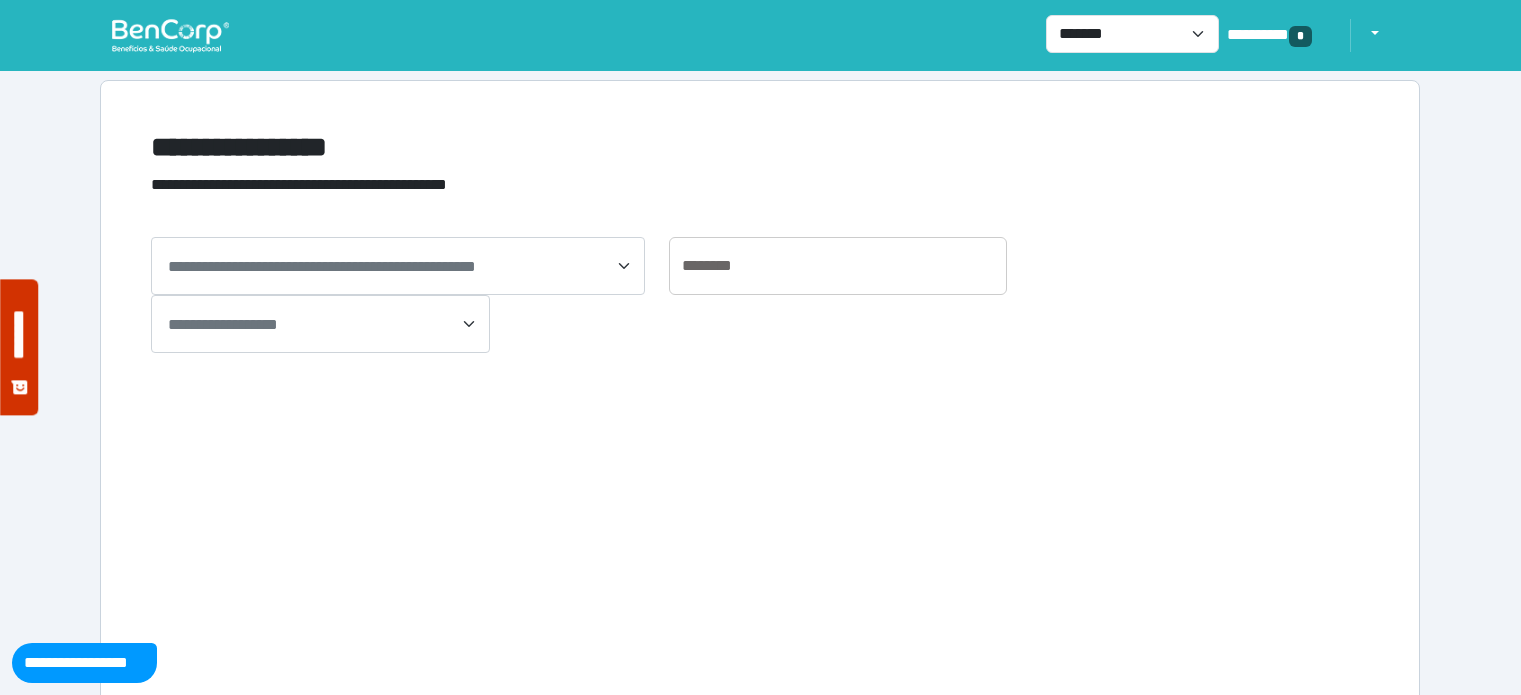scroll, scrollTop: 0, scrollLeft: 0, axis: both 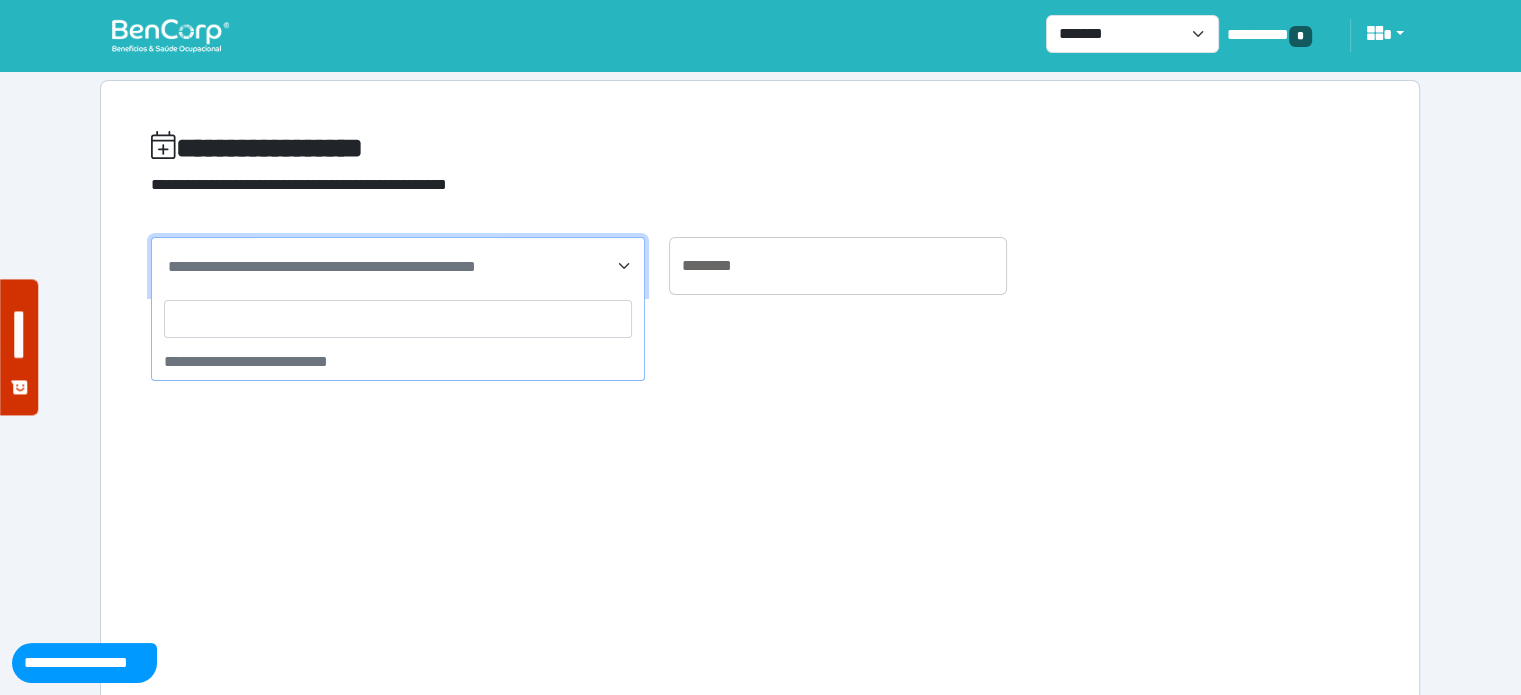 click on "**********" at bounding box center [322, 266] 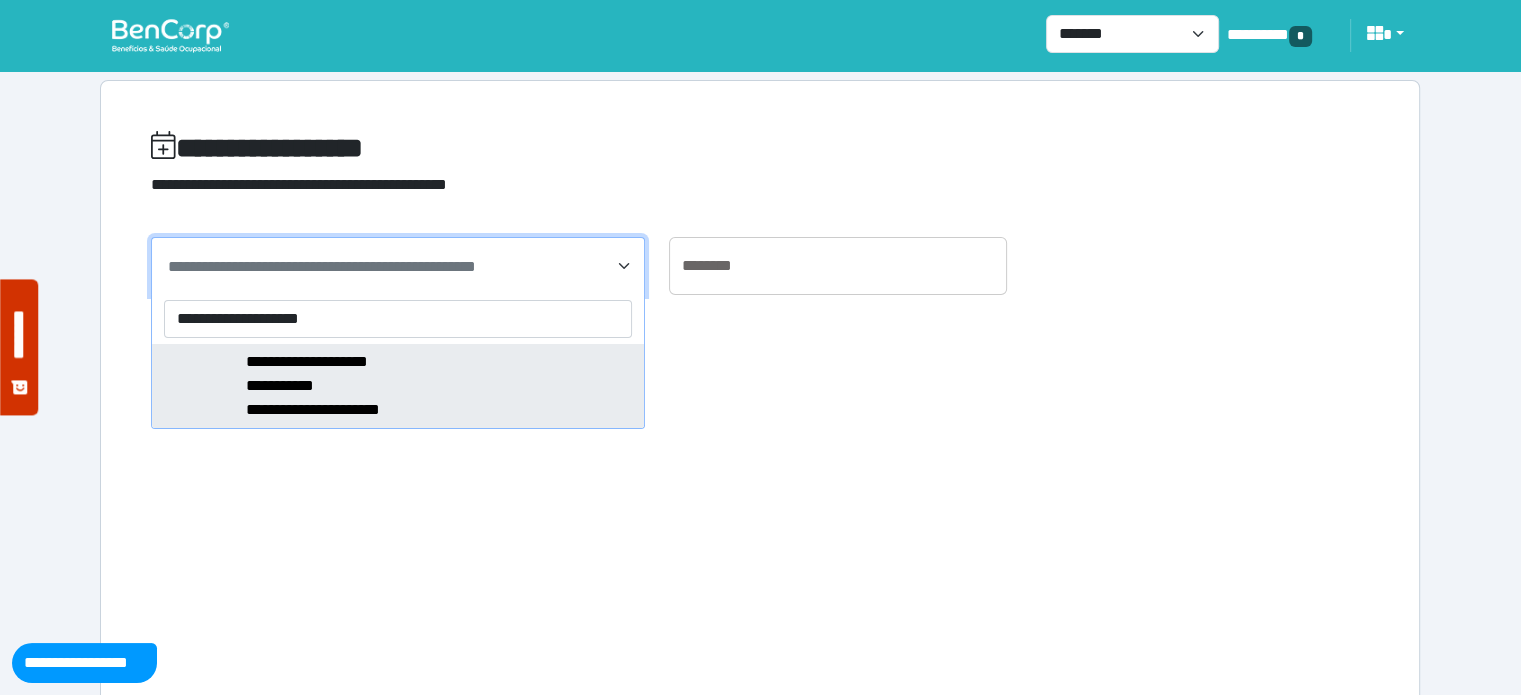 type on "**********" 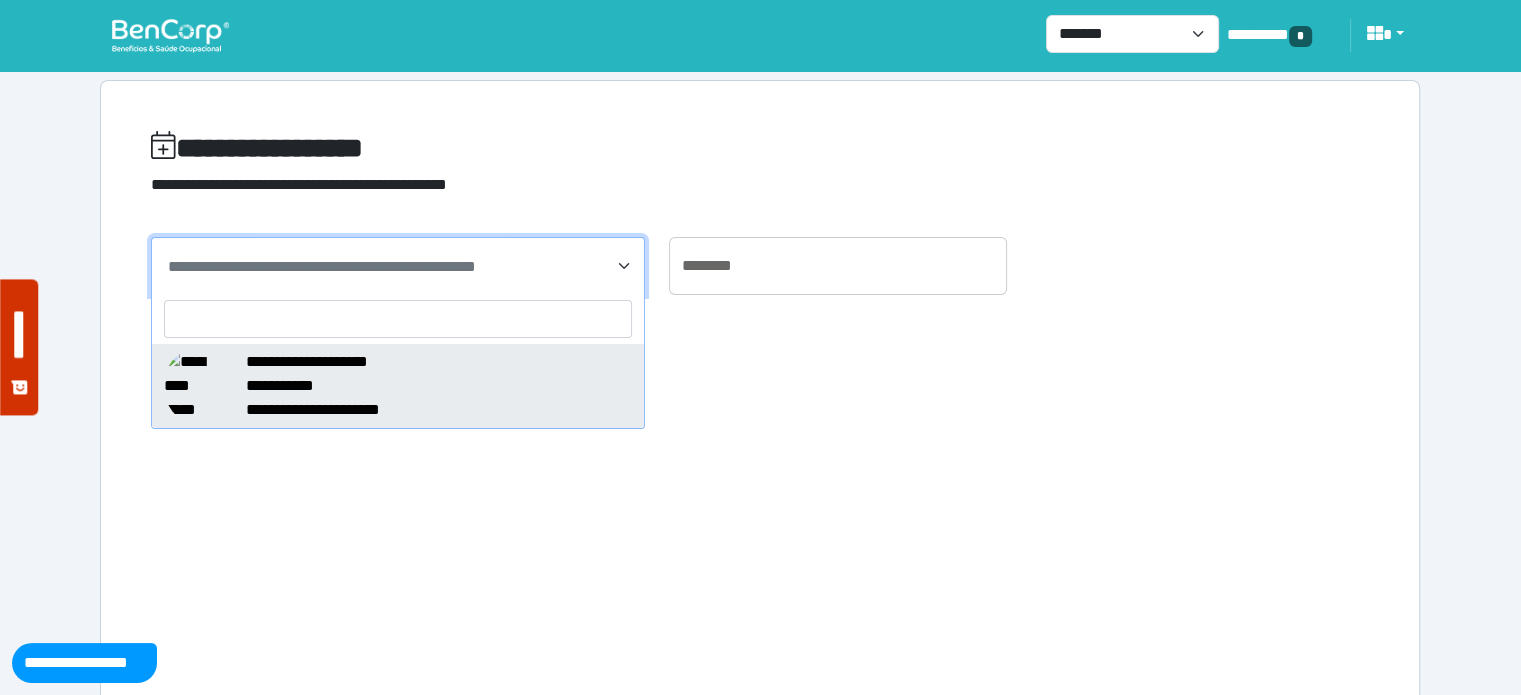 select on "******" 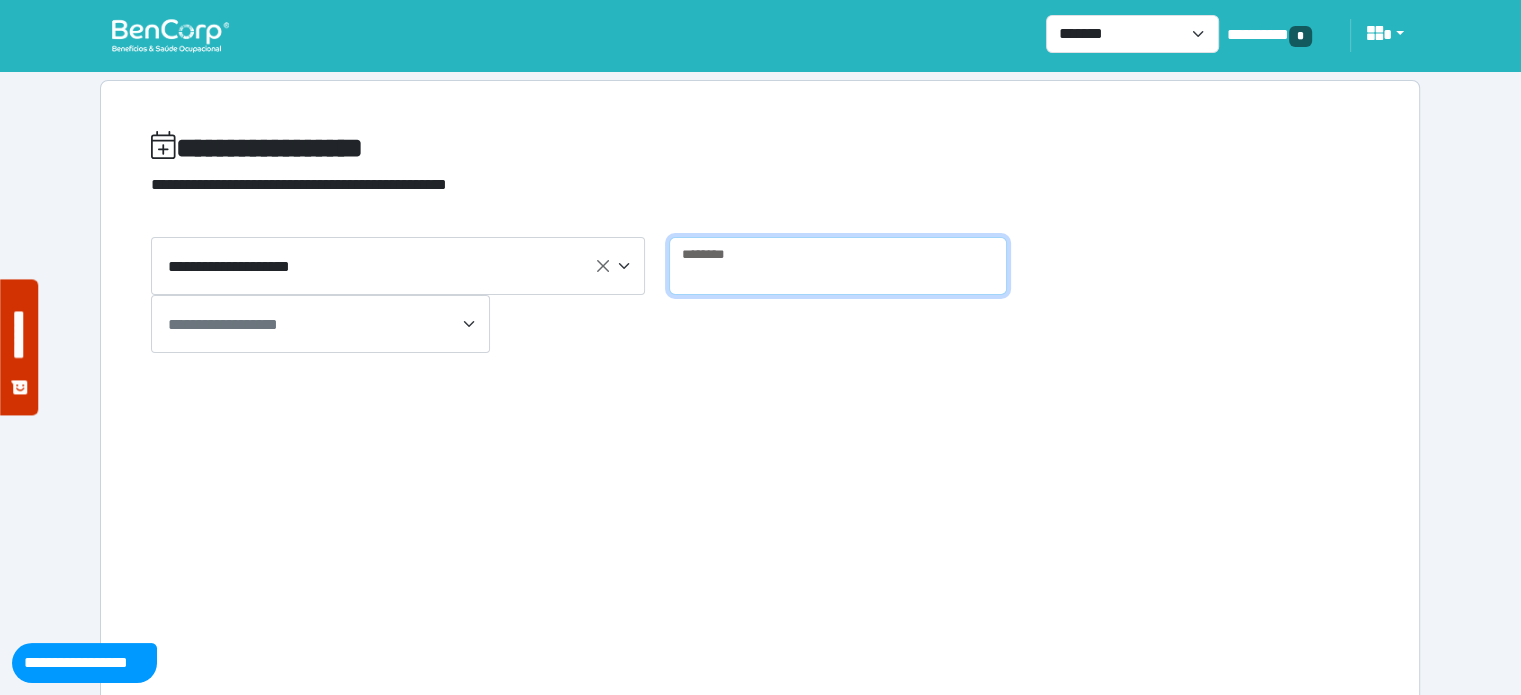 click at bounding box center (838, 266) 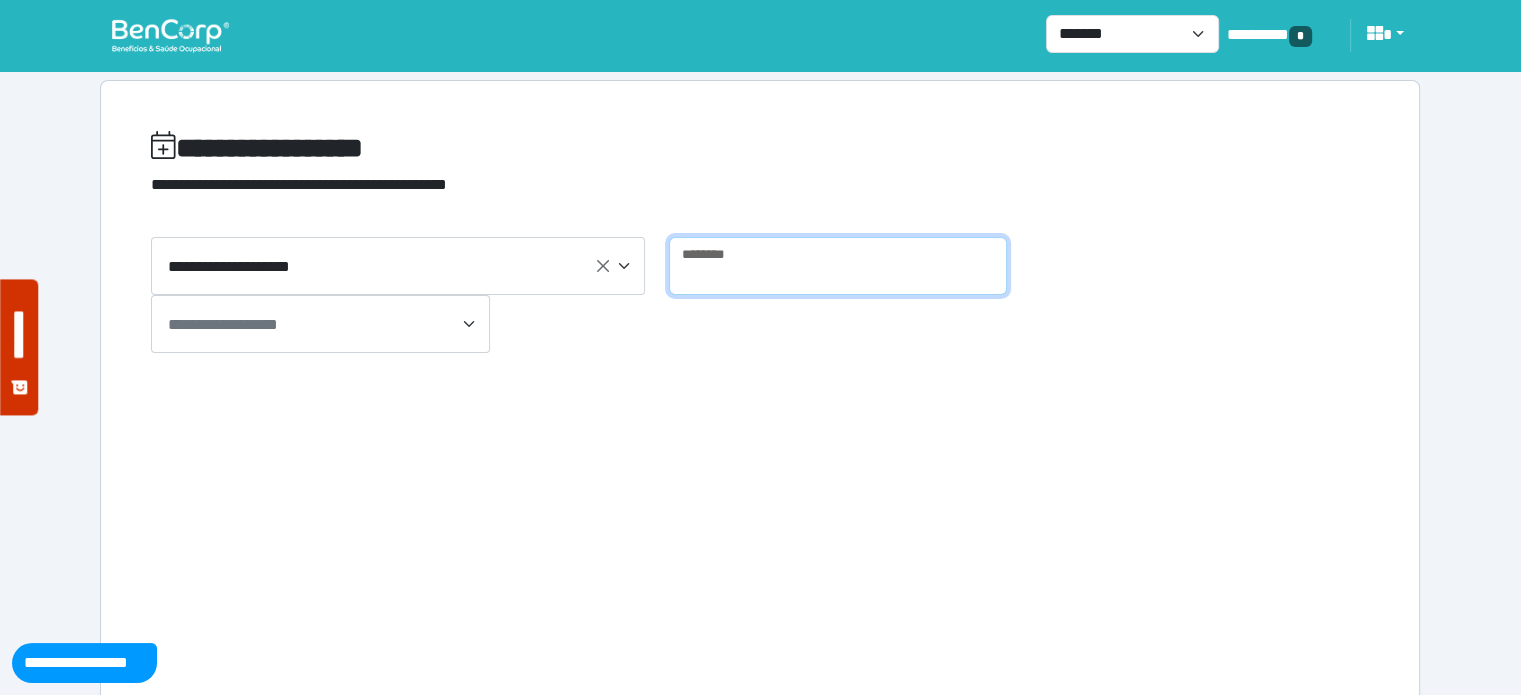 paste on "**********" 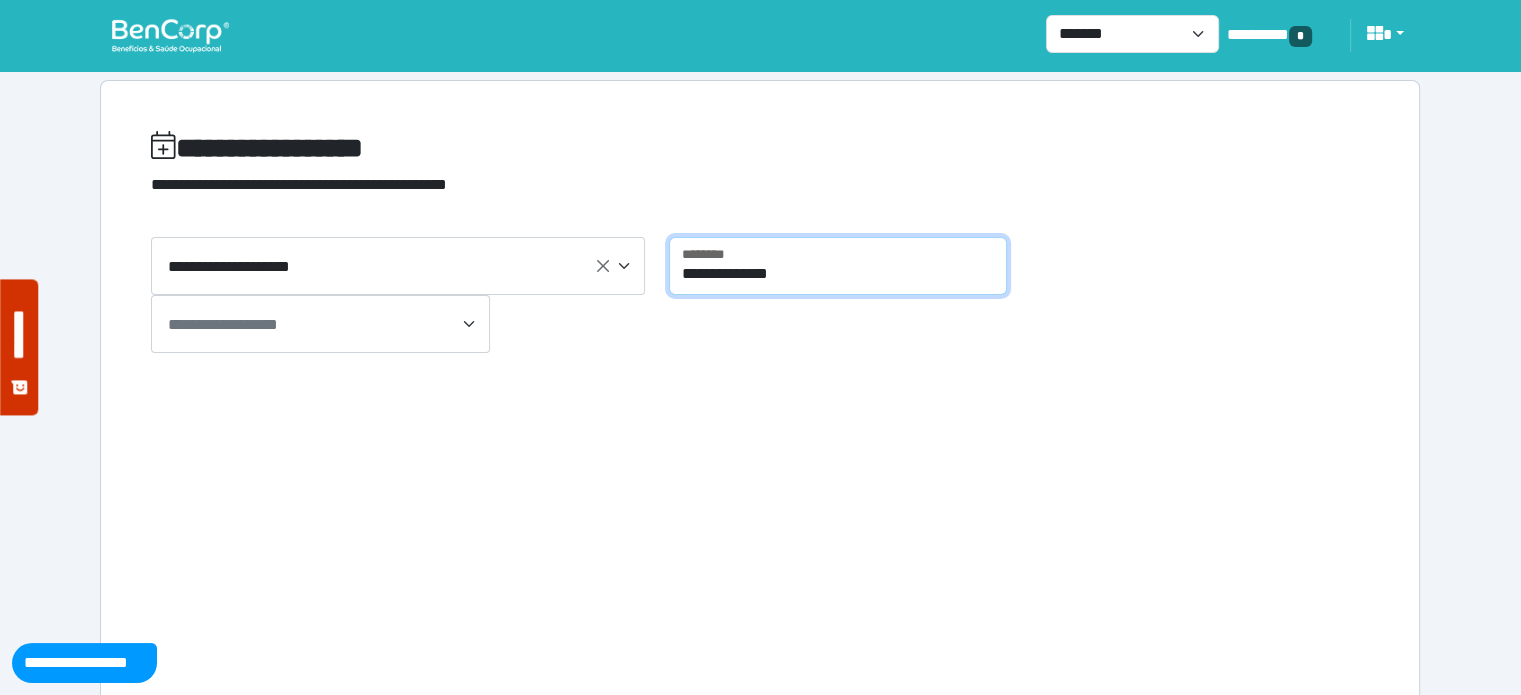 type on "**********" 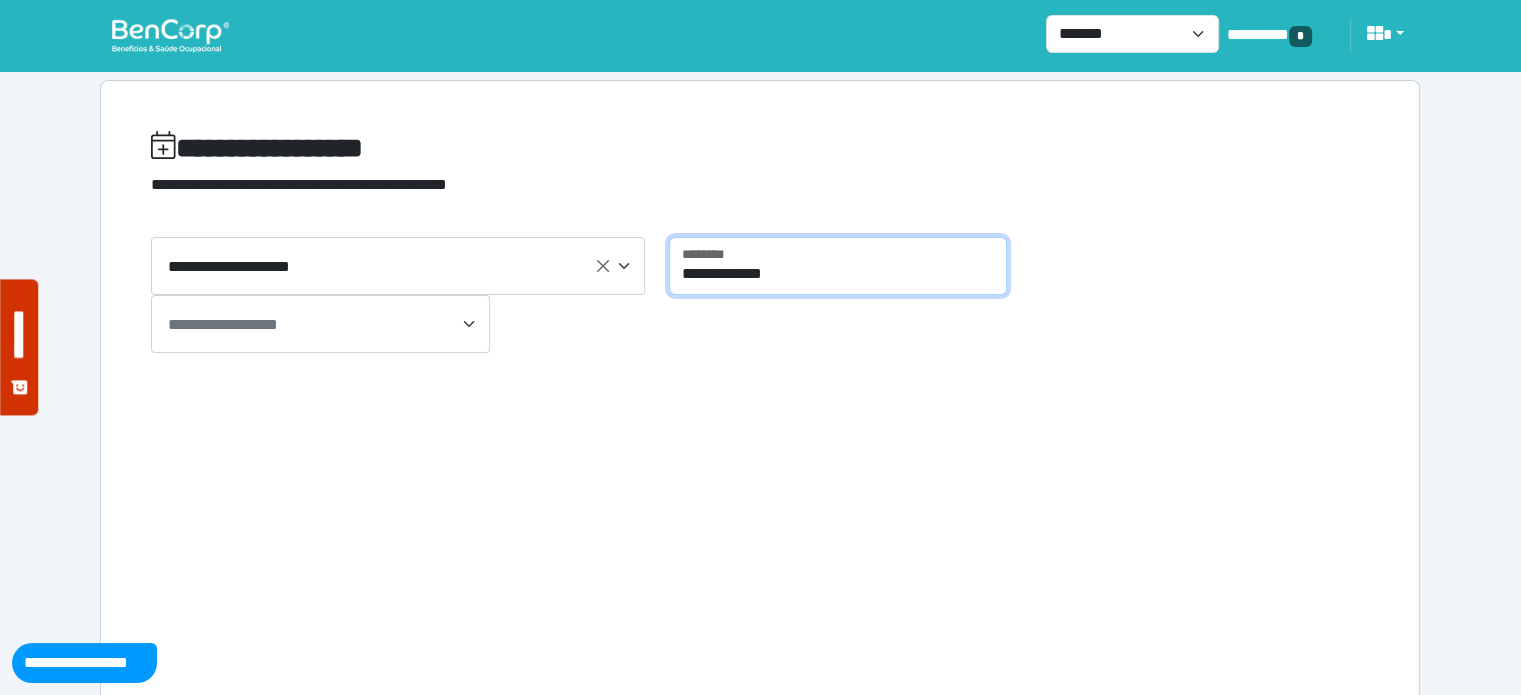 drag, startPoint x: 788, startPoint y: 278, endPoint x: 276, endPoint y: 215, distance: 515.8614 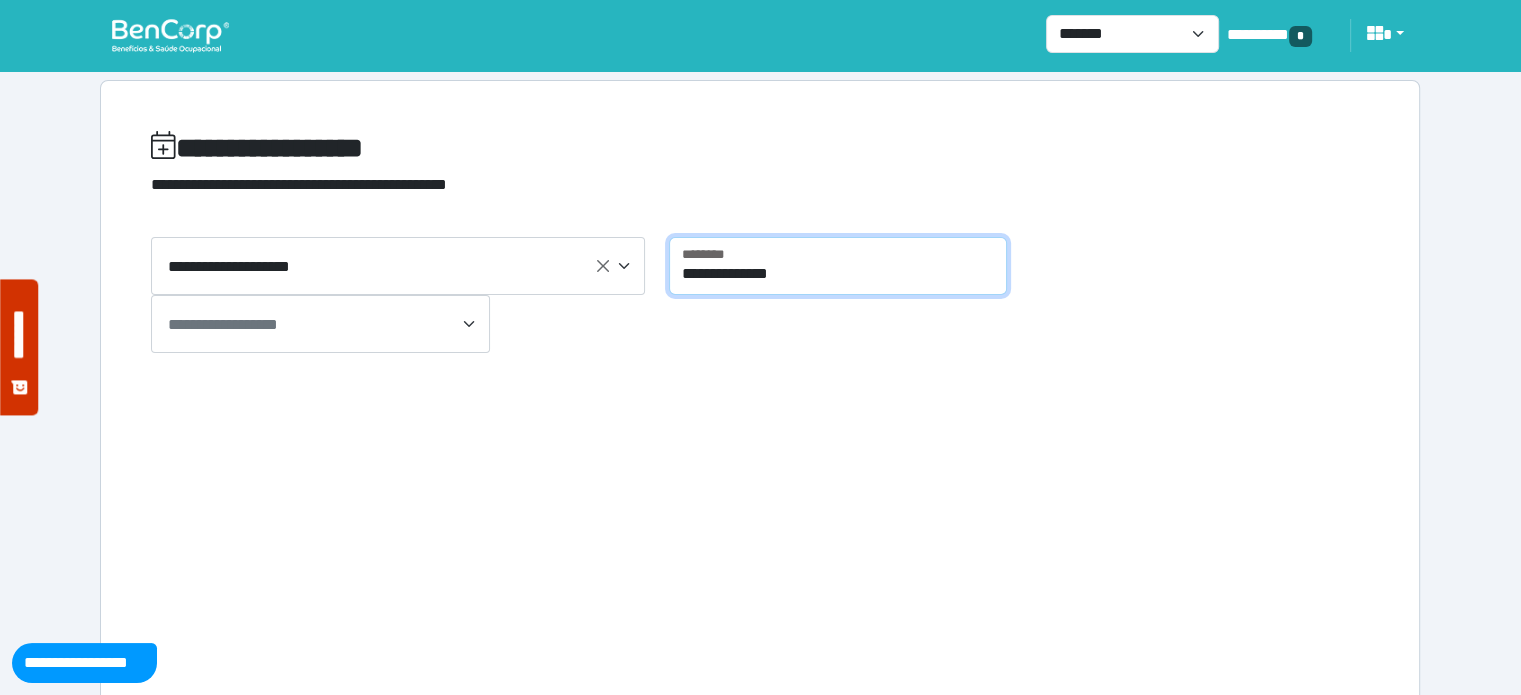 type on "**********" 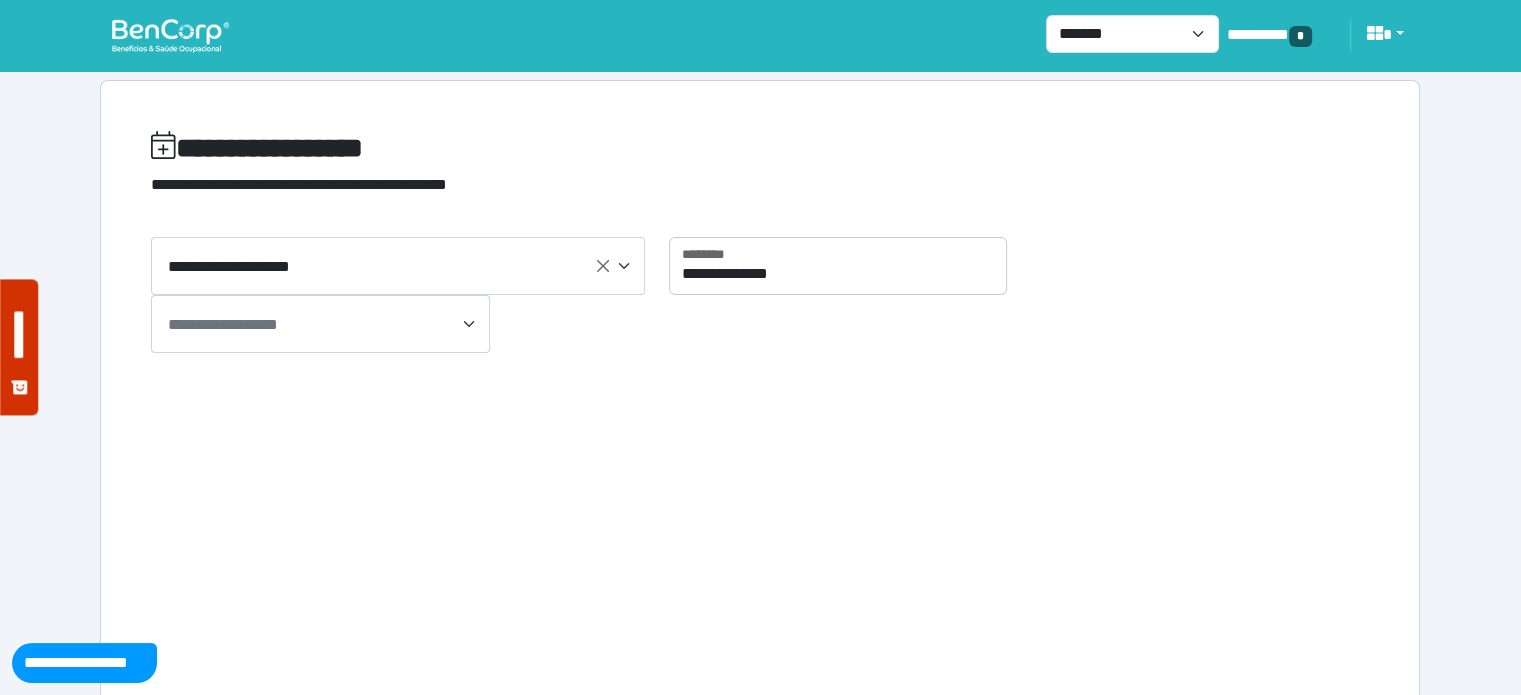 click on "**********" at bounding box center (320, 324) 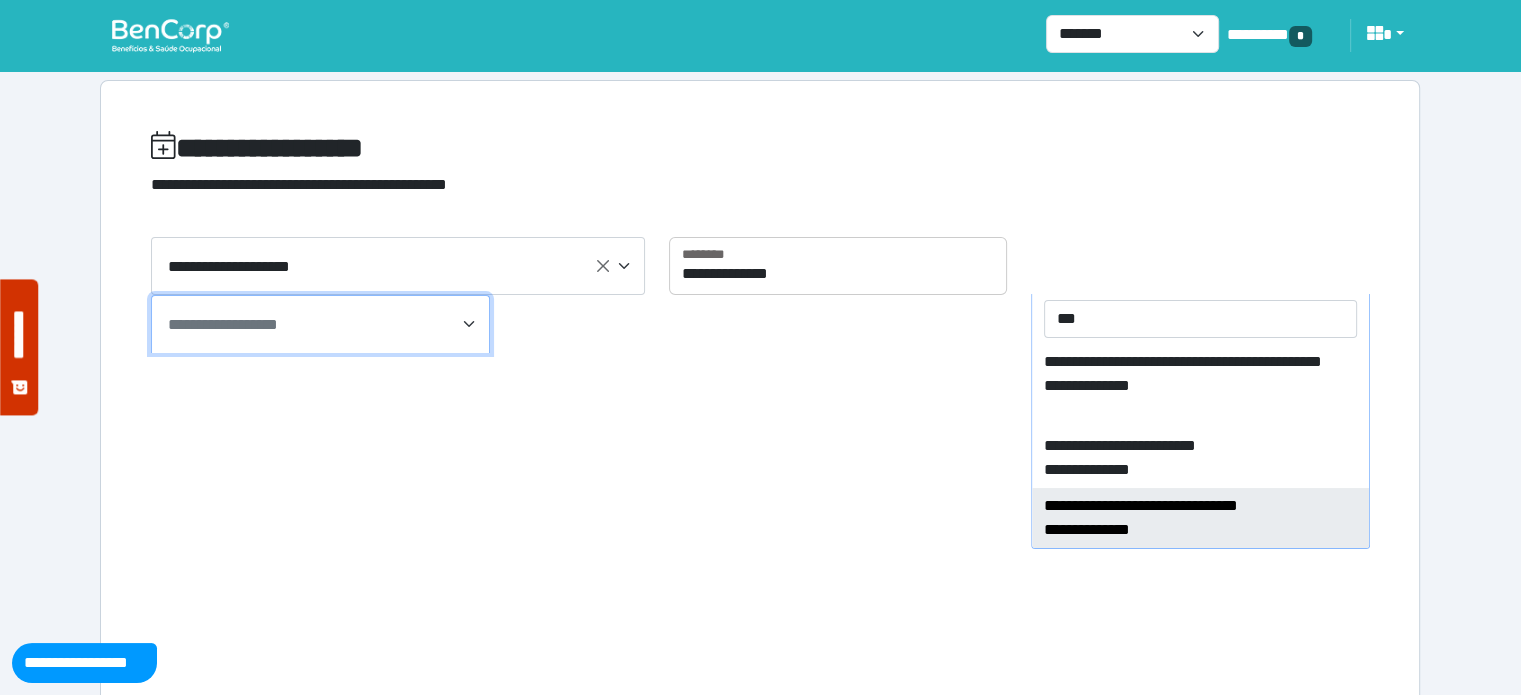 type on "***" 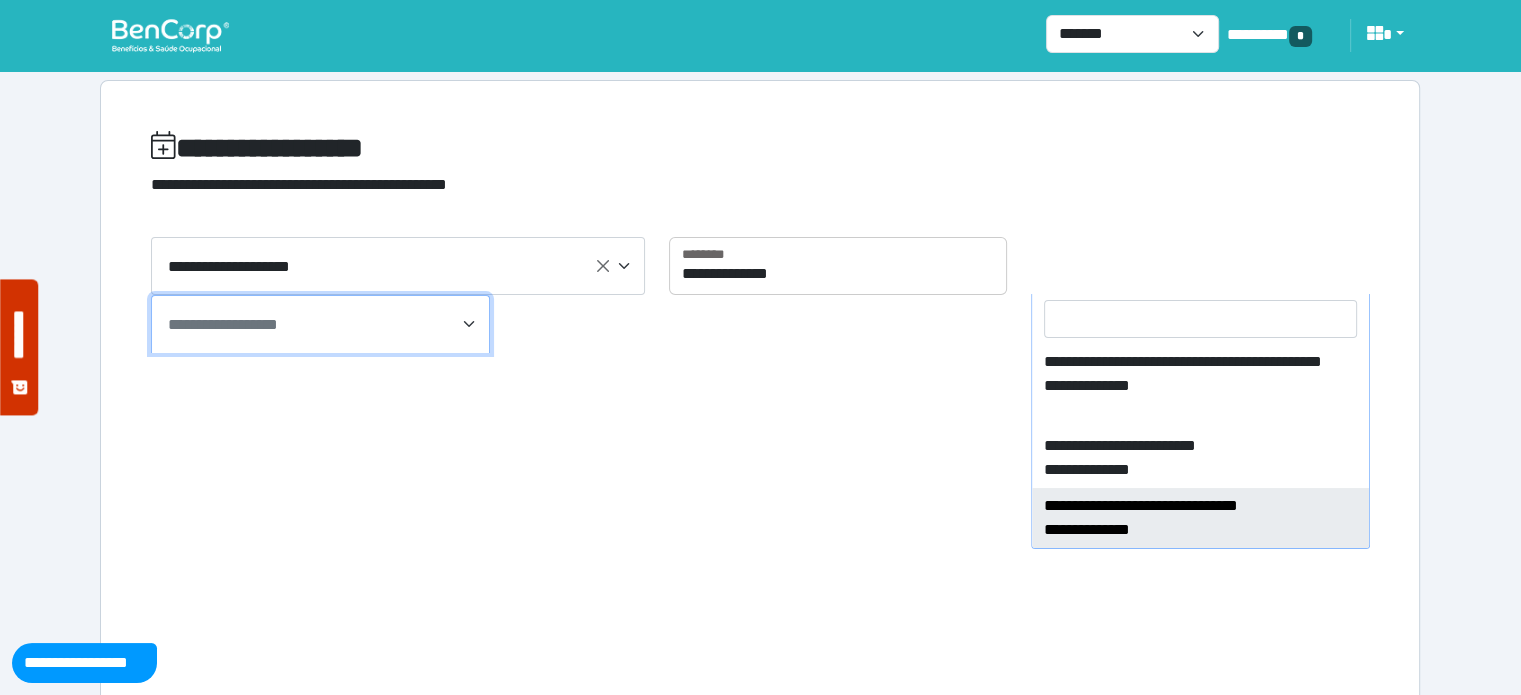 select on "****" 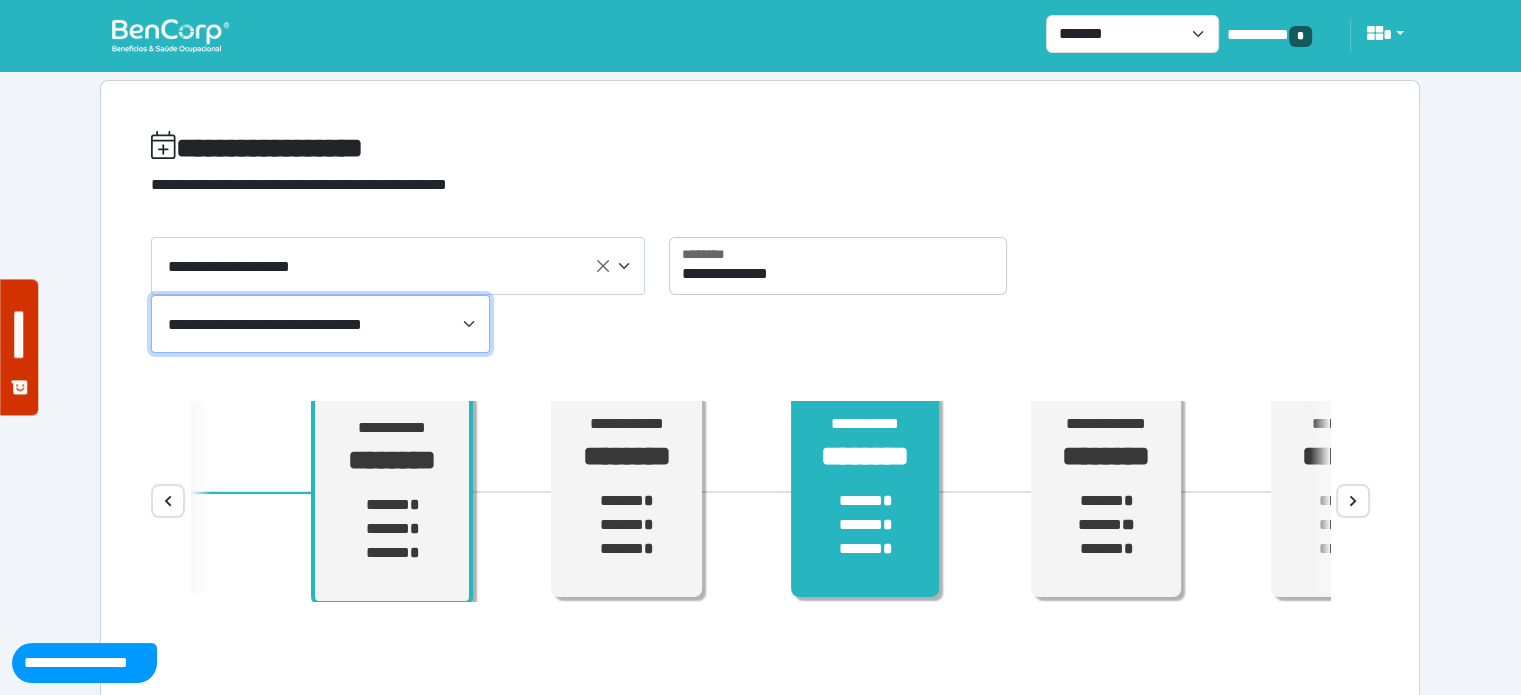 scroll, scrollTop: 12, scrollLeft: 0, axis: vertical 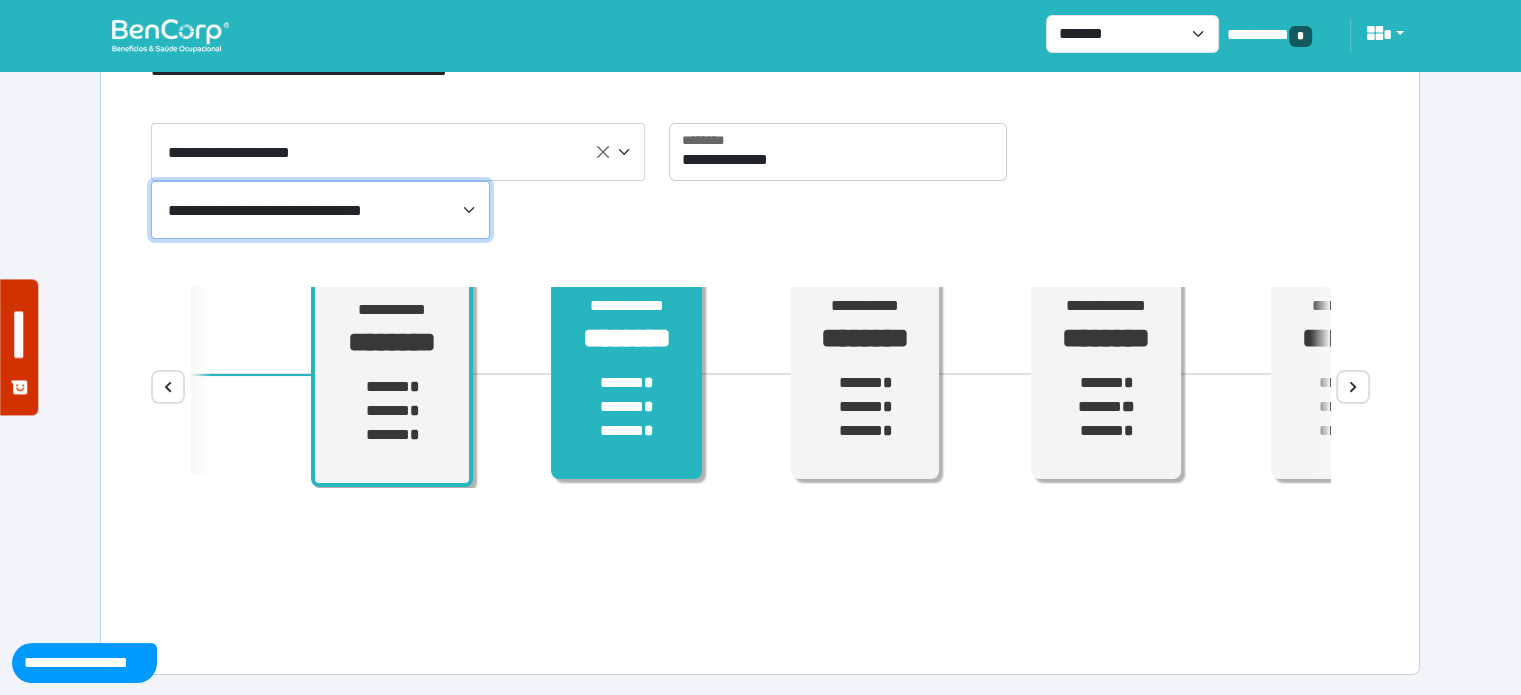 click on "****** * ****** * ****** *" at bounding box center [626, 407] 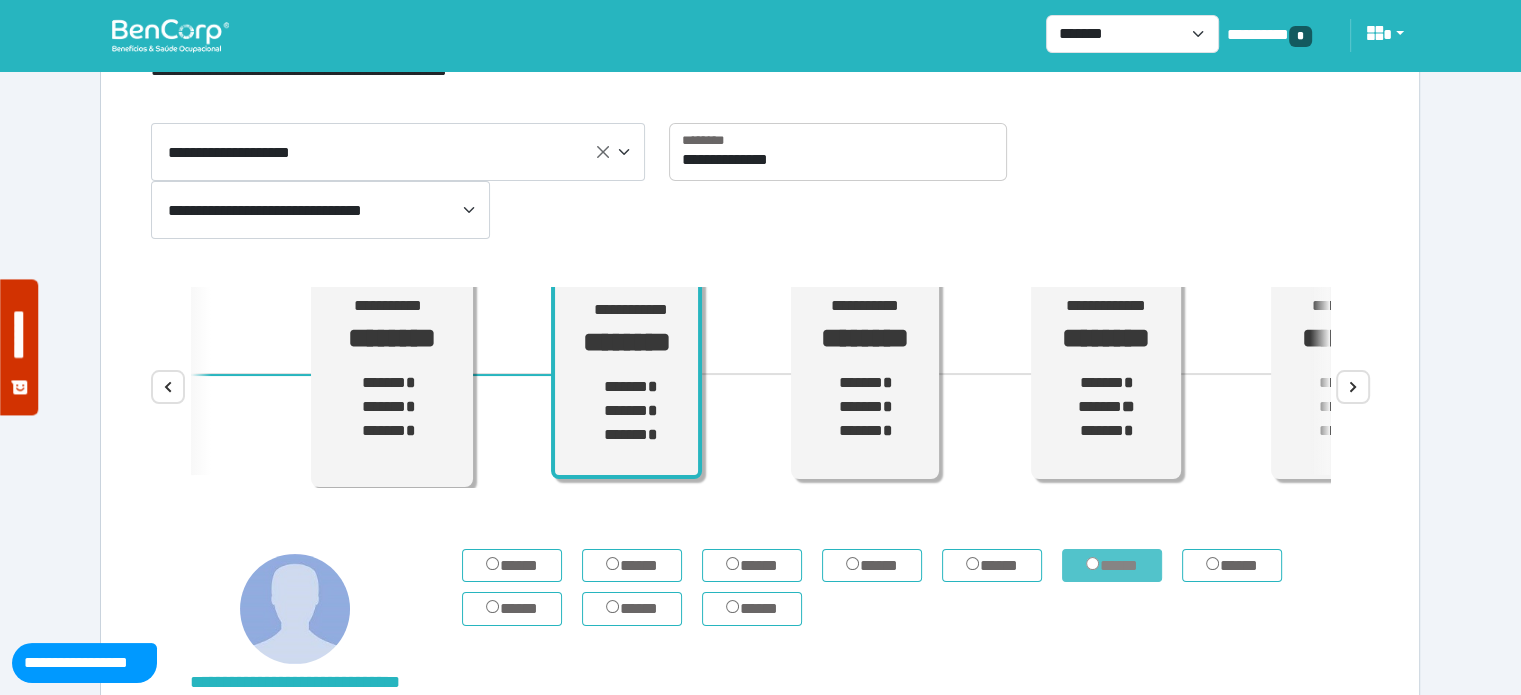 scroll, scrollTop: 214, scrollLeft: 0, axis: vertical 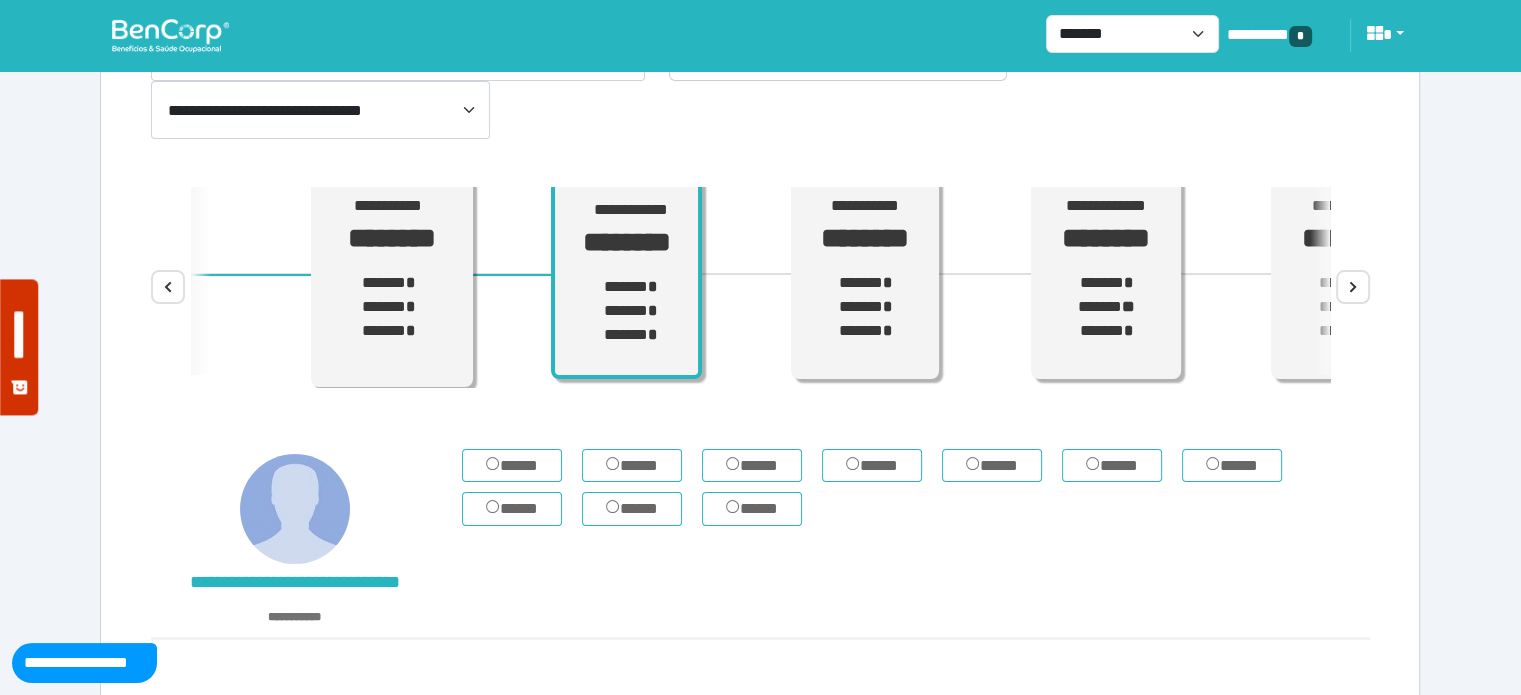 click on "**********" at bounding box center (760, 339) 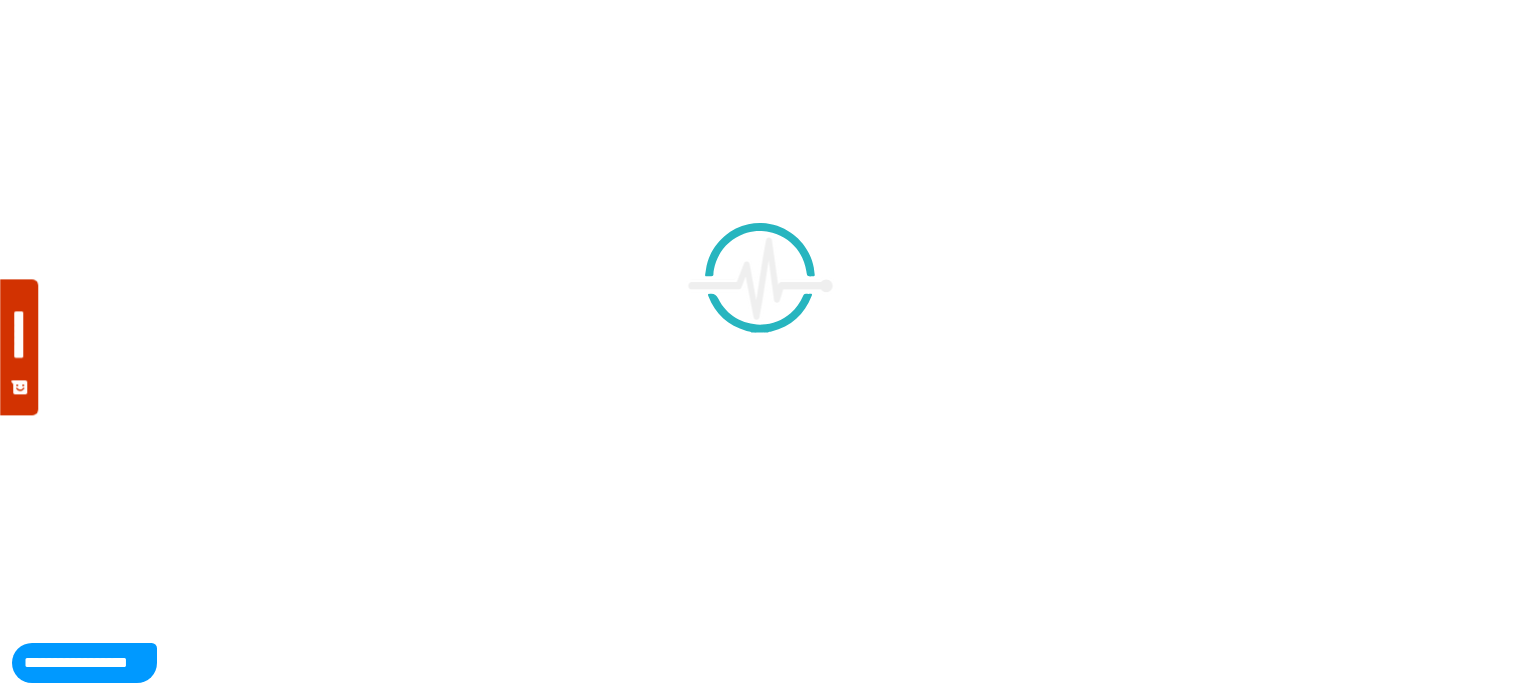 scroll, scrollTop: 0, scrollLeft: 0, axis: both 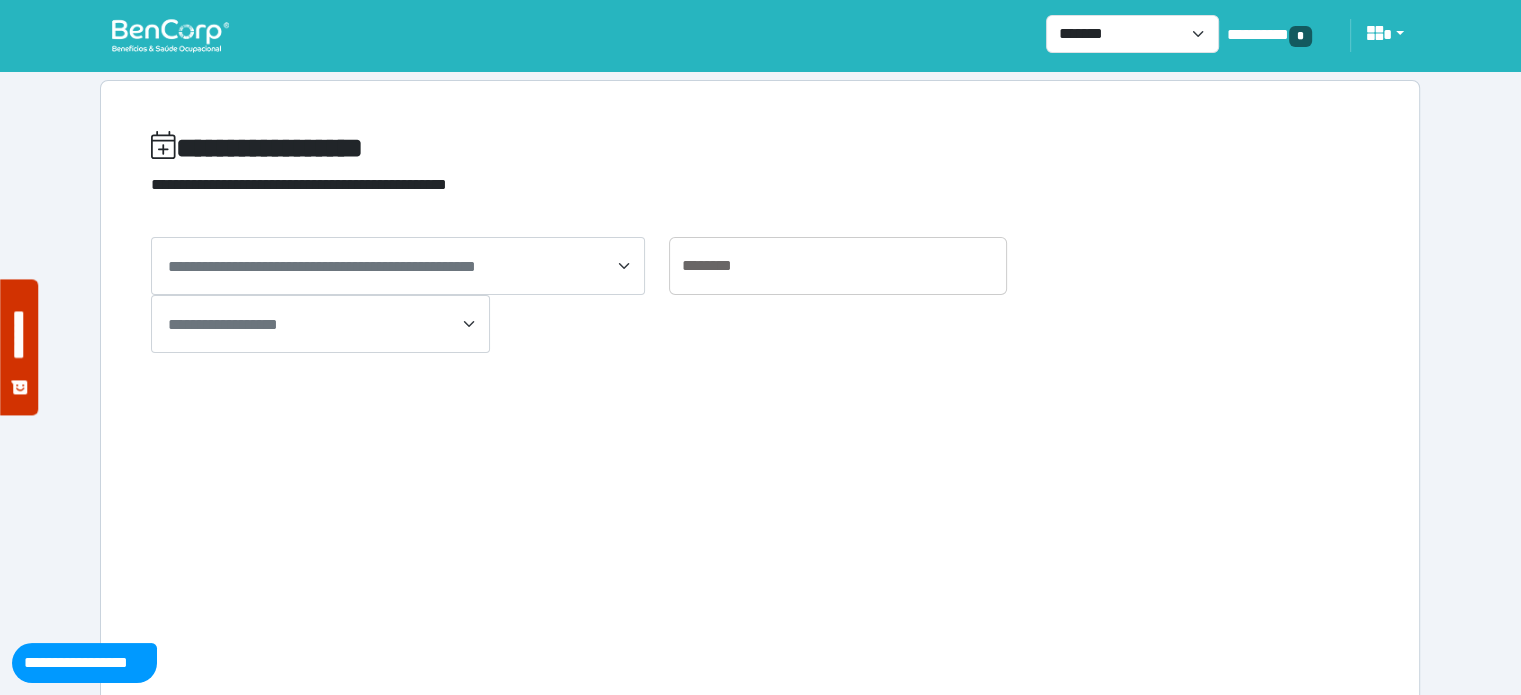 click on "**********" at bounding box center [322, 266] 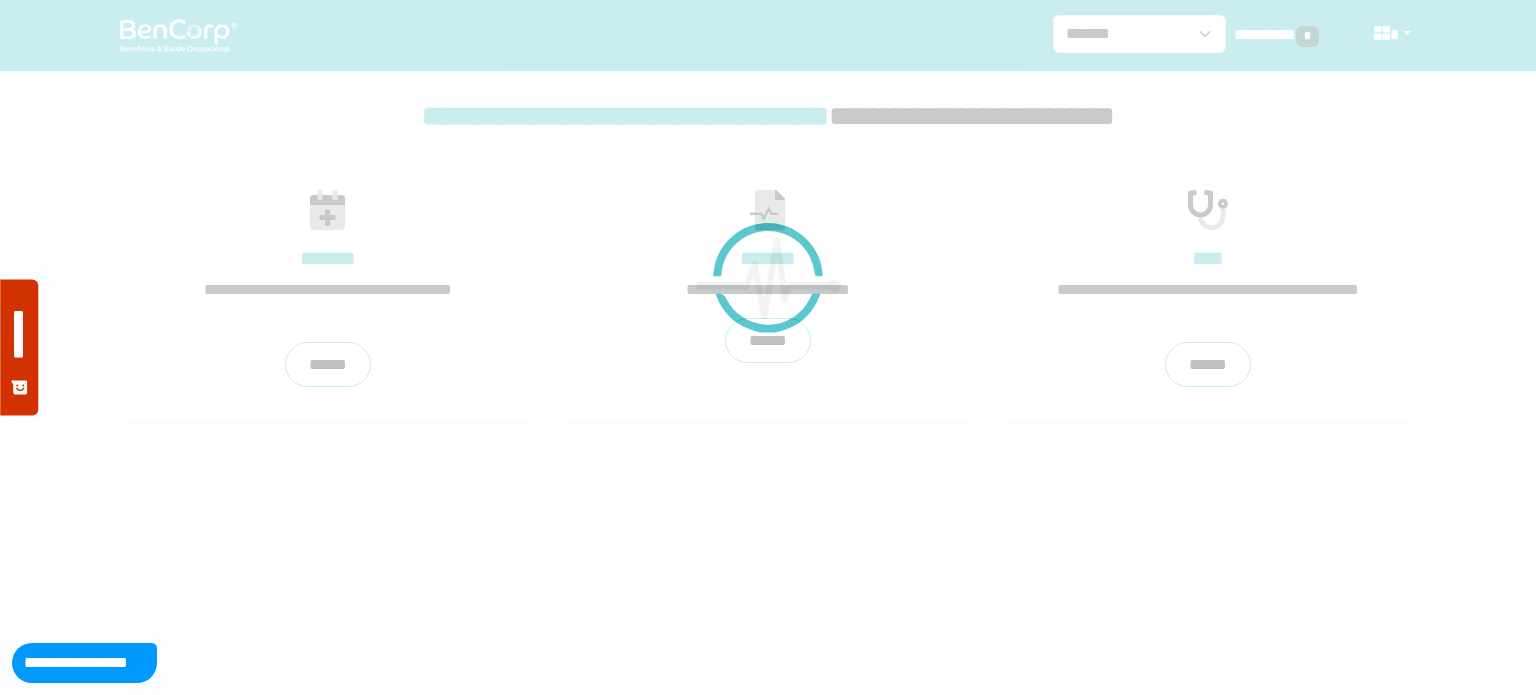 scroll, scrollTop: 0, scrollLeft: 0, axis: both 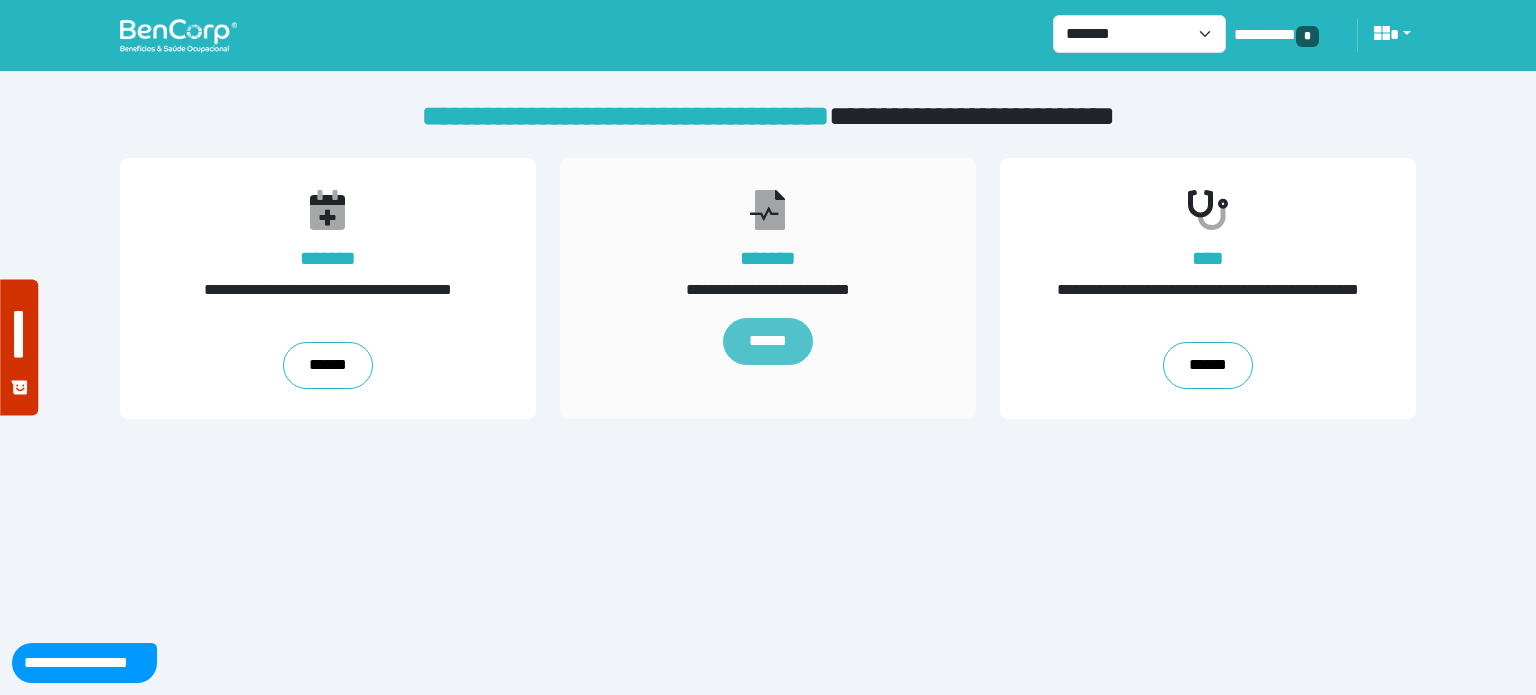 click on "******" at bounding box center (768, 342) 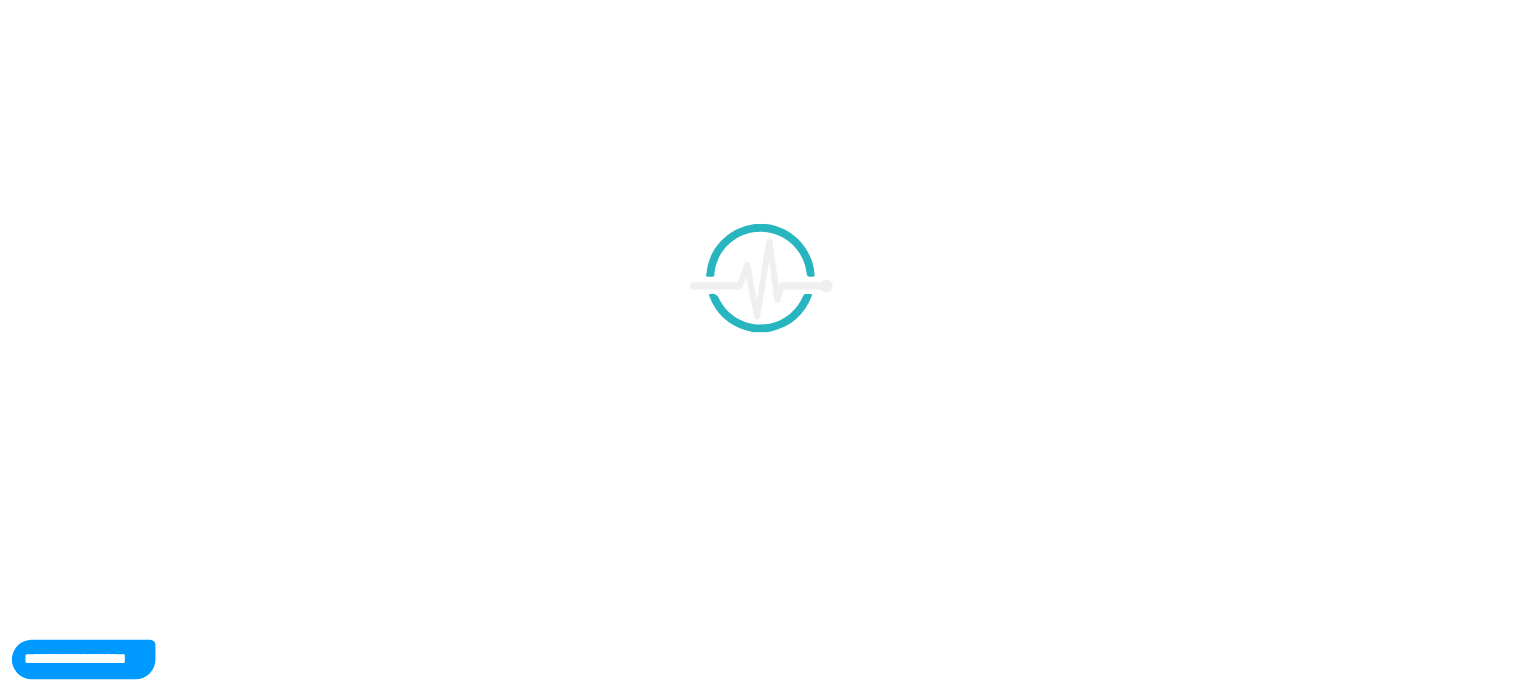 scroll, scrollTop: 0, scrollLeft: 0, axis: both 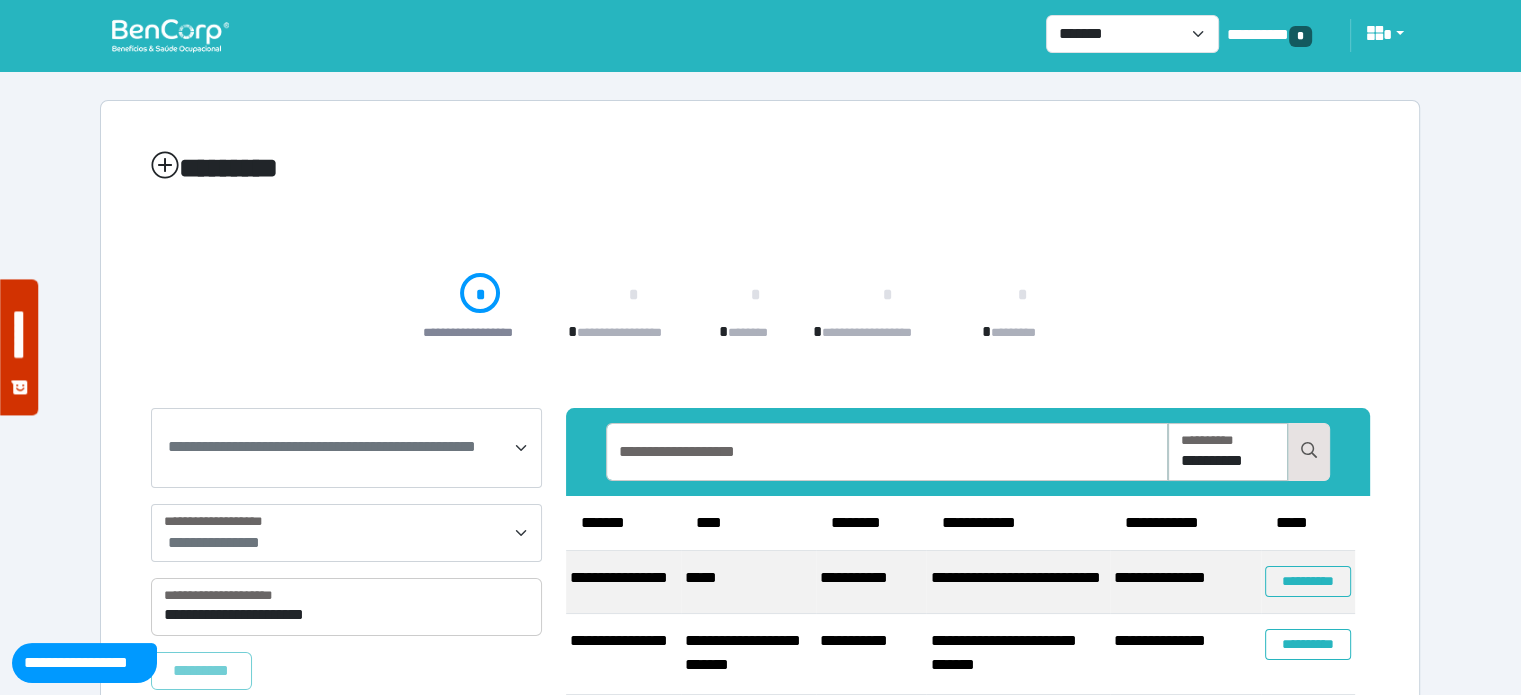 click on "**********" at bounding box center (322, 446) 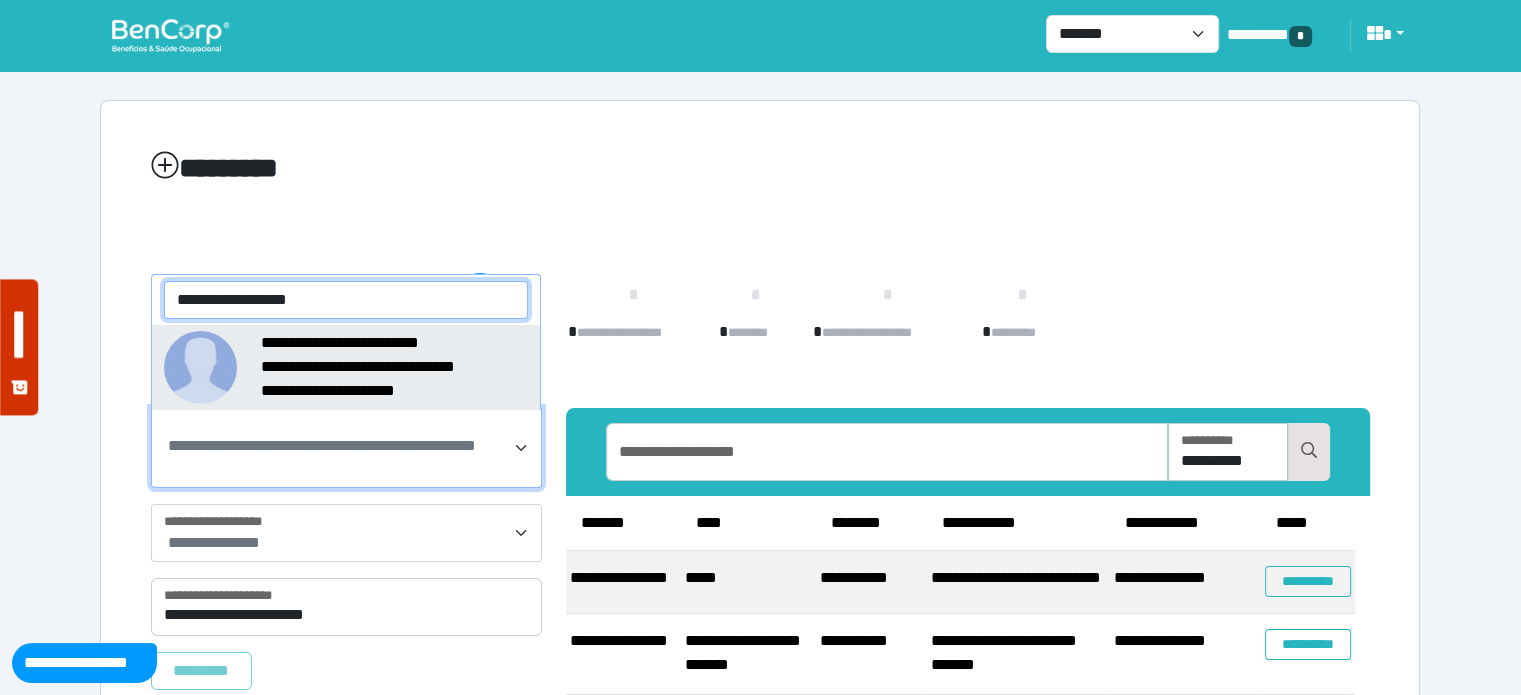 type on "**********" 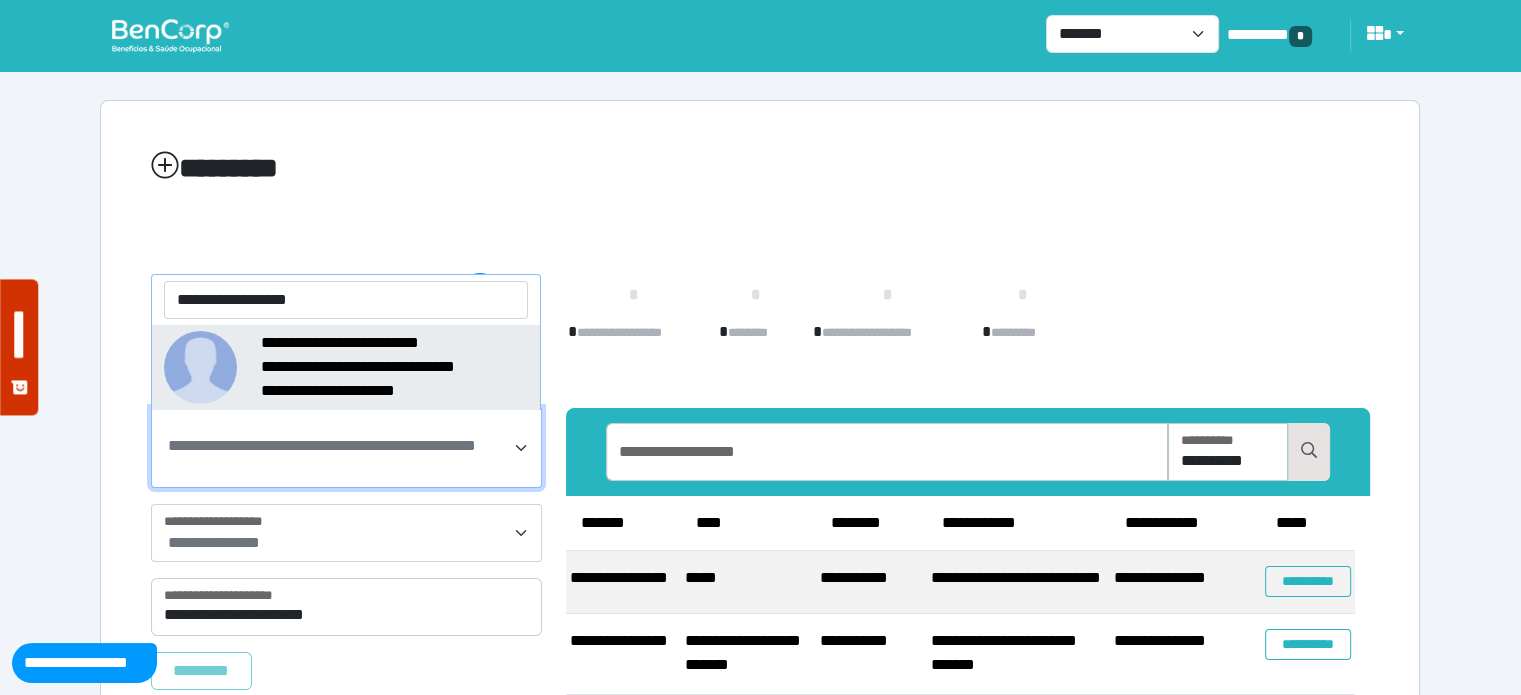 drag, startPoint x: 371, startPoint y: 350, endPoint x: 379, endPoint y: 342, distance: 11.313708 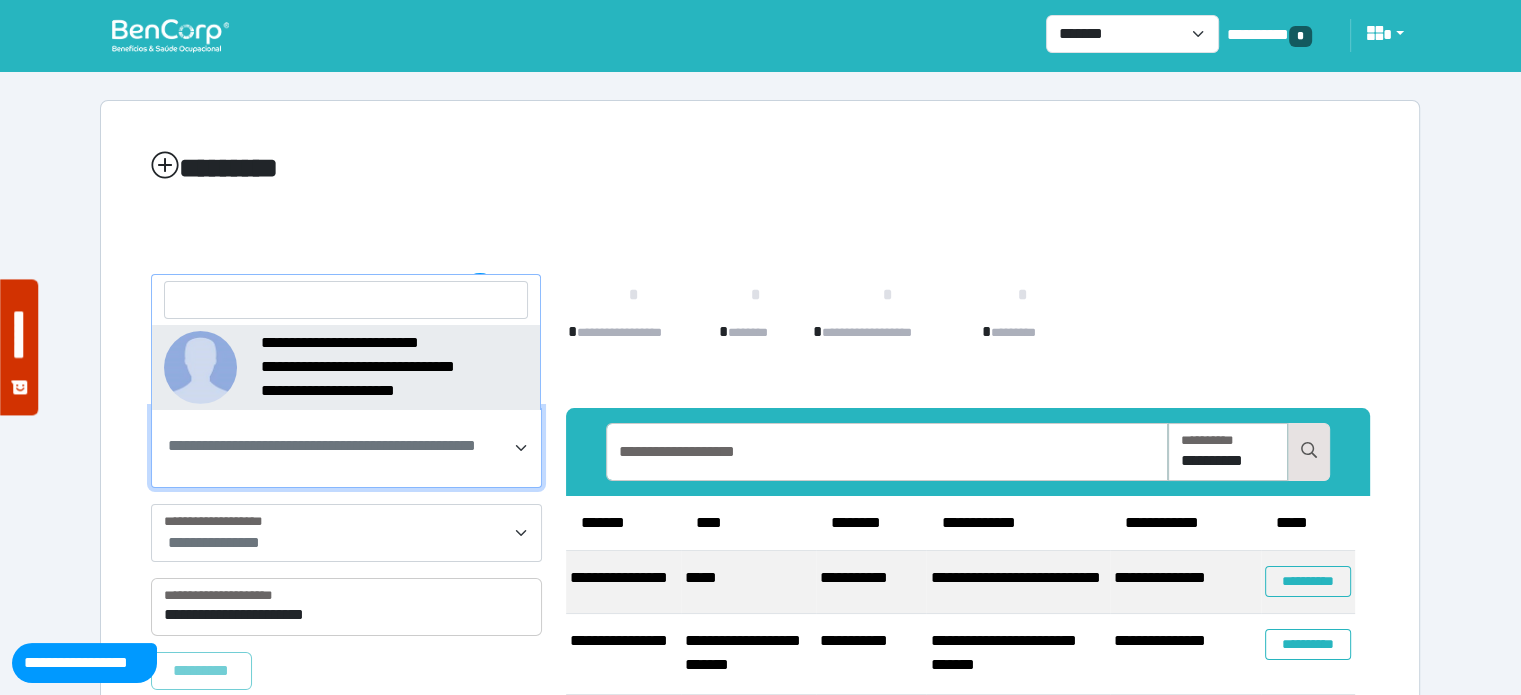 select on "*****" 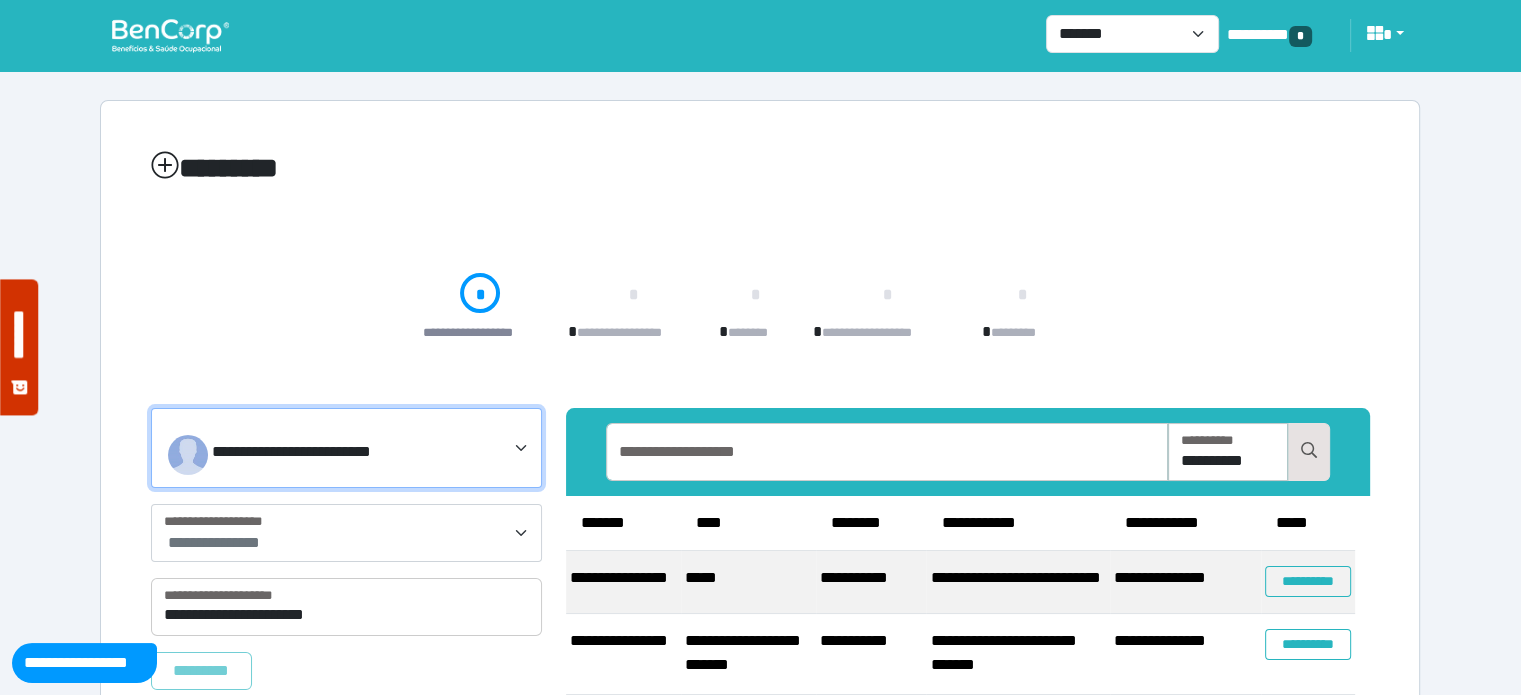 click on "**********" at bounding box center (346, 652) 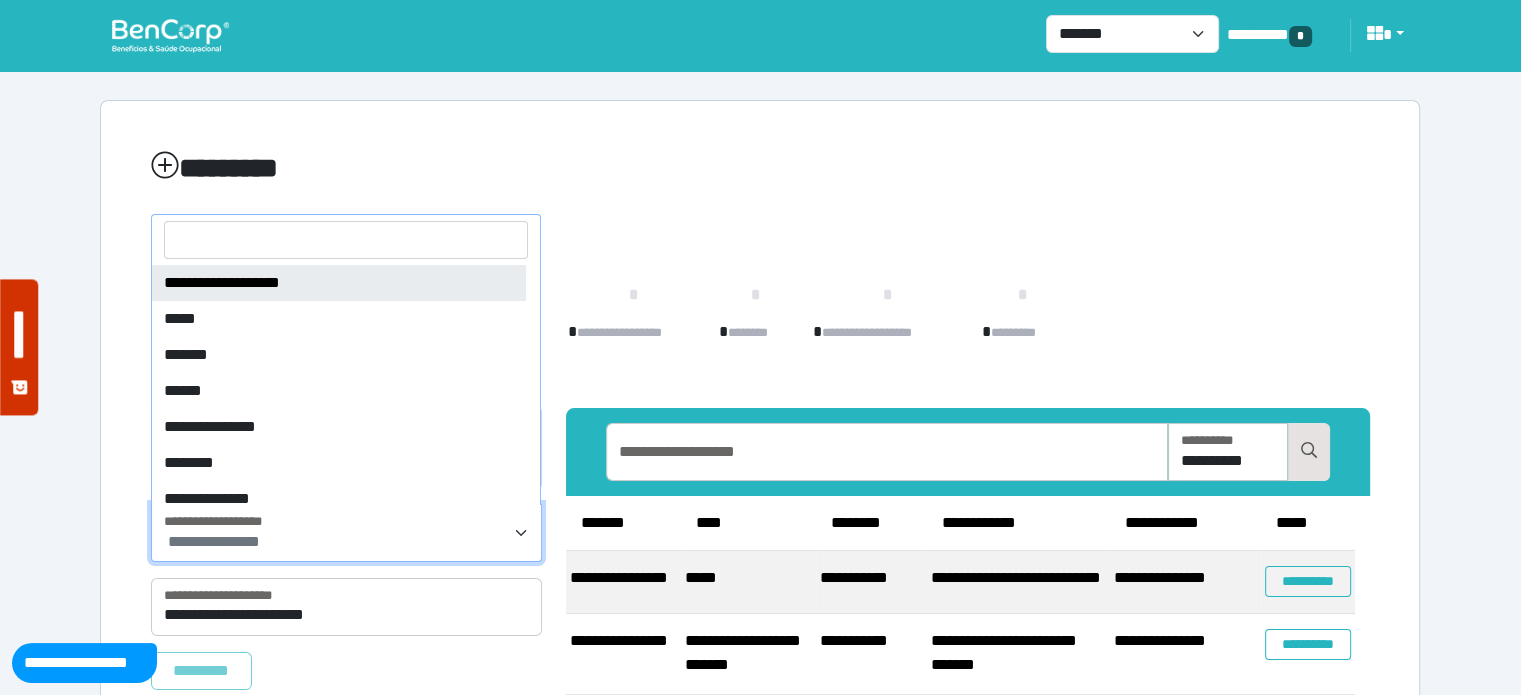 click on "**********" at bounding box center [348, 542] 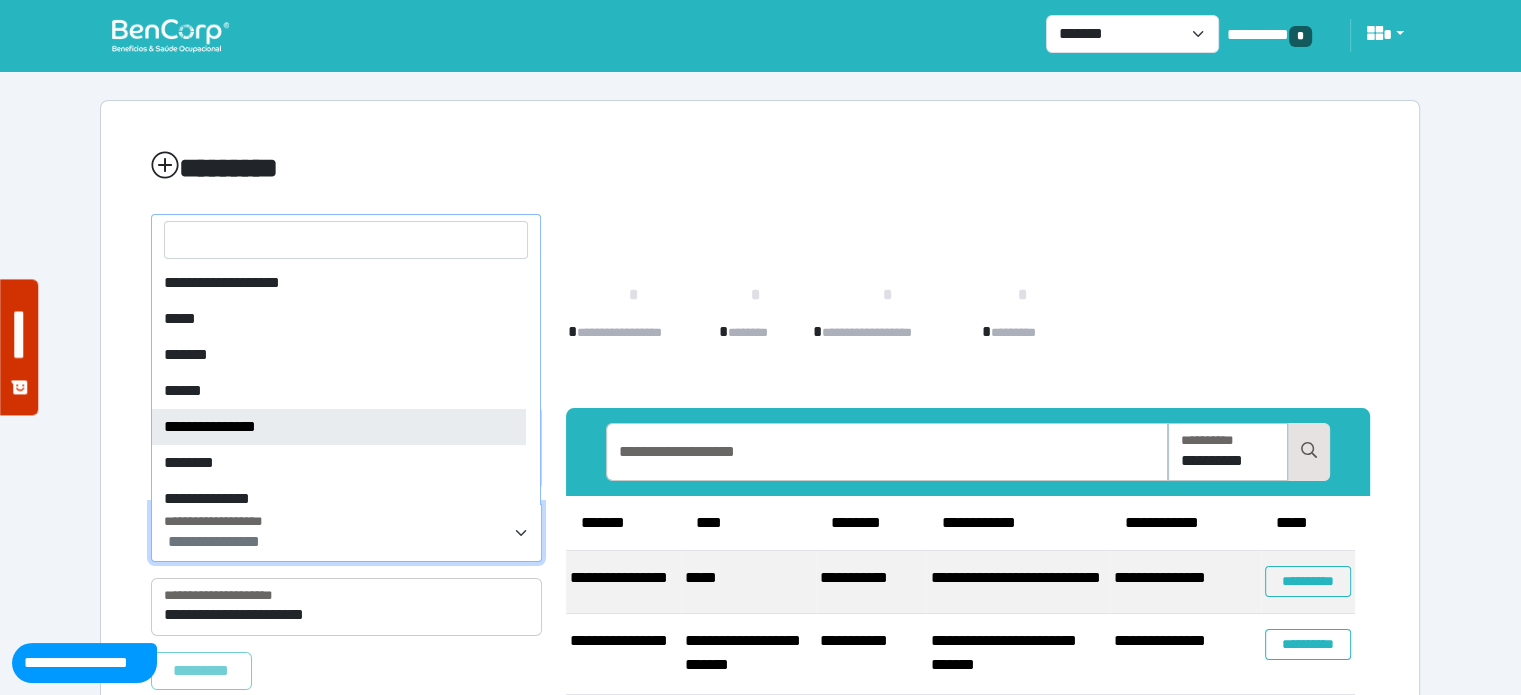 select on "*" 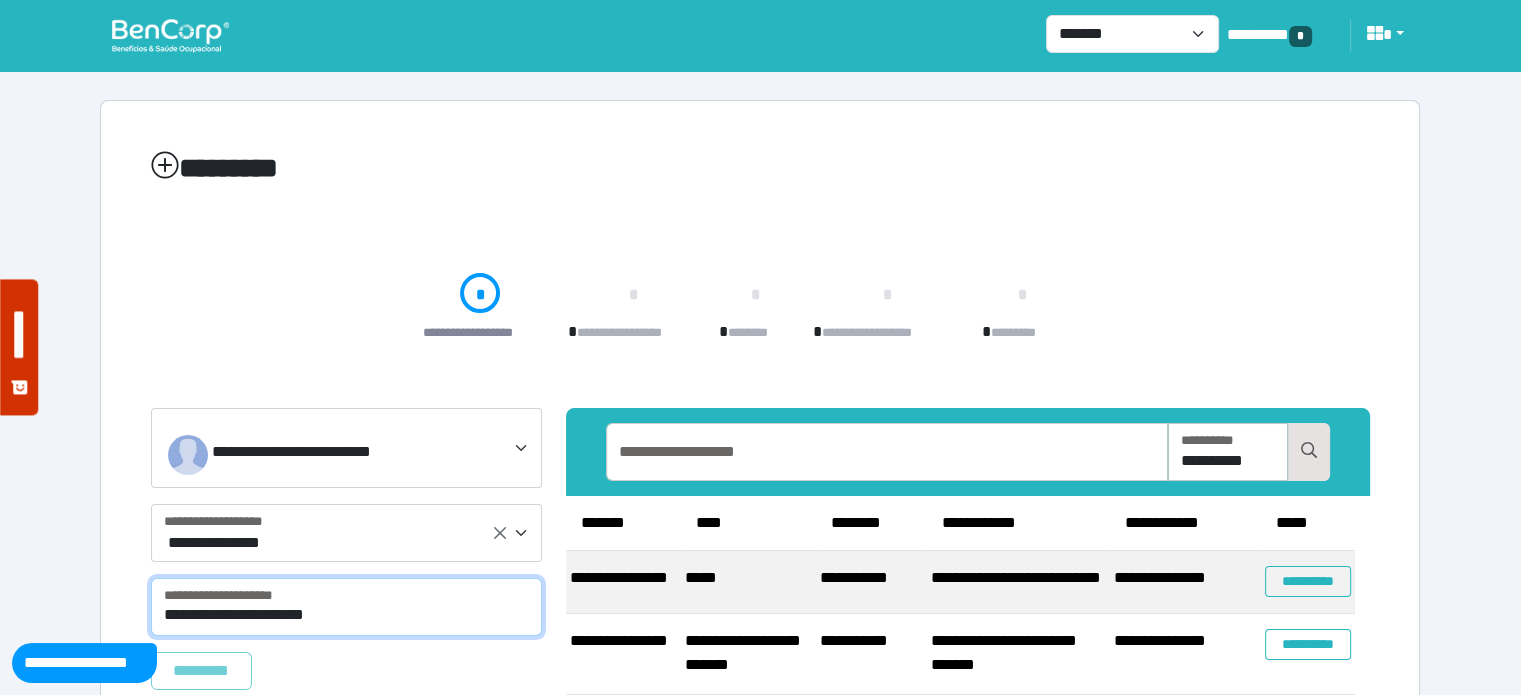 click on "**********" at bounding box center [346, 607] 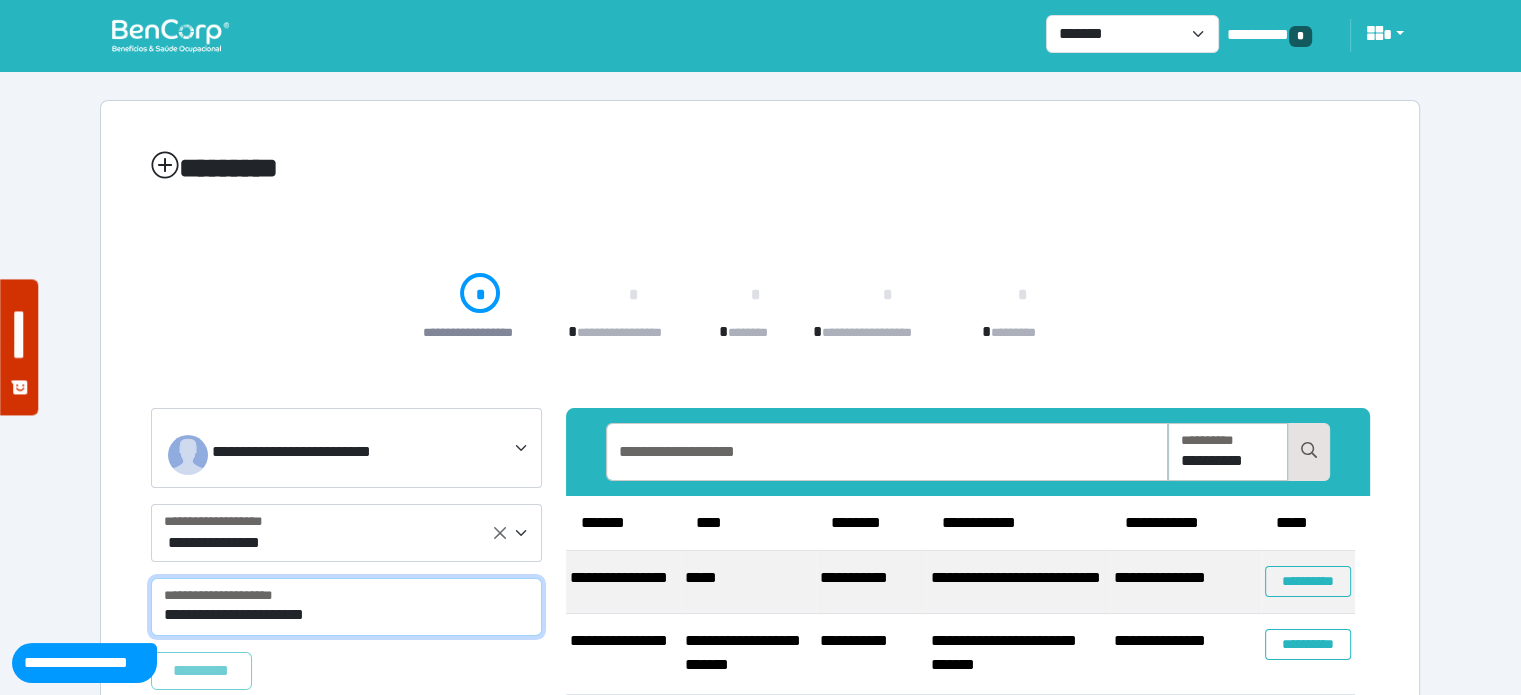 select on "****" 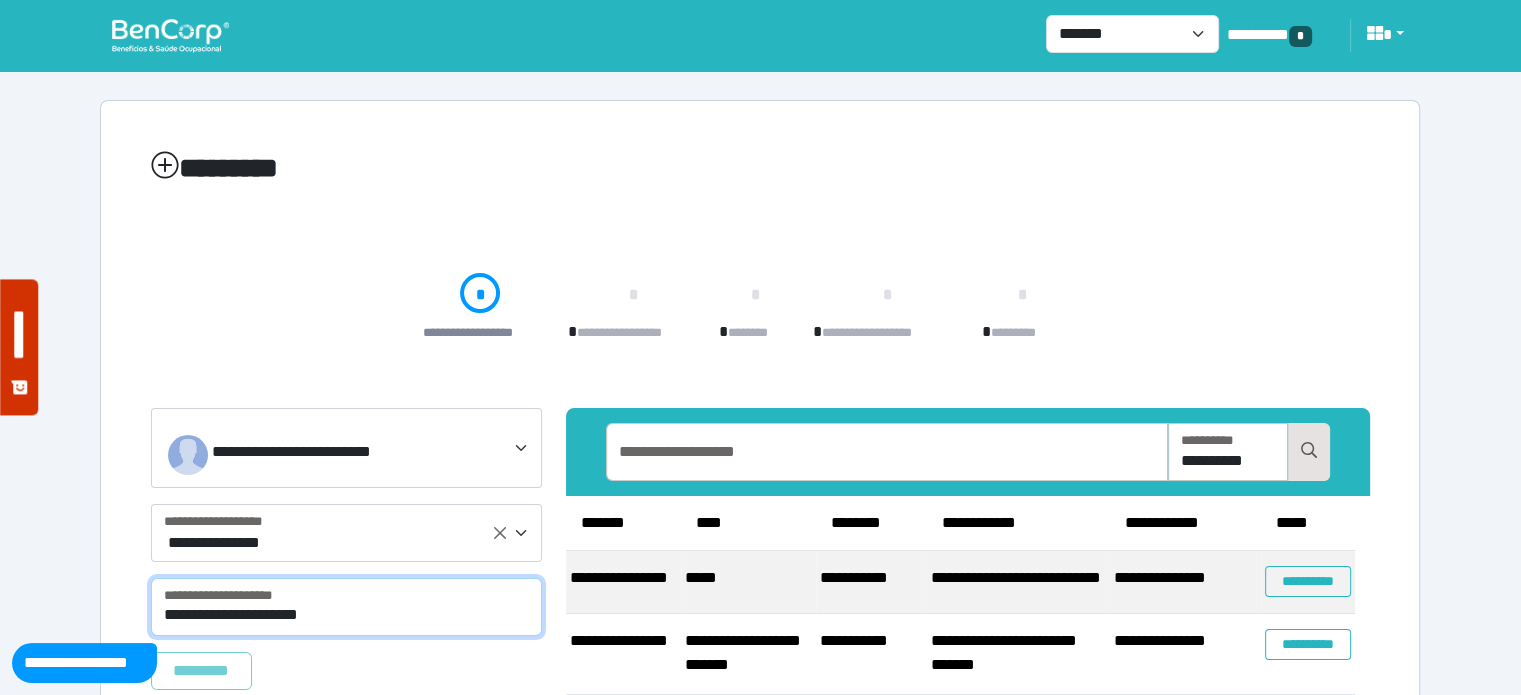click on "**********" at bounding box center [346, 607] 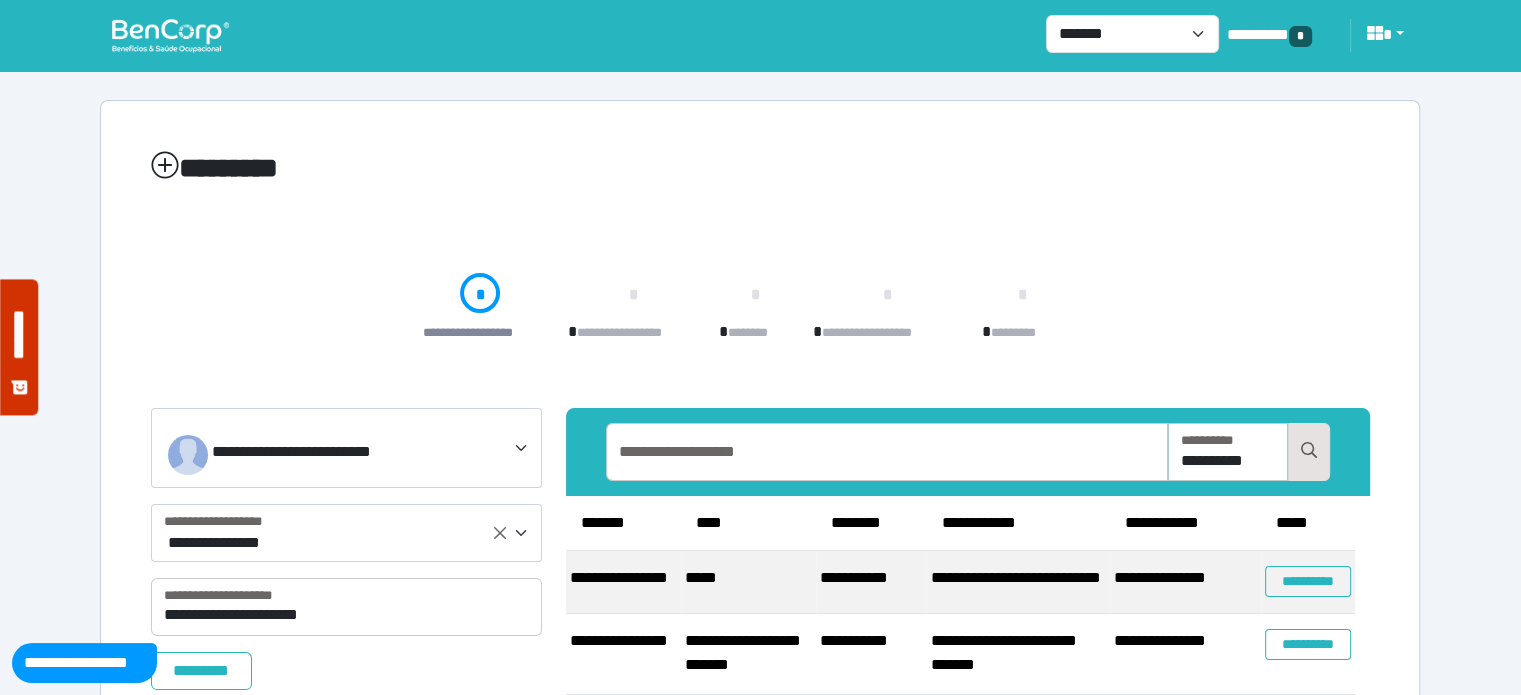 click on "**********" at bounding box center [760, 316] 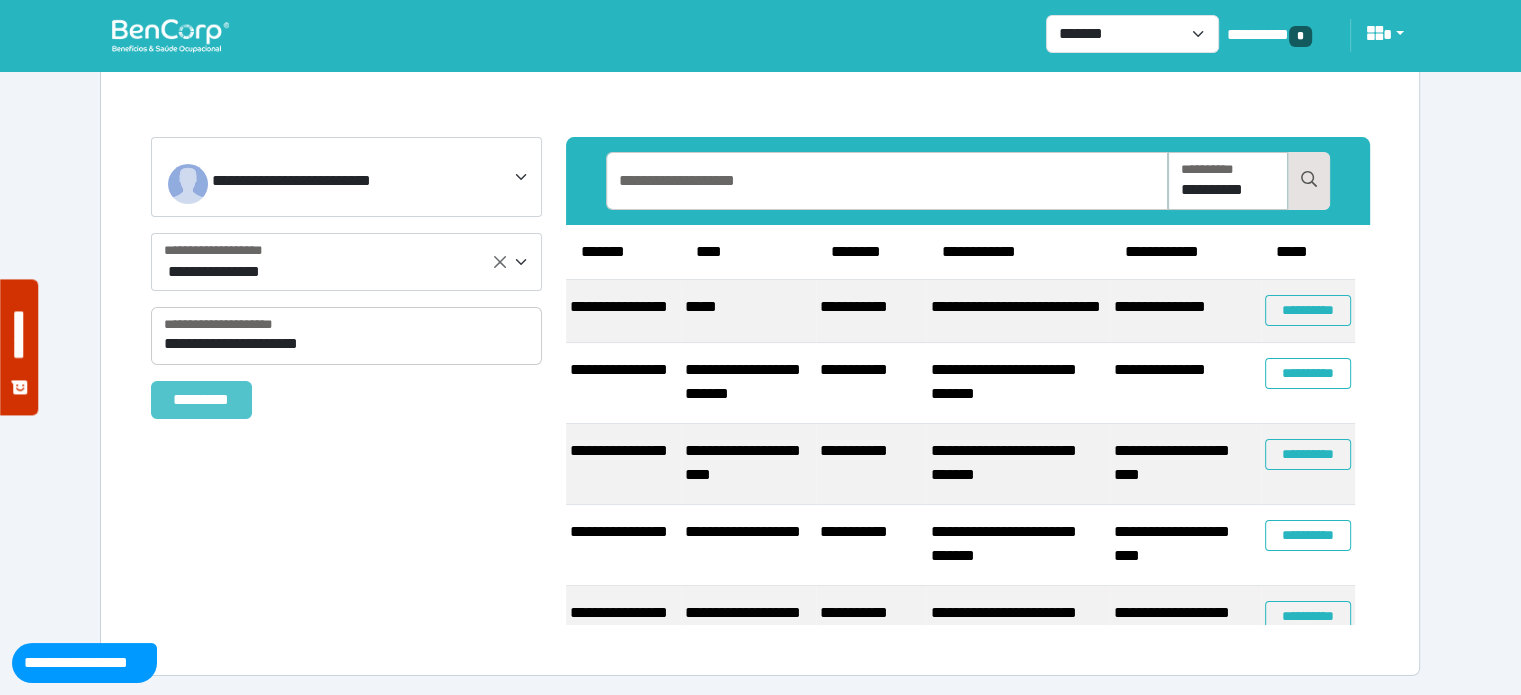 click on "*********" at bounding box center [201, 400] 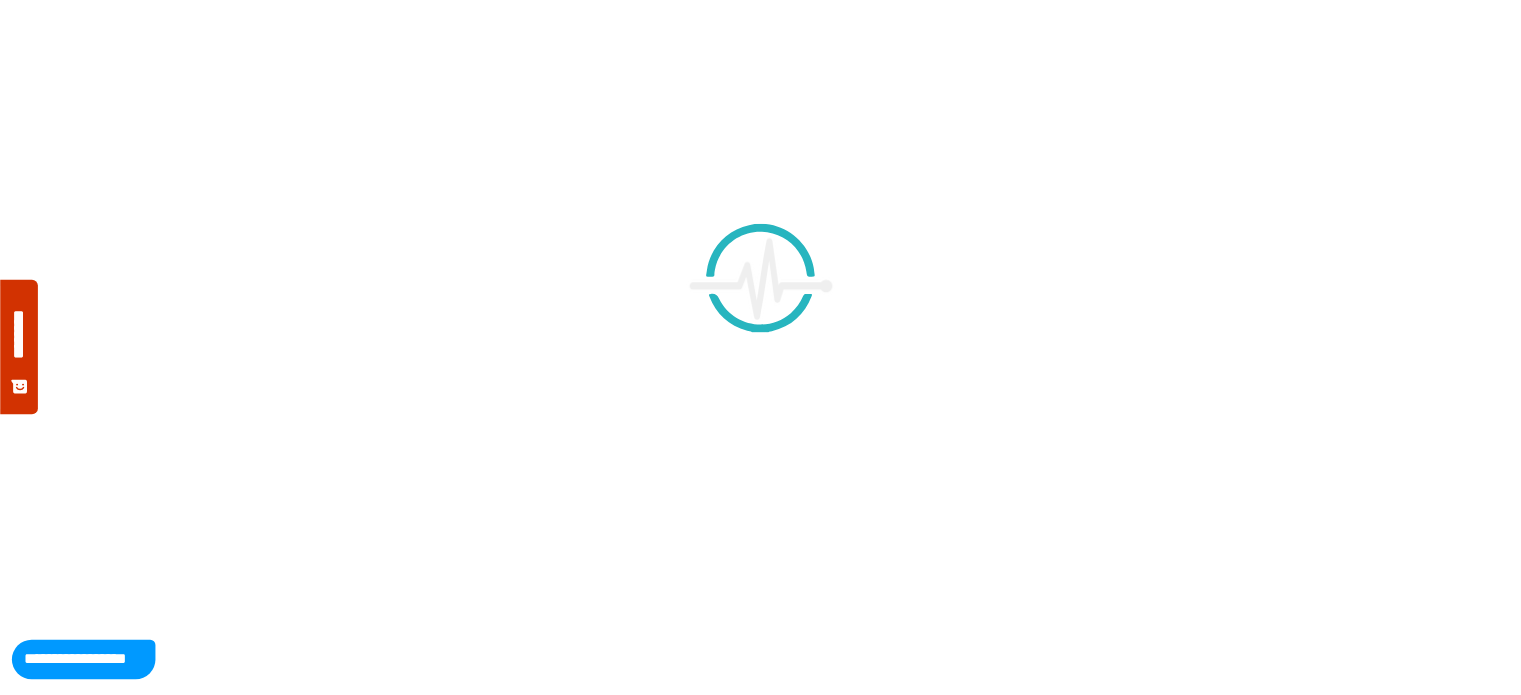 scroll, scrollTop: 0, scrollLeft: 0, axis: both 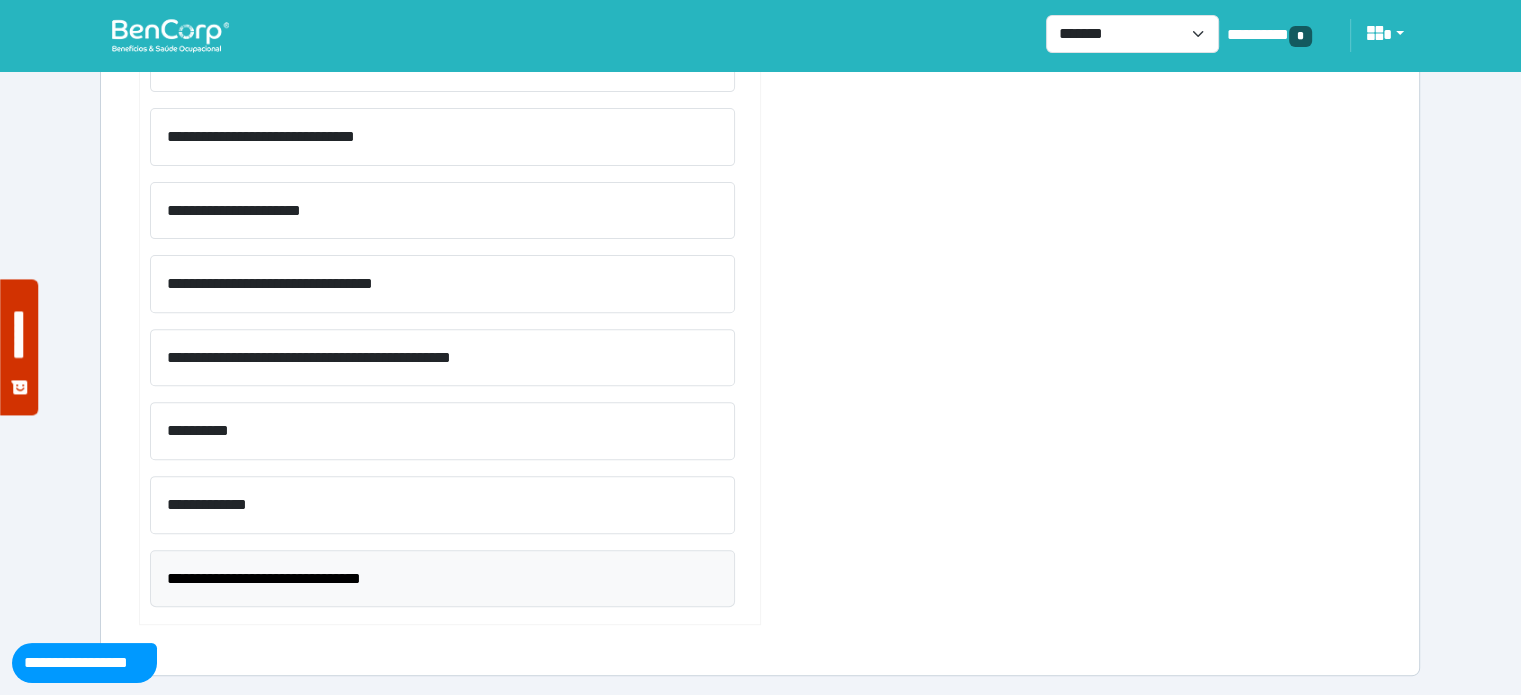 click on "**********" at bounding box center [442, 579] 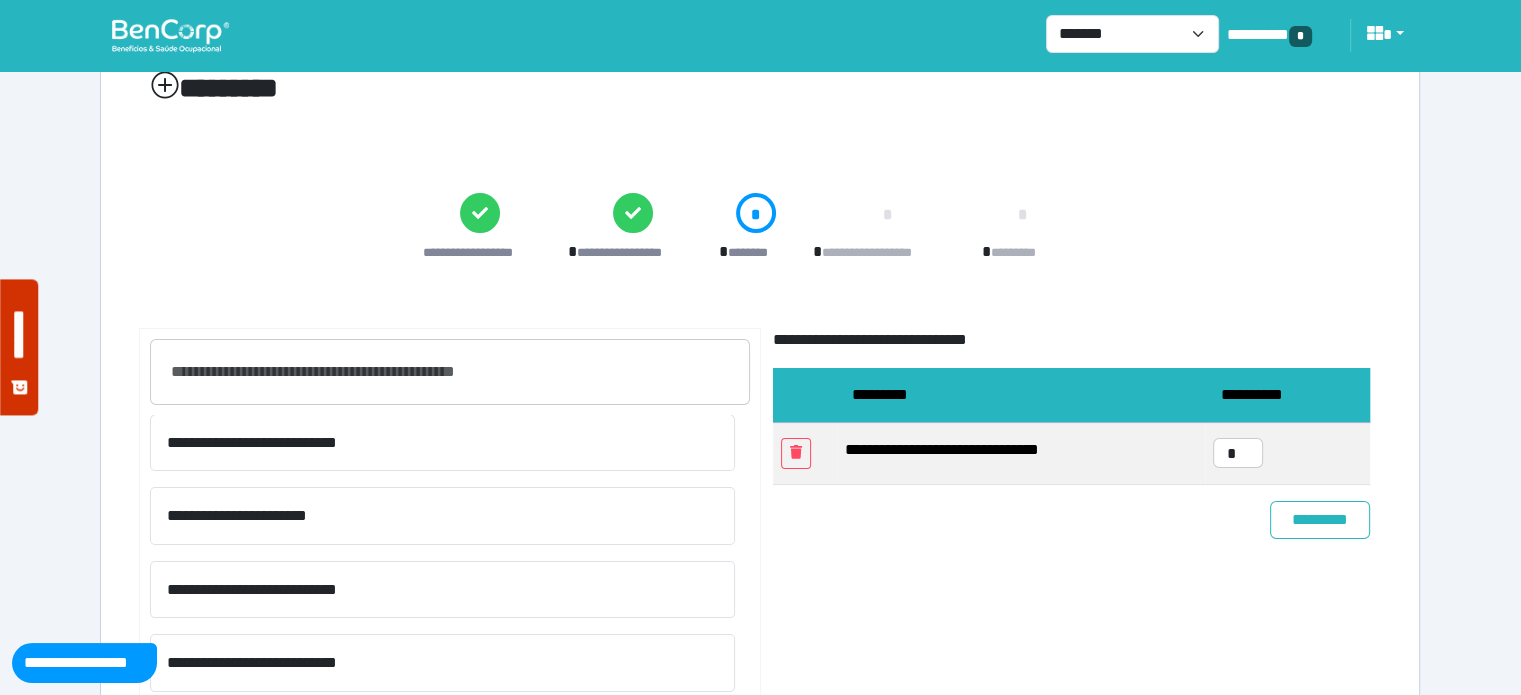 scroll, scrollTop: 0, scrollLeft: 0, axis: both 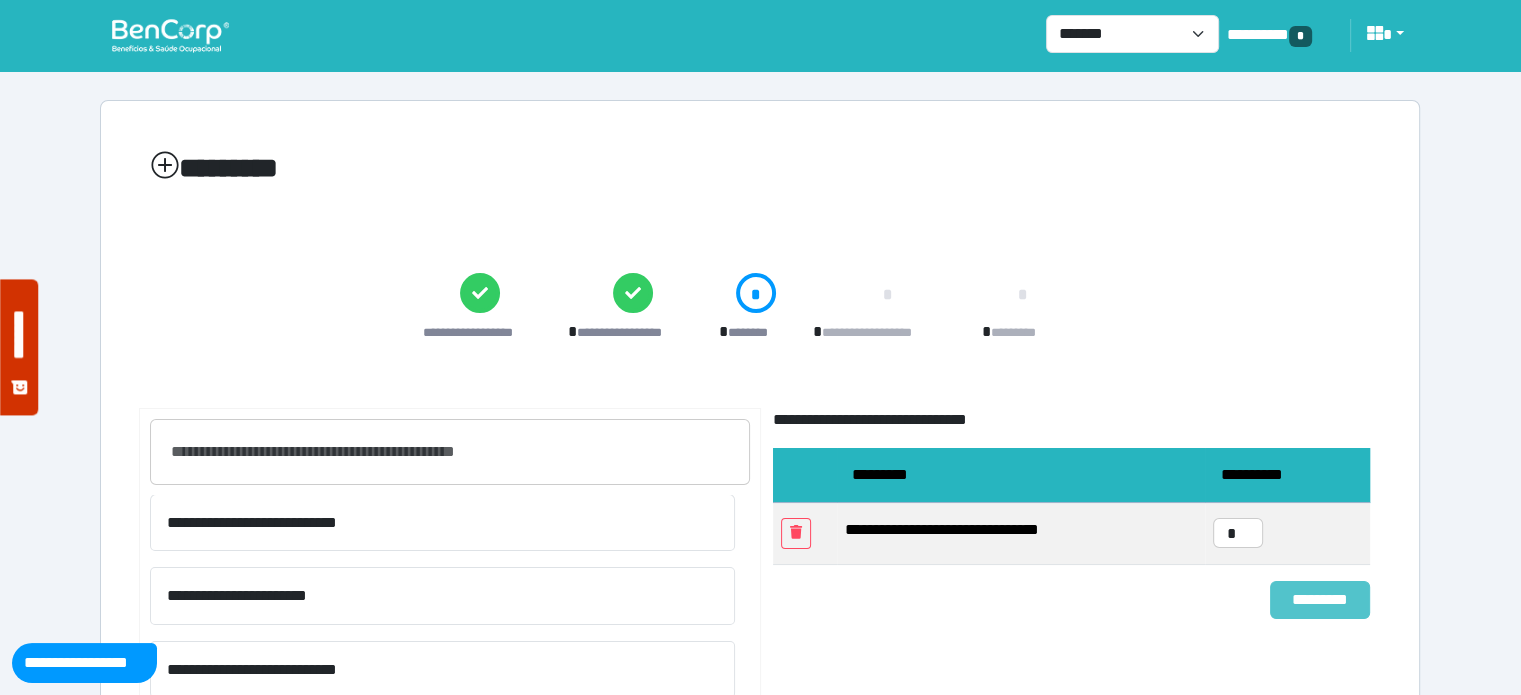 click on "*********" at bounding box center (1320, 600) 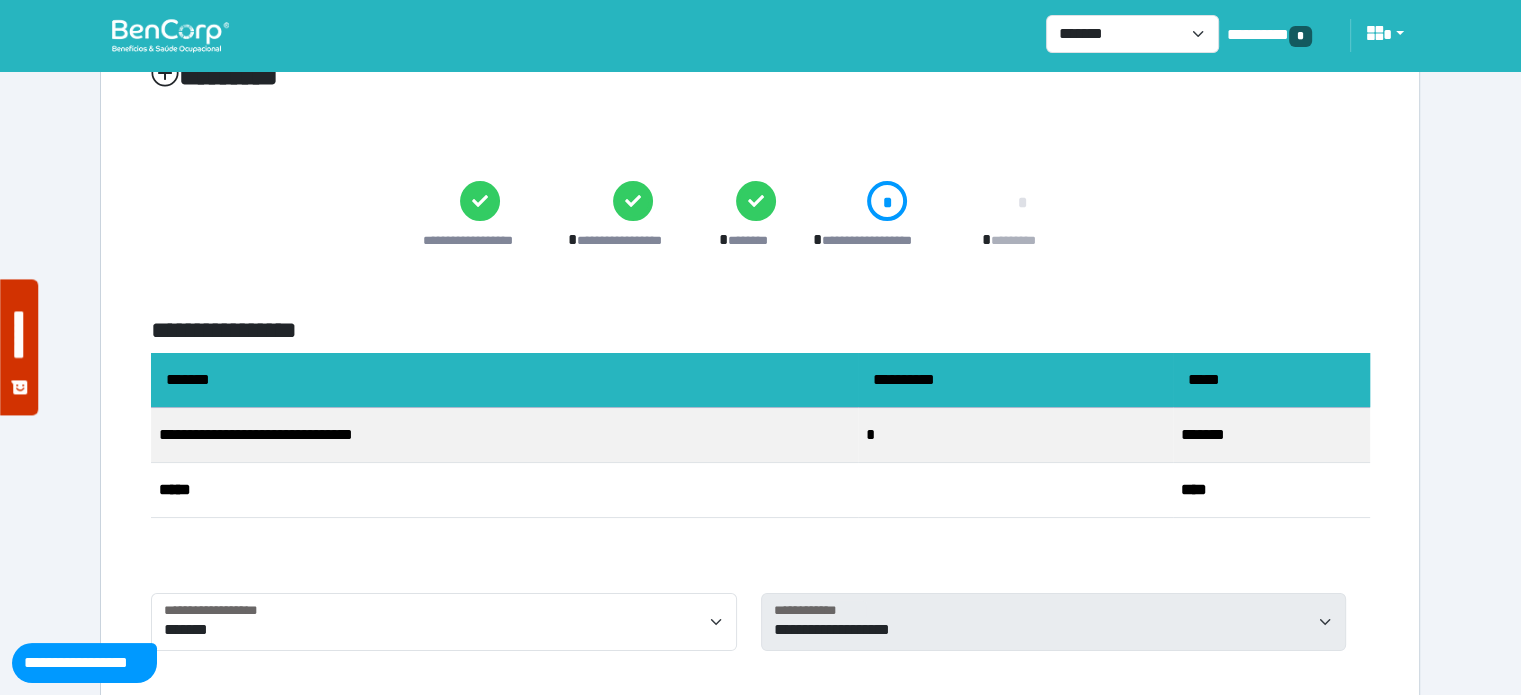 scroll, scrollTop: 400, scrollLeft: 0, axis: vertical 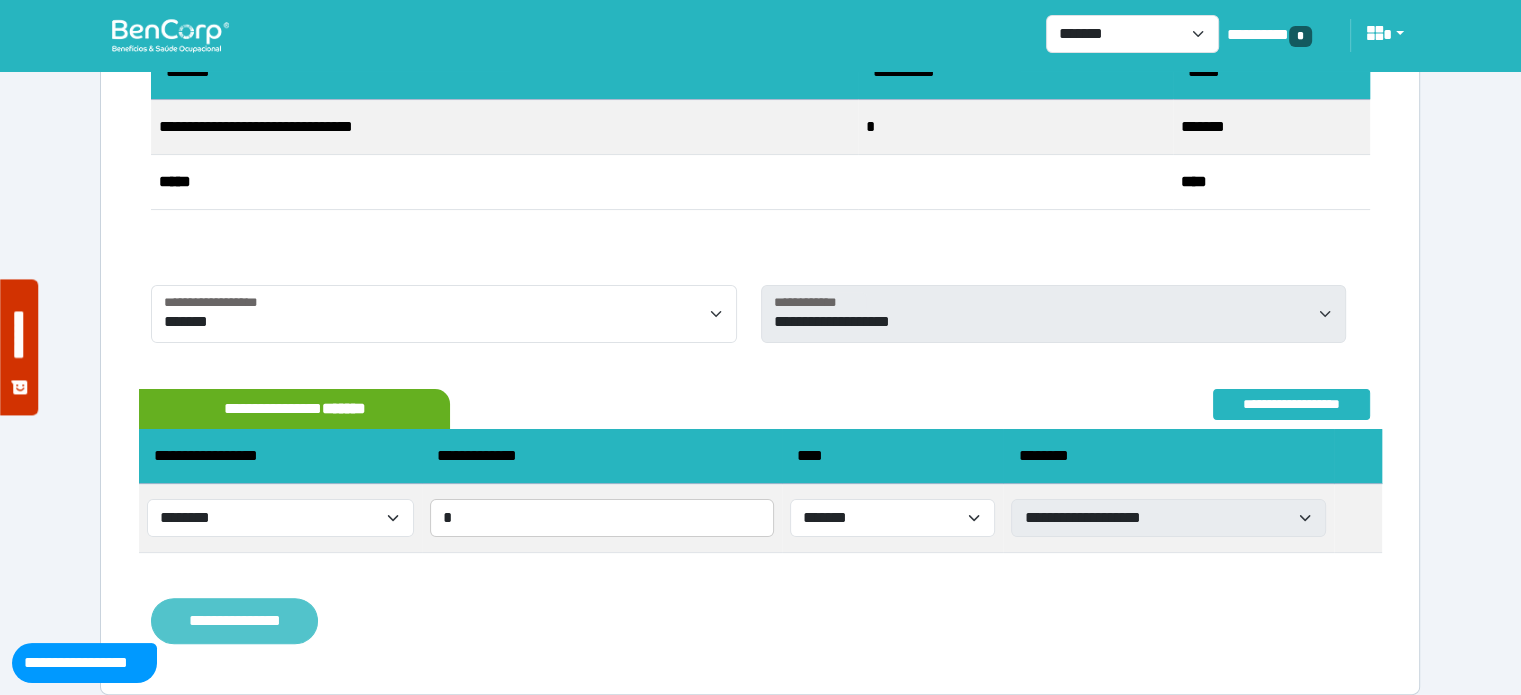 click on "**********" at bounding box center [234, 621] 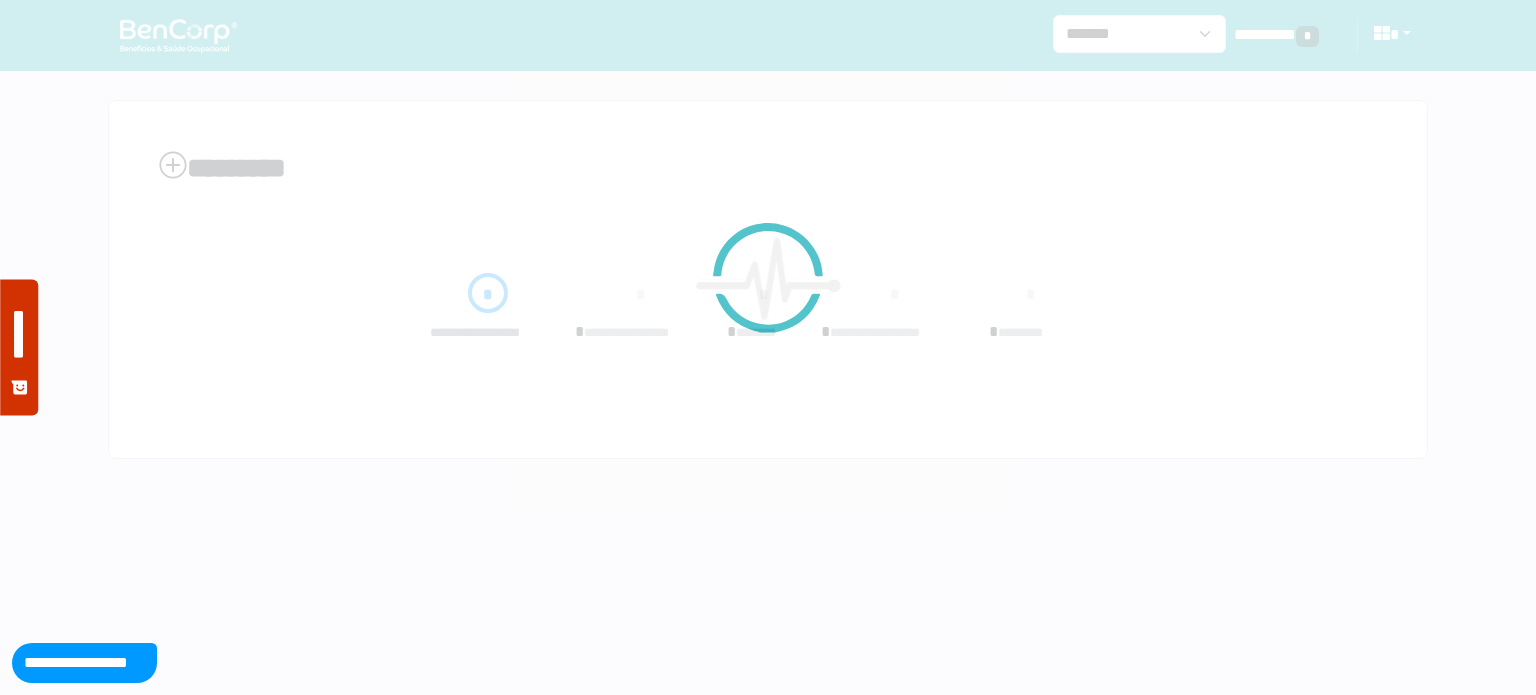 scroll, scrollTop: 0, scrollLeft: 0, axis: both 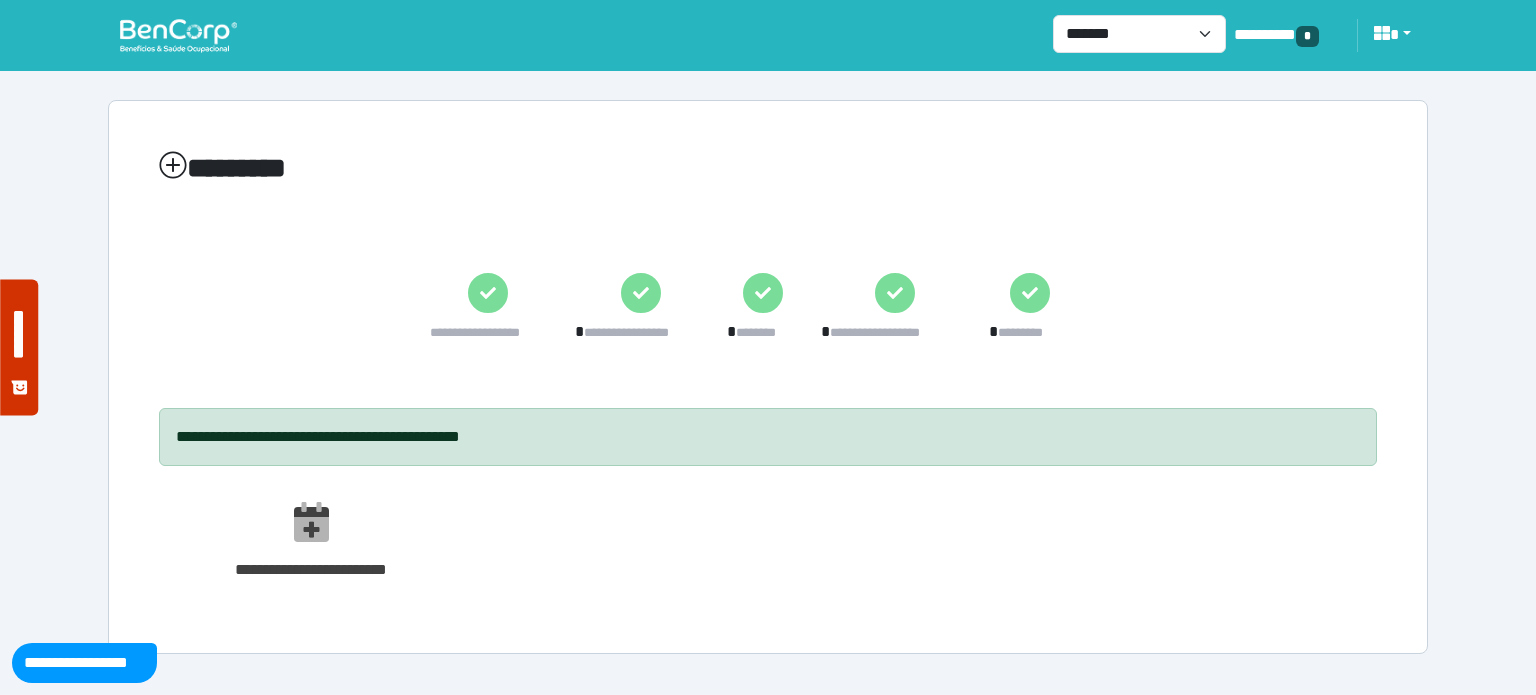 click at bounding box center [178, 35] 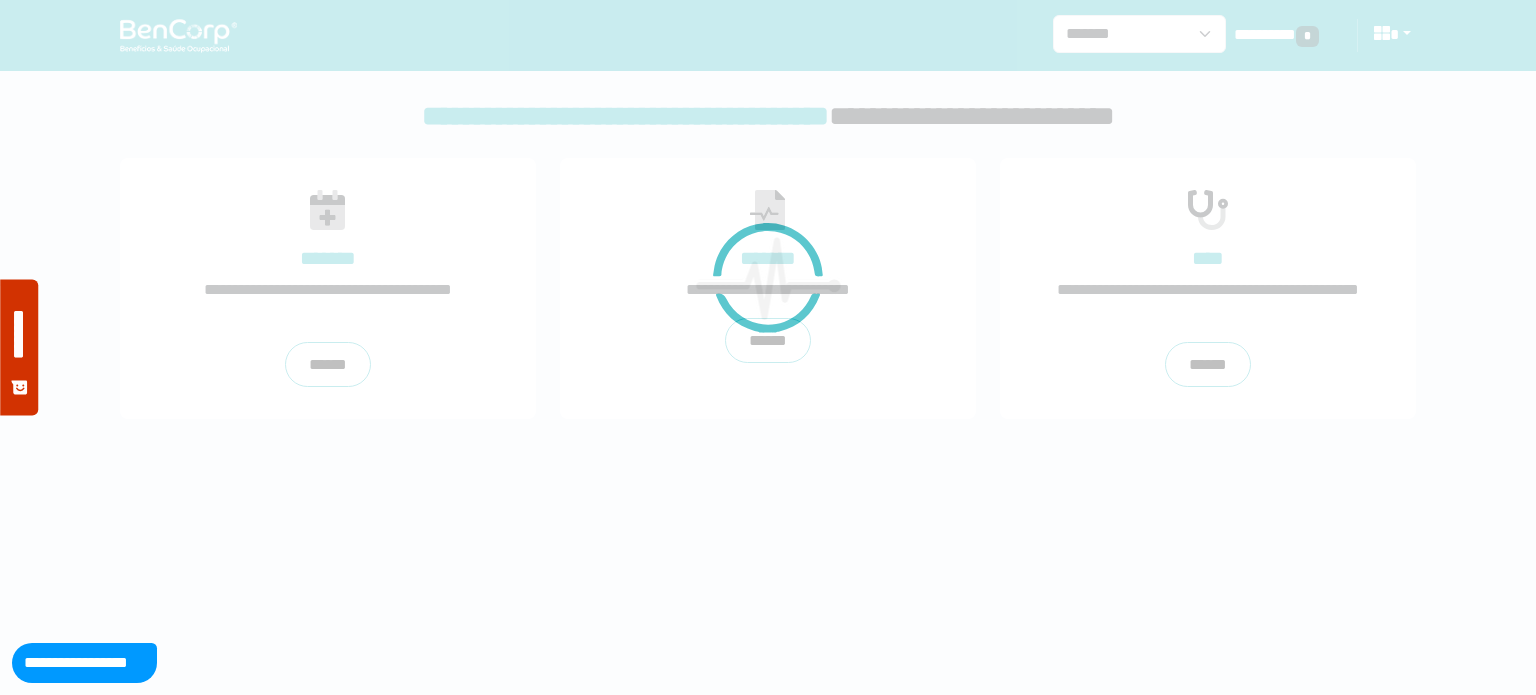 scroll, scrollTop: 0, scrollLeft: 0, axis: both 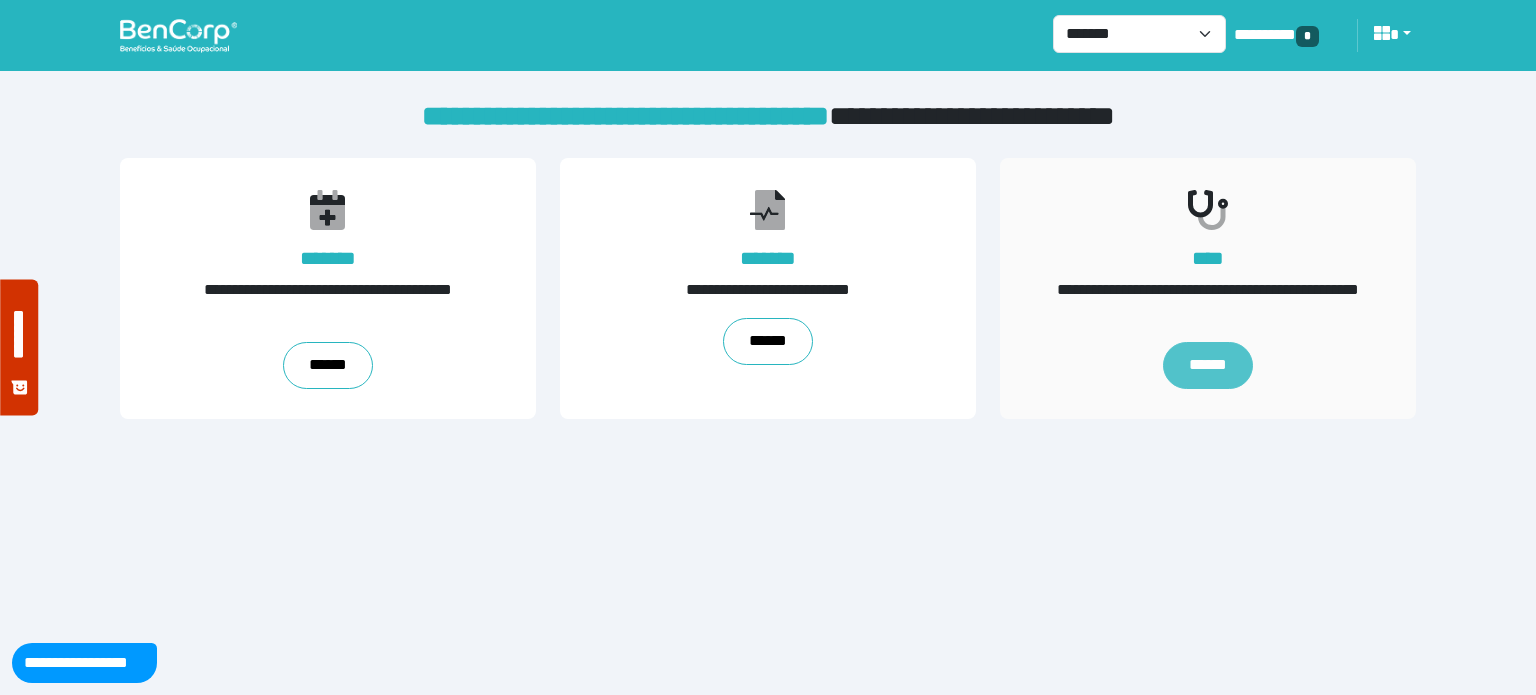 click on "******" at bounding box center [1208, 366] 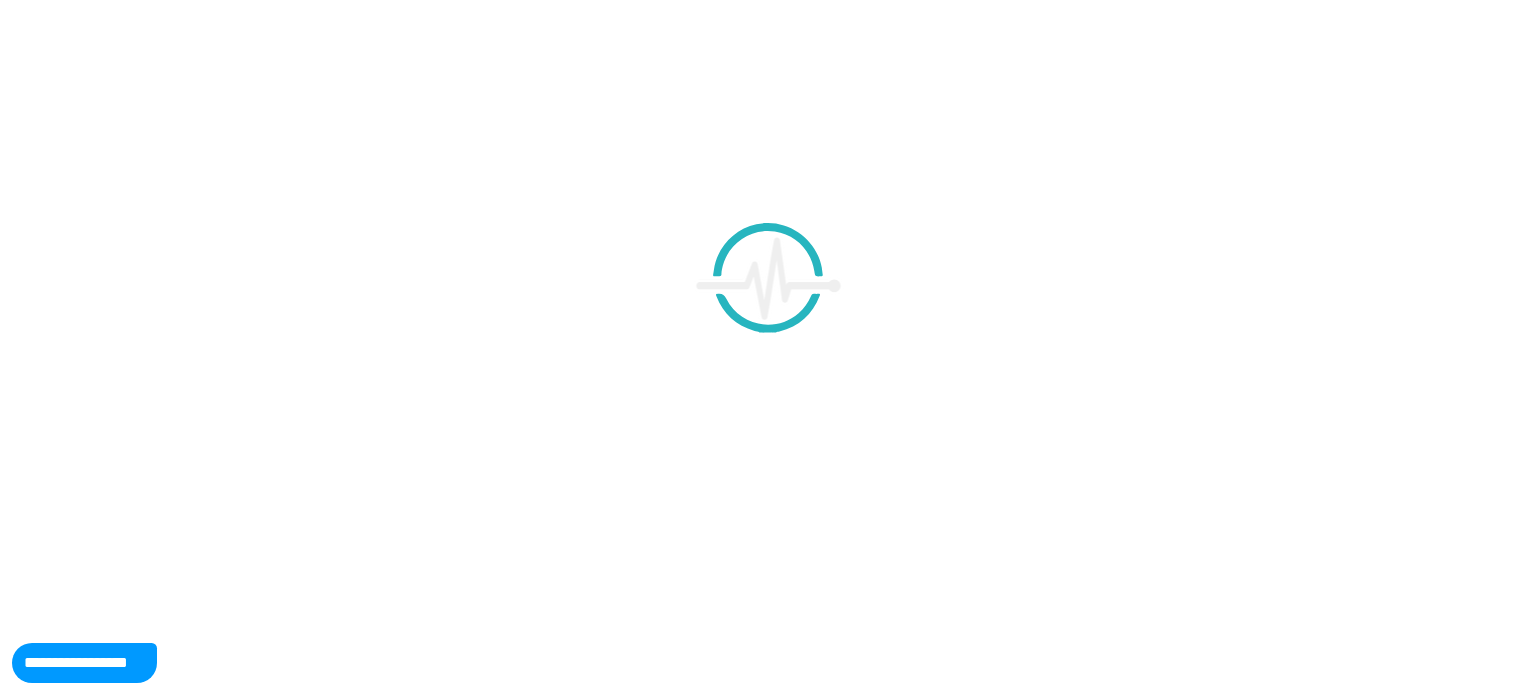 scroll, scrollTop: 0, scrollLeft: 0, axis: both 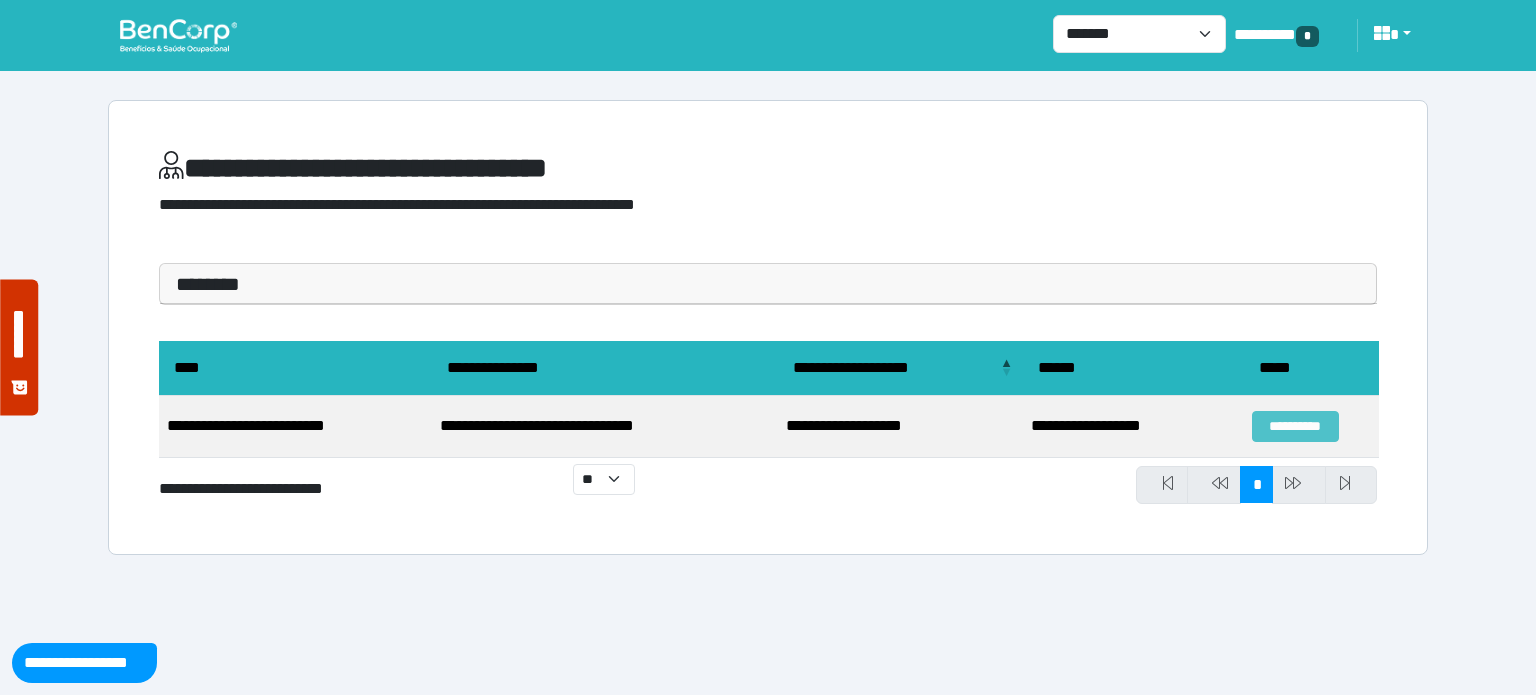 click on "**********" at bounding box center (1295, 426) 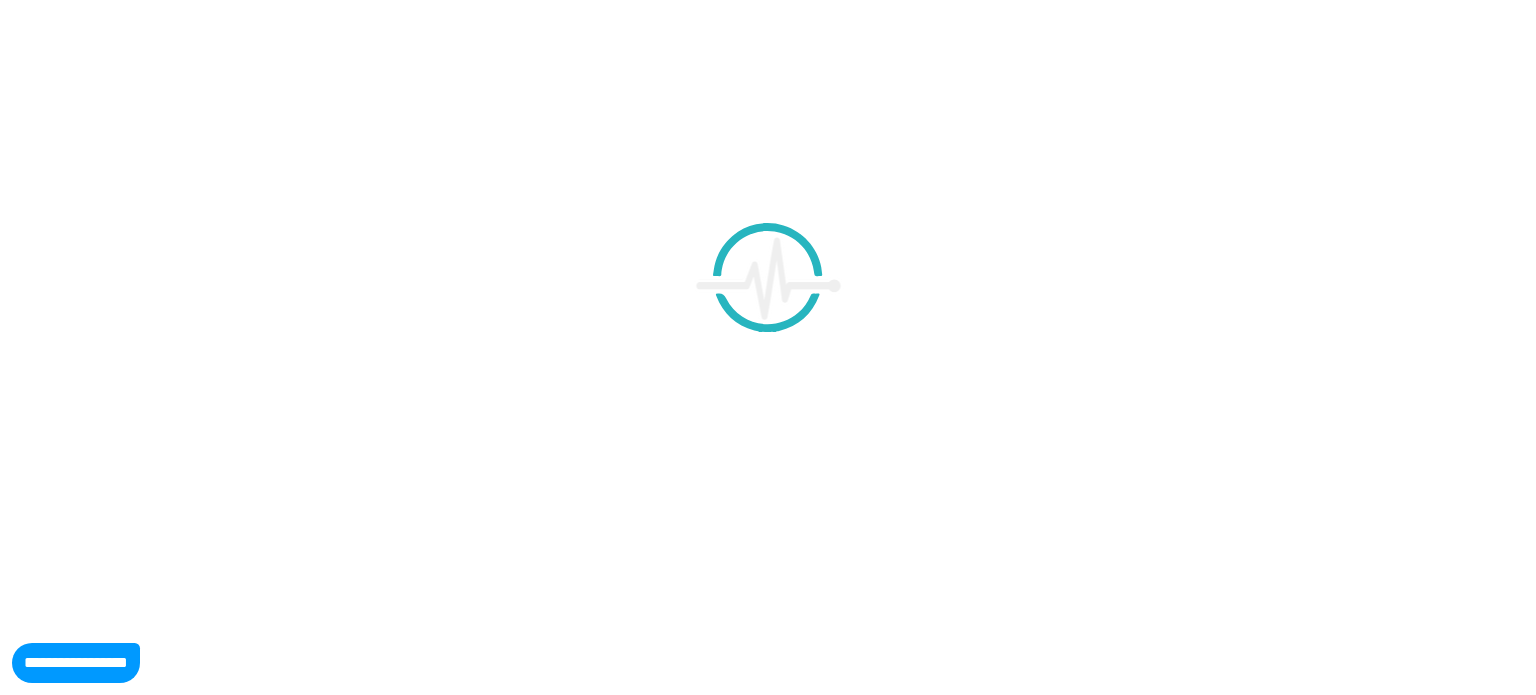 scroll, scrollTop: 0, scrollLeft: 0, axis: both 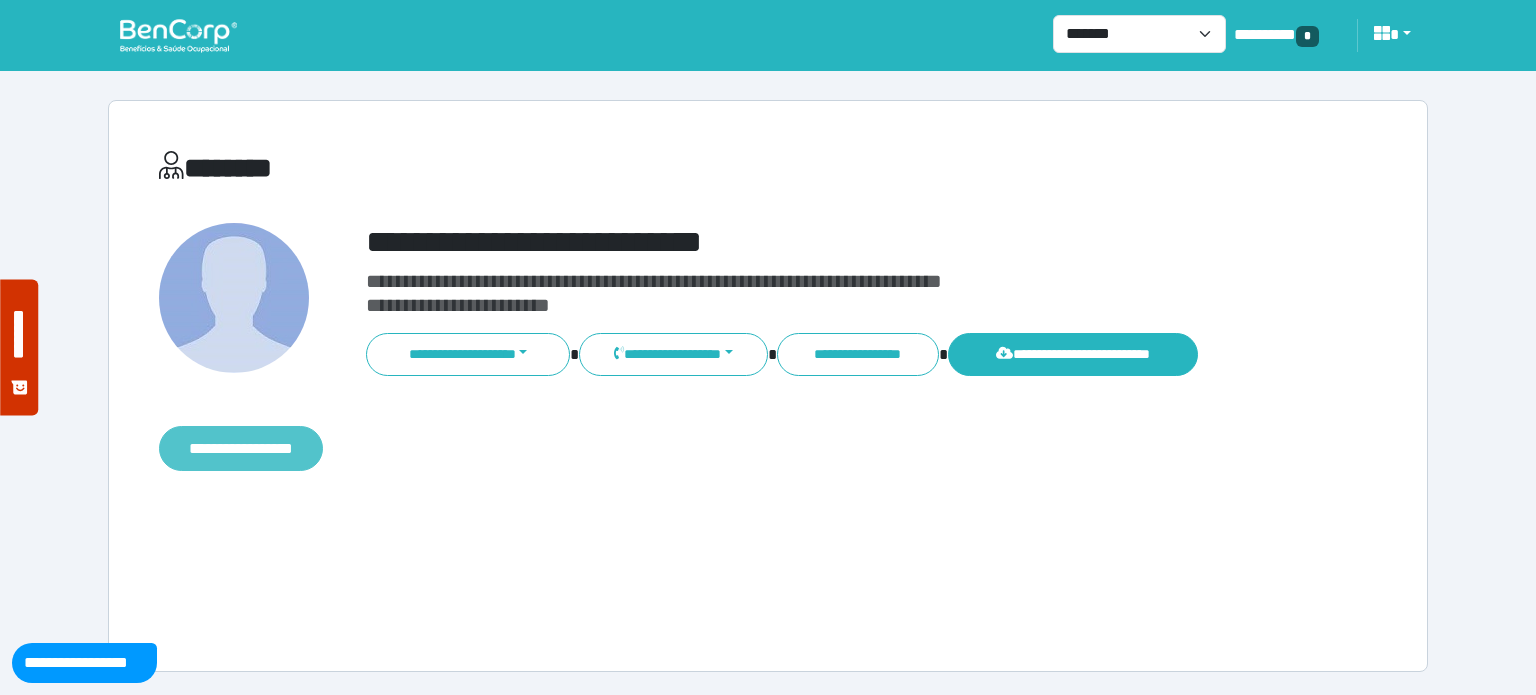 click on "**********" at bounding box center [241, 449] 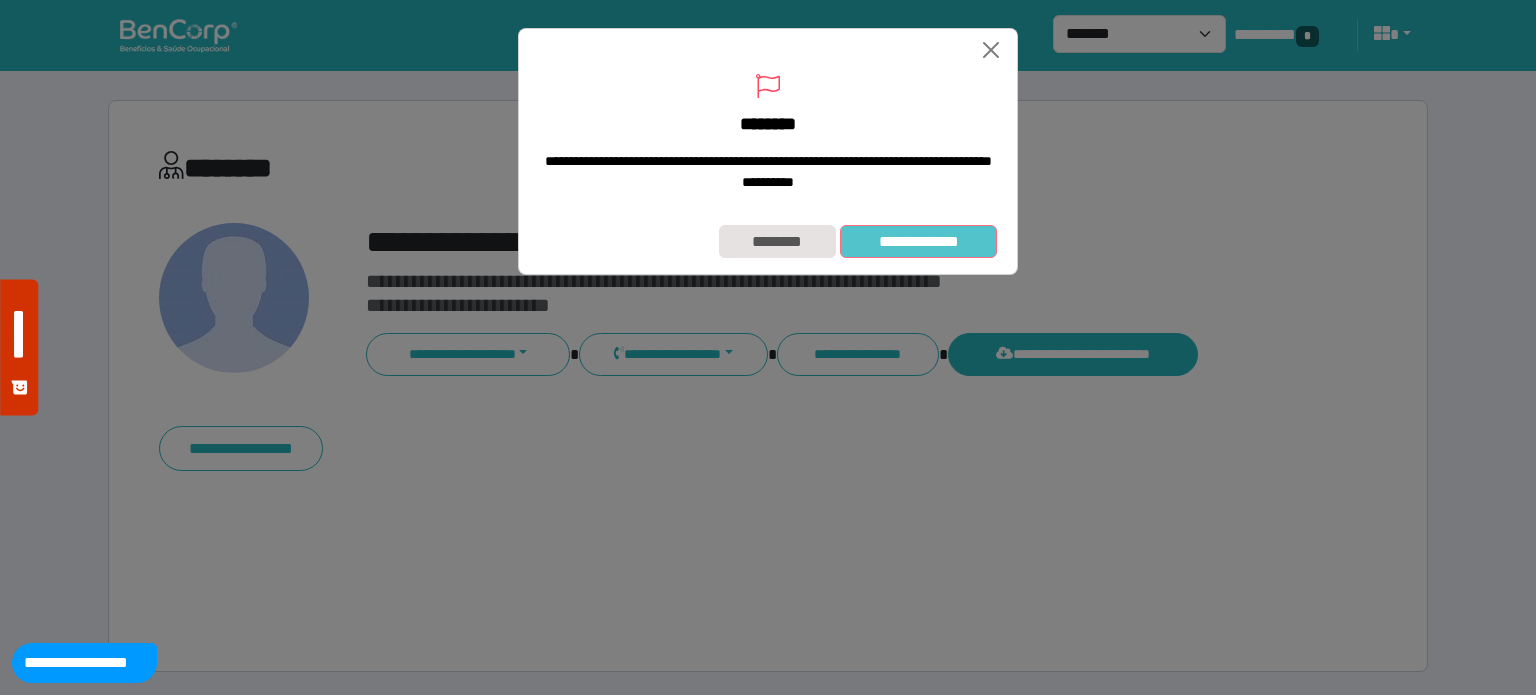 click on "**********" at bounding box center [918, 242] 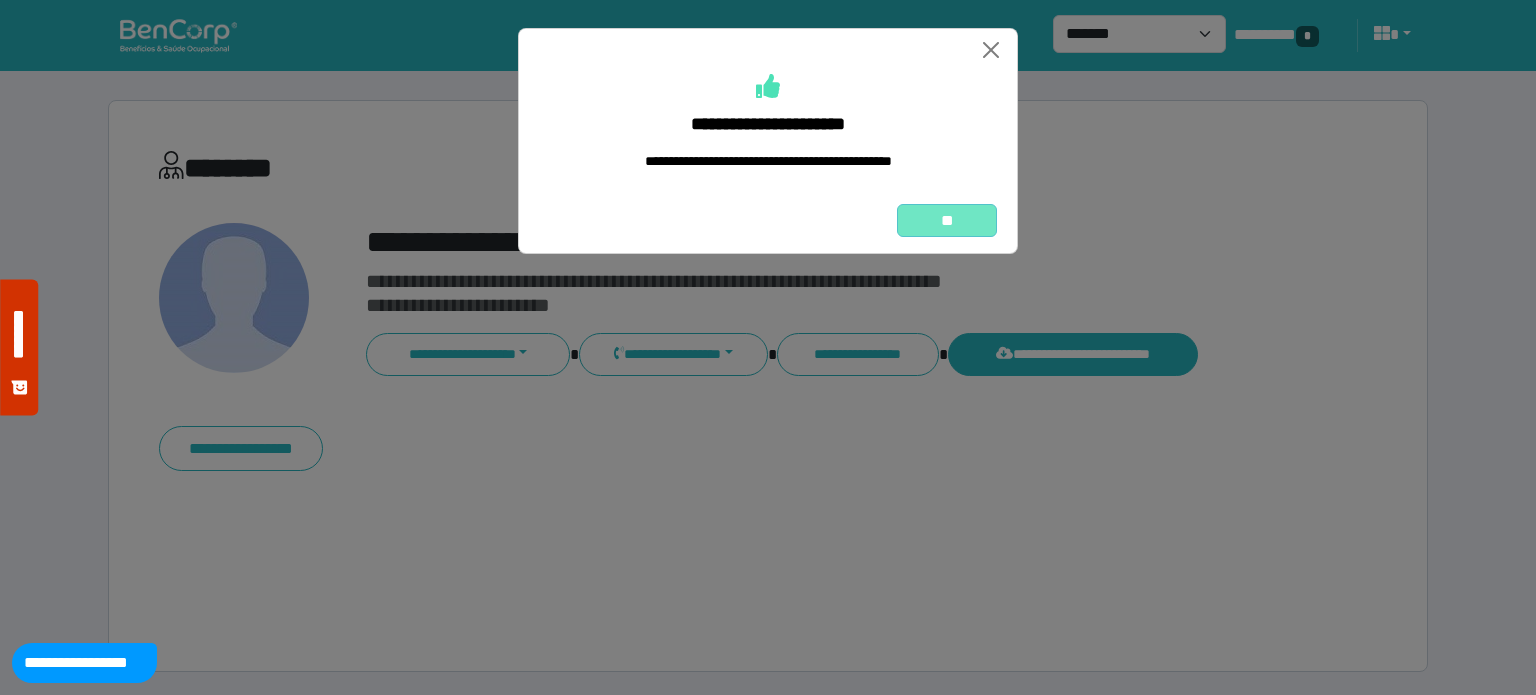 click on "**" at bounding box center (947, 221) 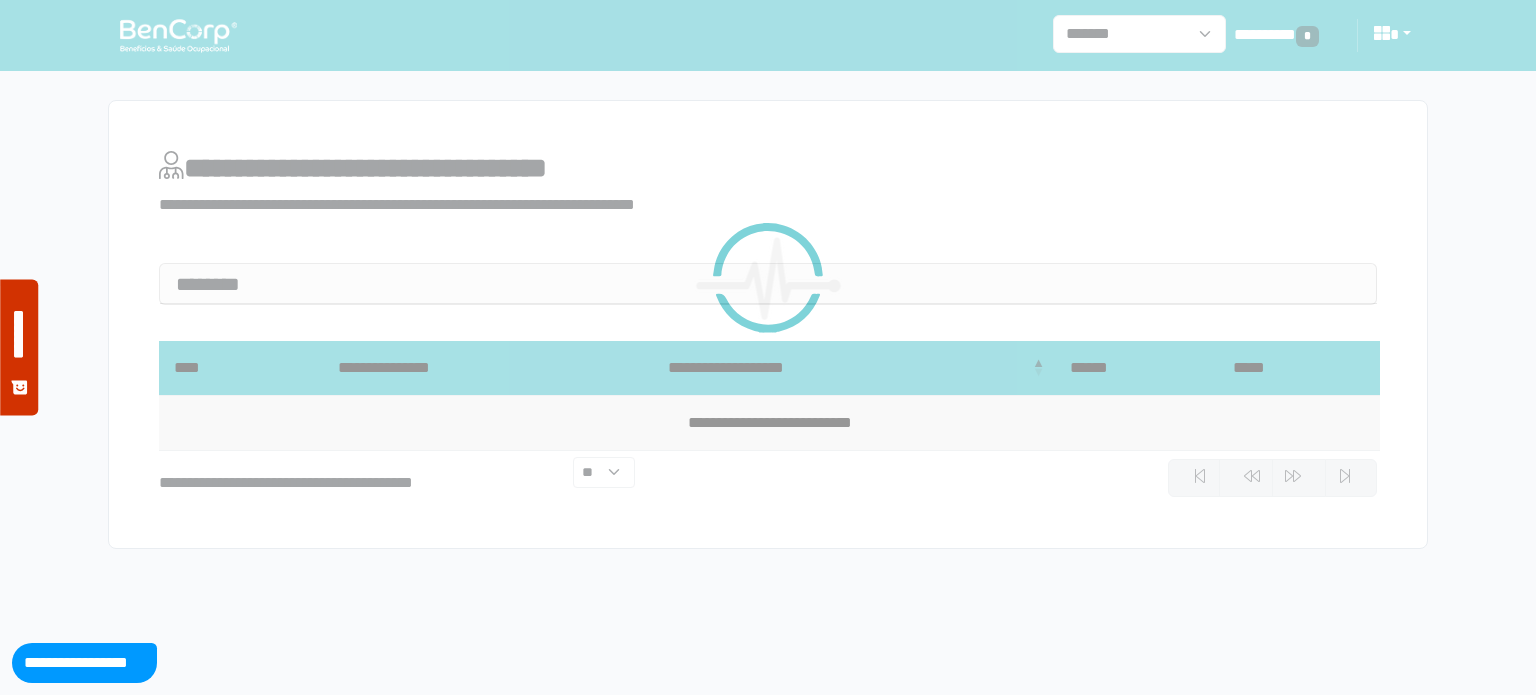 scroll, scrollTop: 0, scrollLeft: 0, axis: both 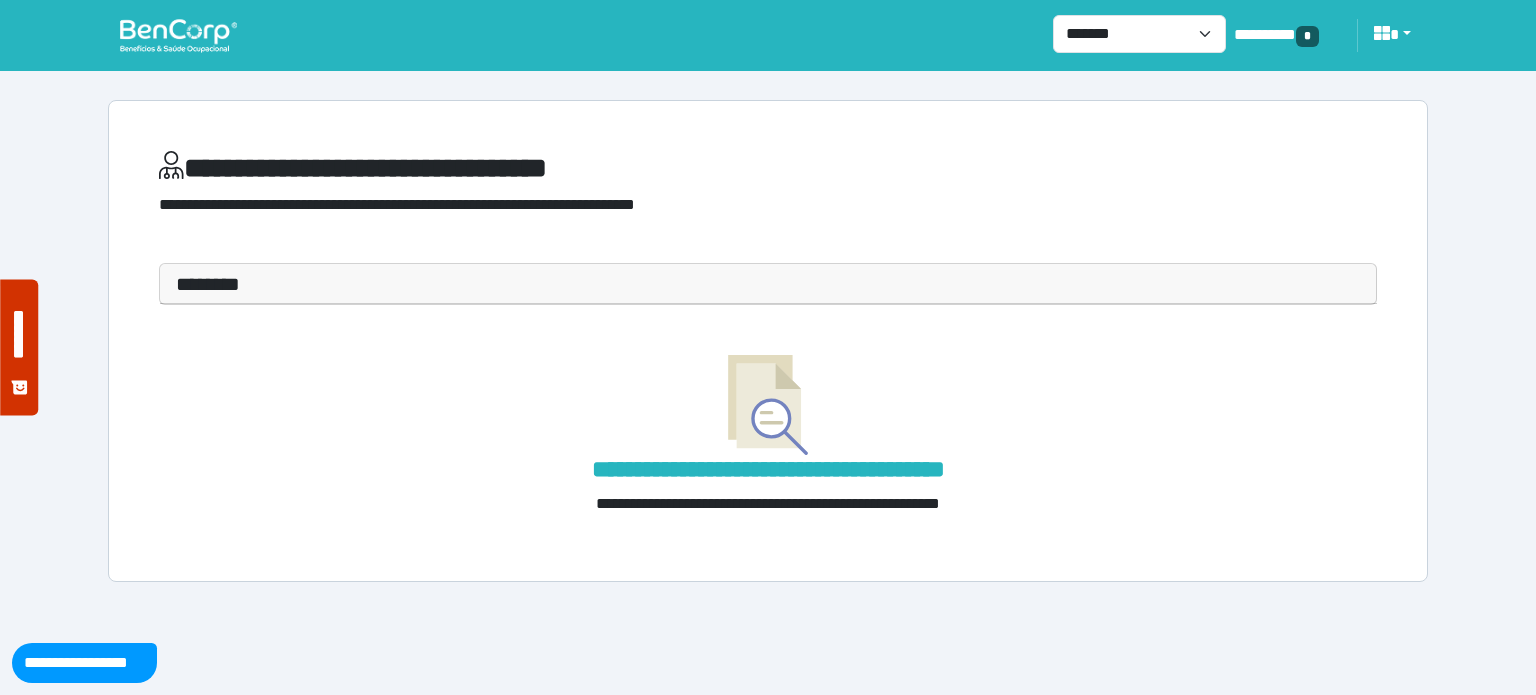 click at bounding box center [178, 35] 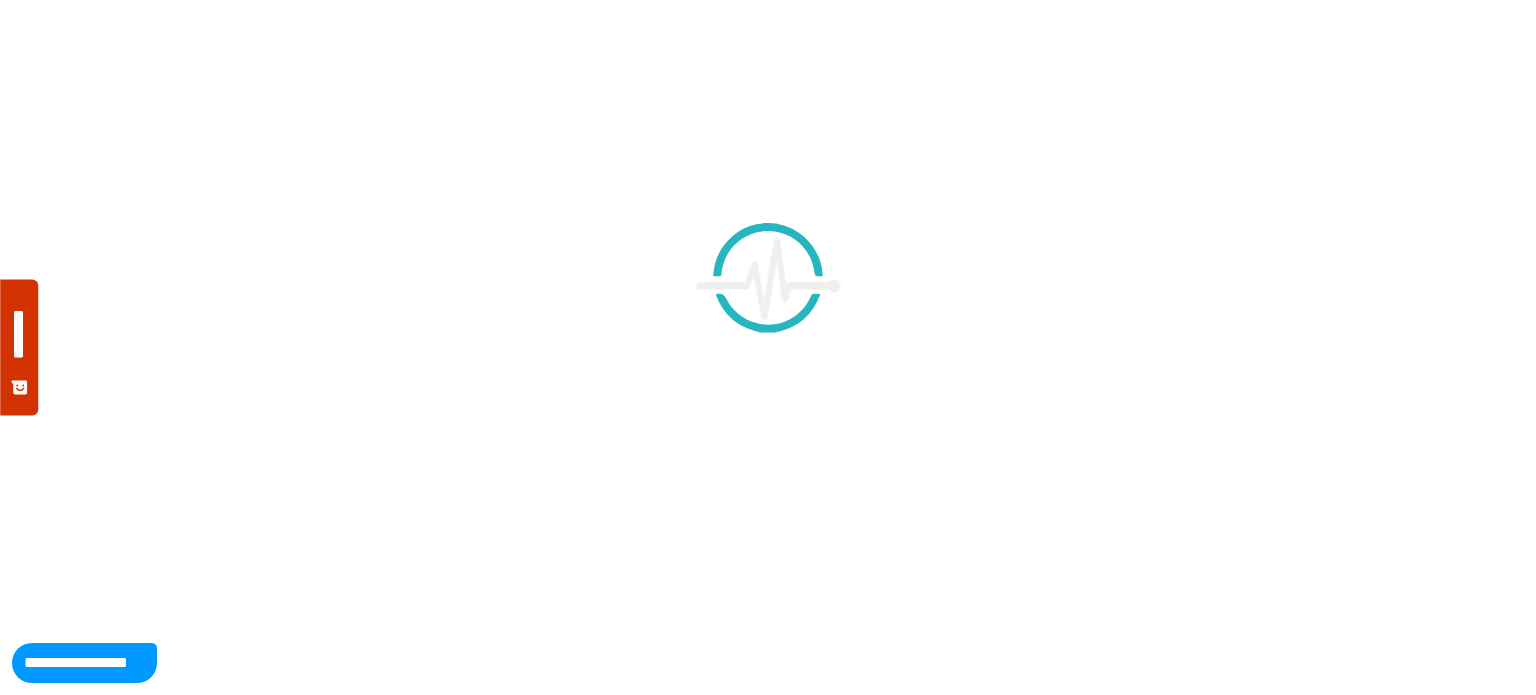 scroll, scrollTop: 0, scrollLeft: 0, axis: both 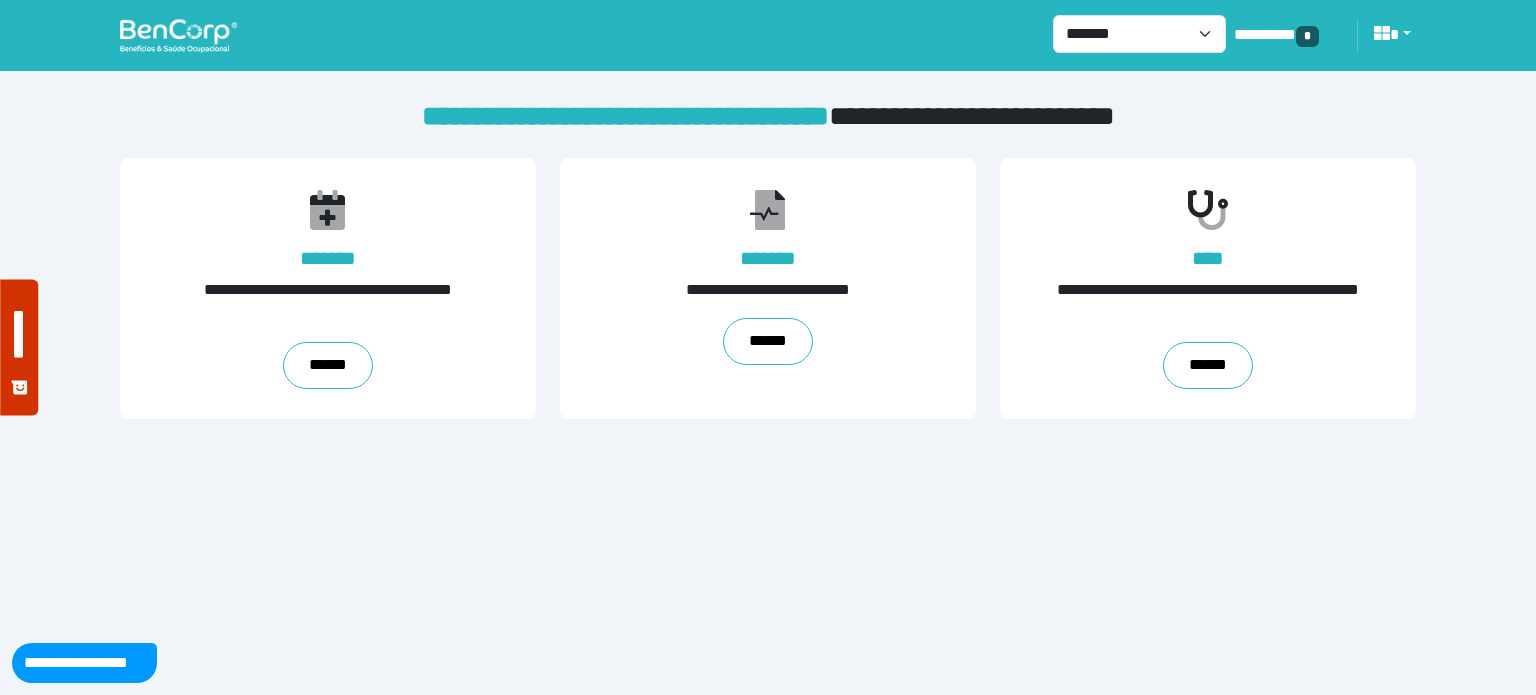 click at bounding box center (178, 35) 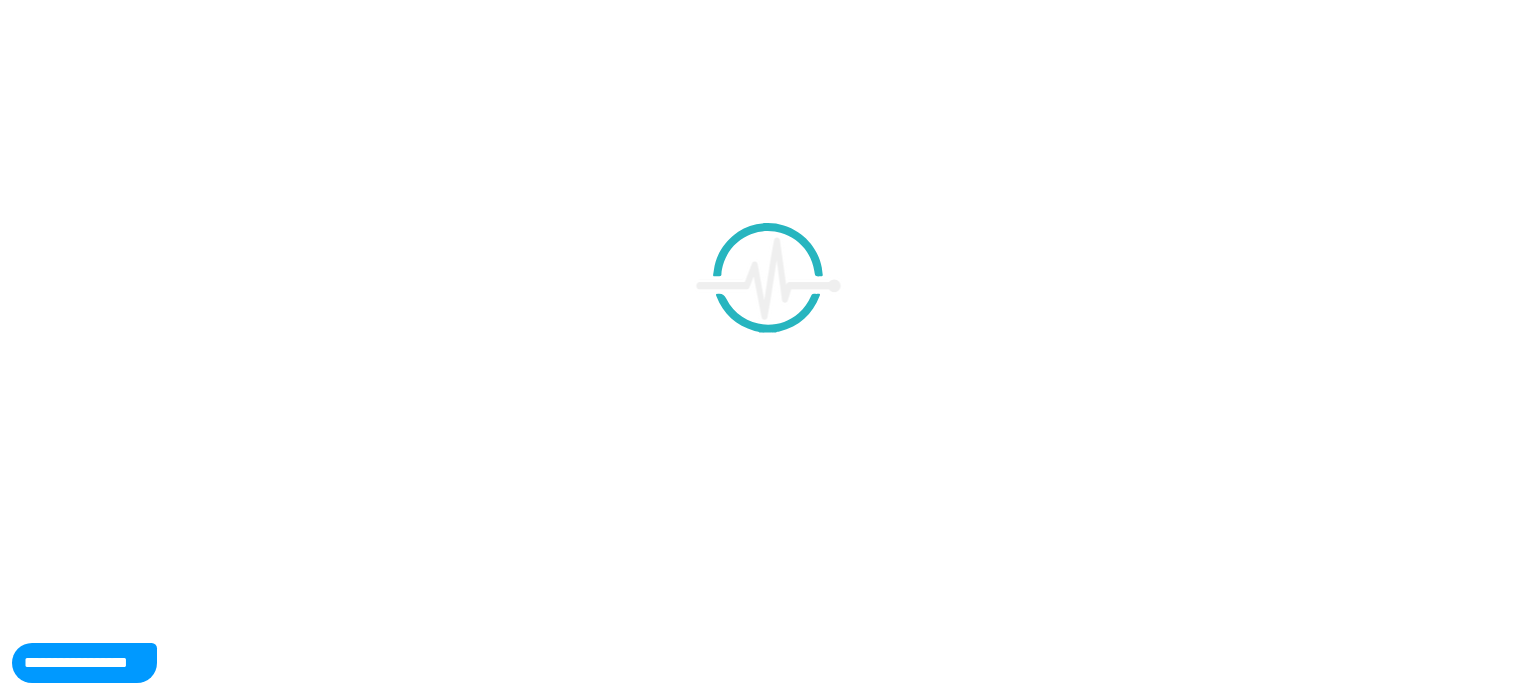 scroll, scrollTop: 0, scrollLeft: 0, axis: both 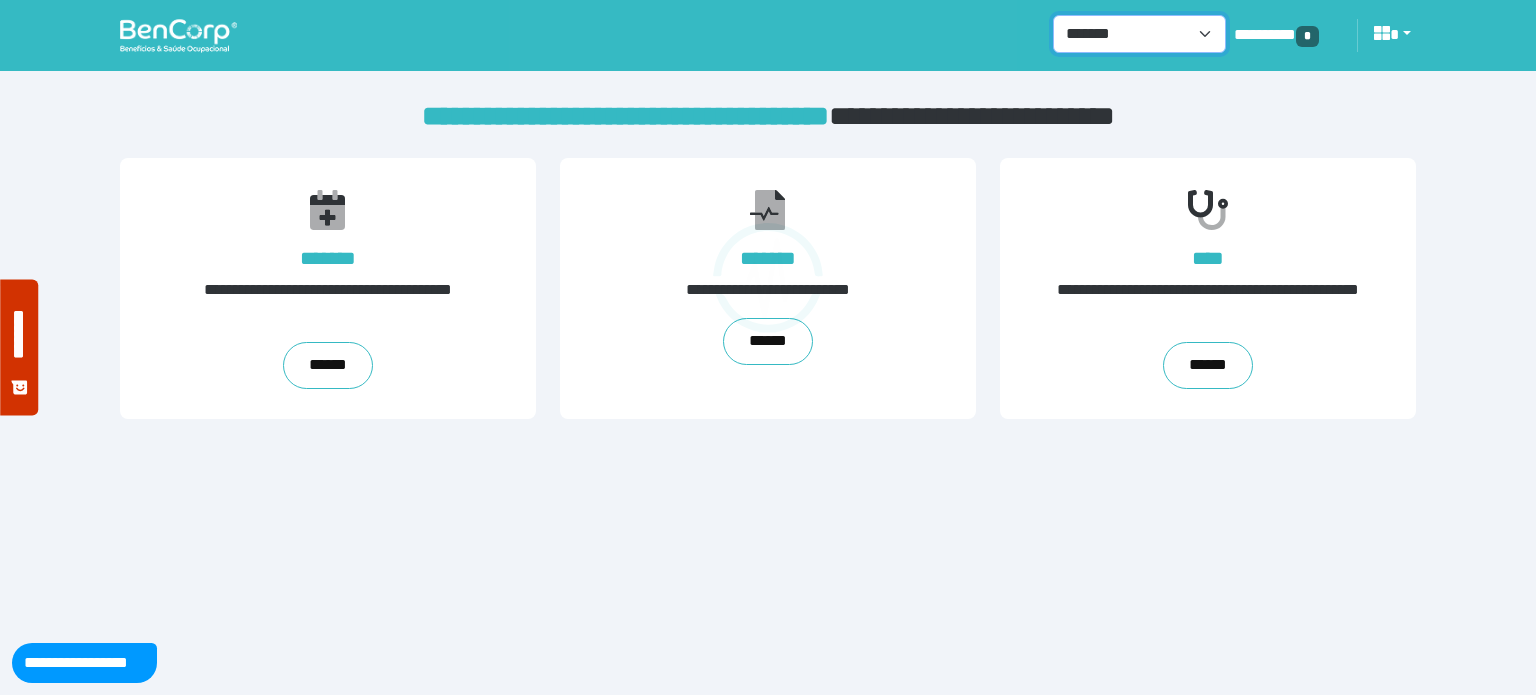 click on "**********" at bounding box center (1139, 34) 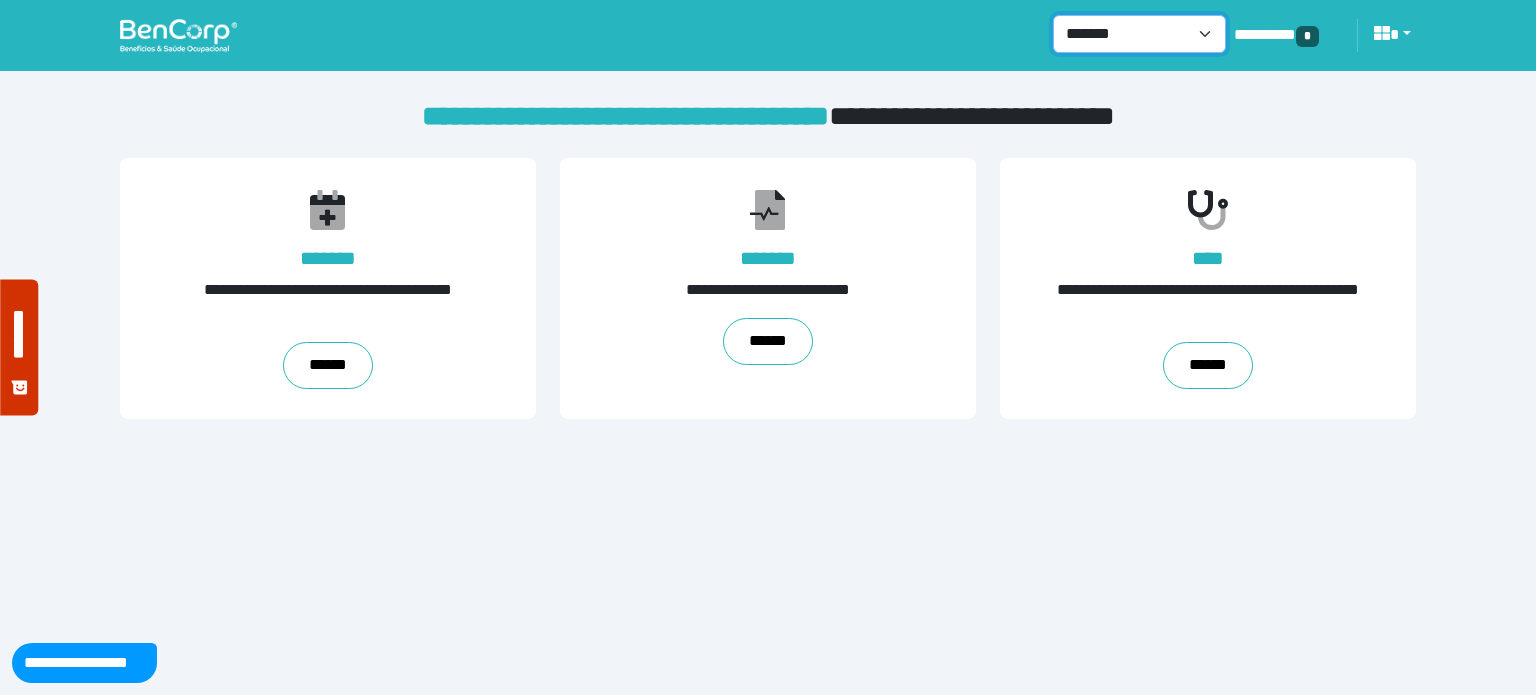 select on "*" 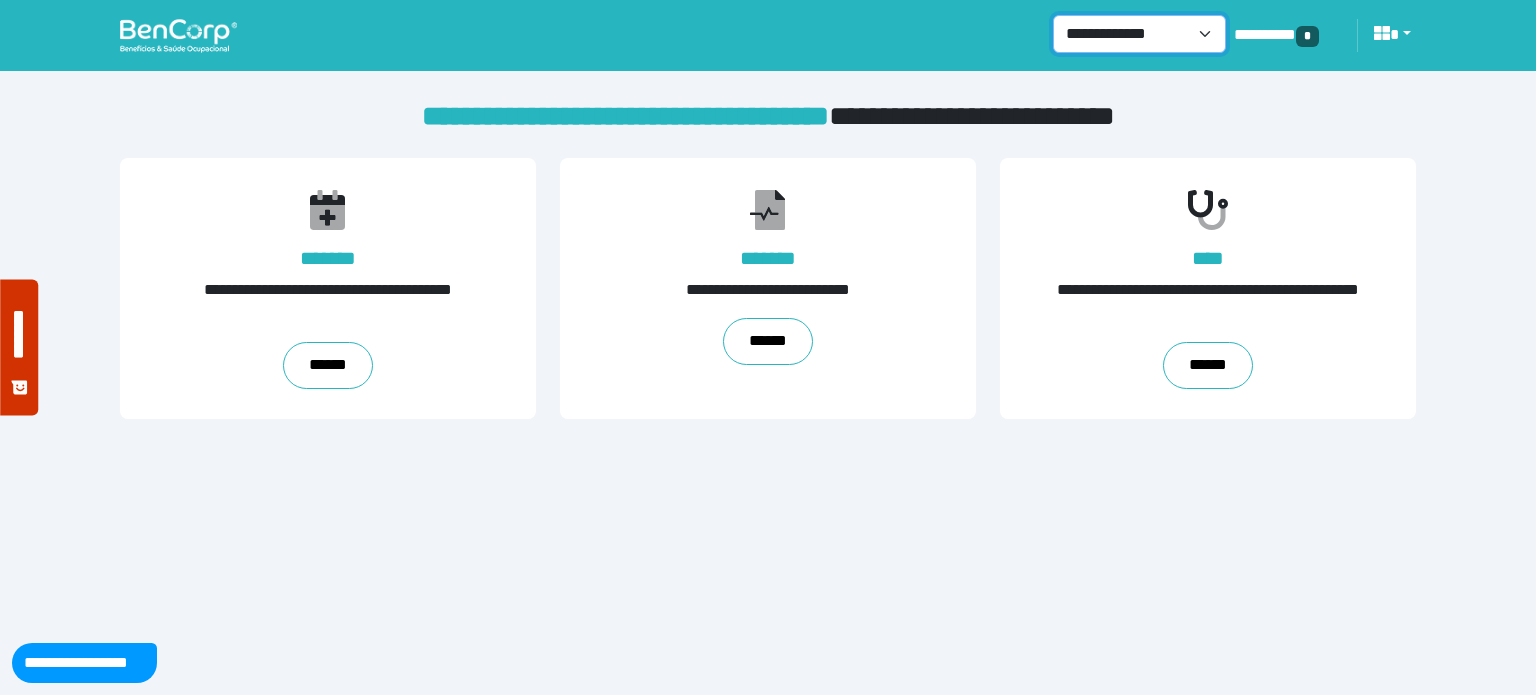 click on "**********" at bounding box center (1139, 34) 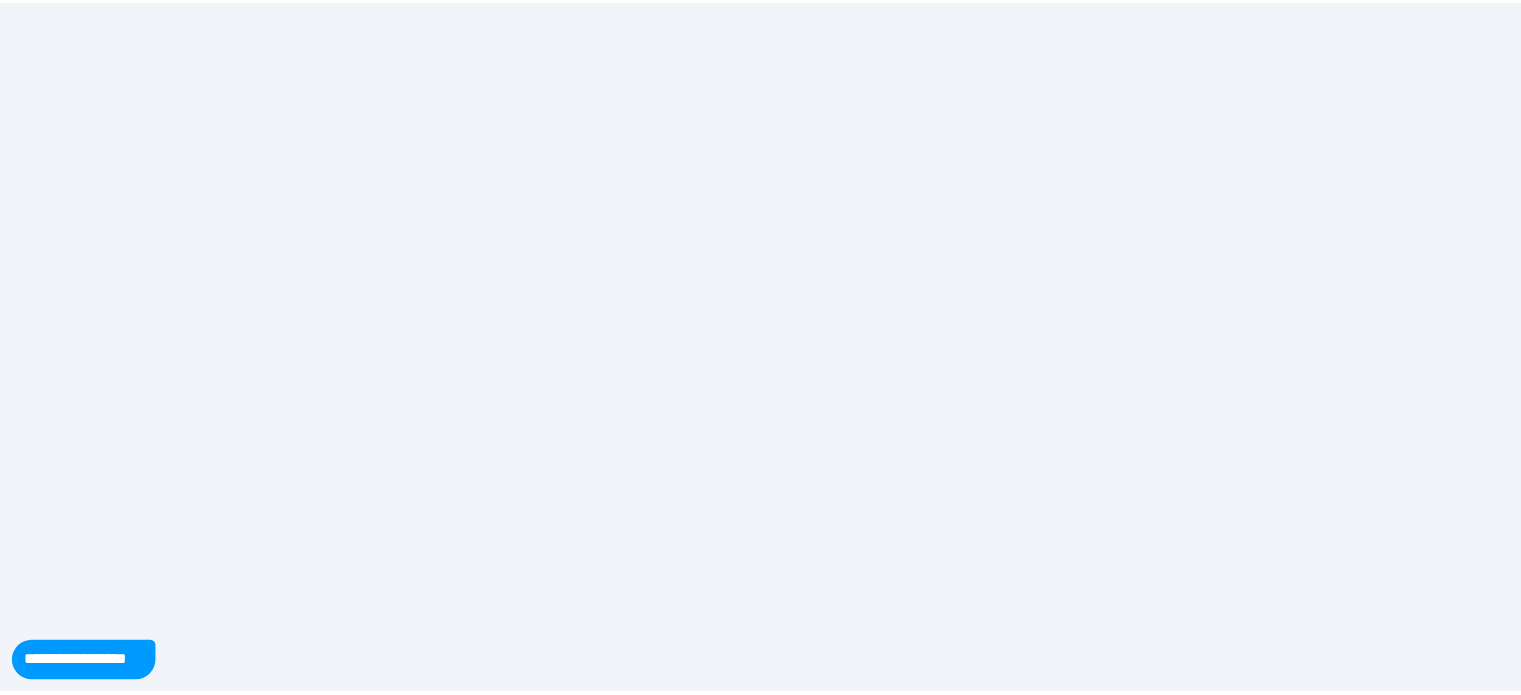scroll, scrollTop: 0, scrollLeft: 0, axis: both 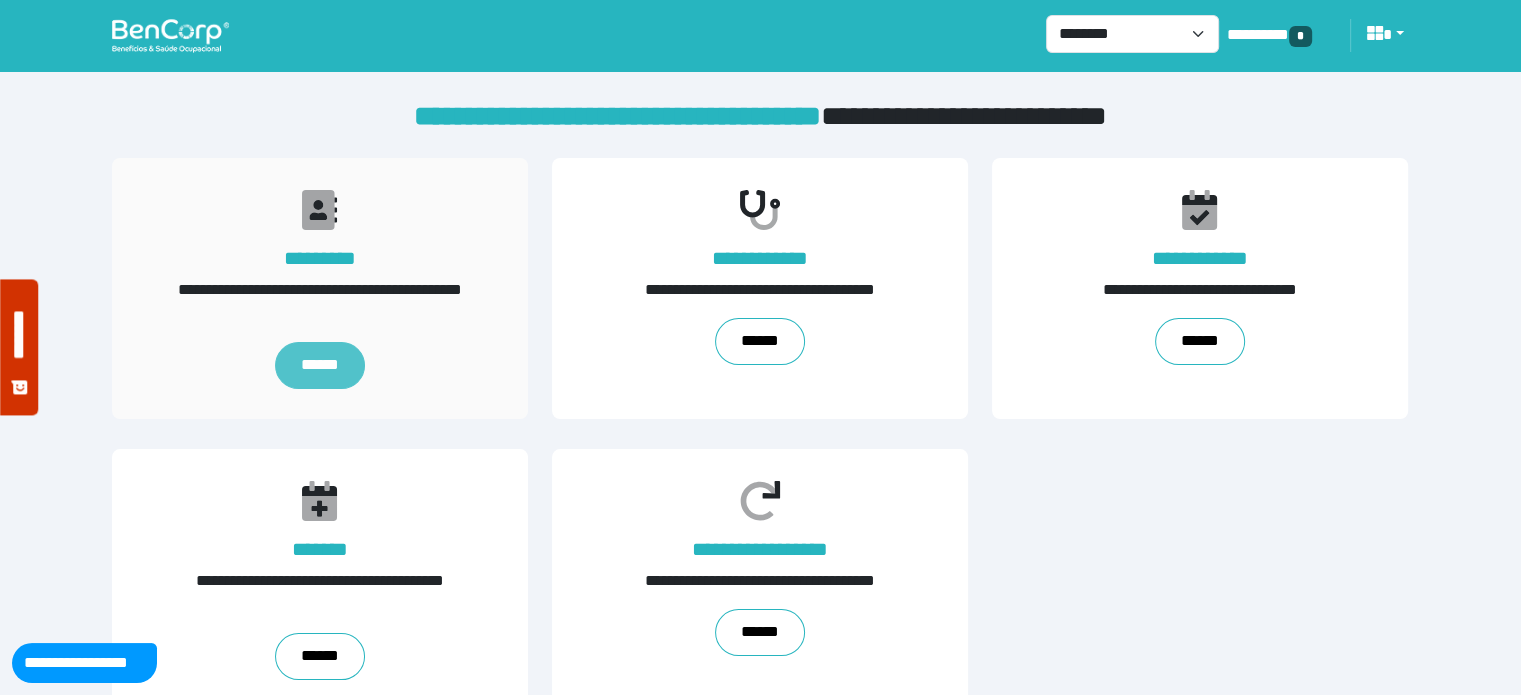 click on "******" at bounding box center (320, 365) 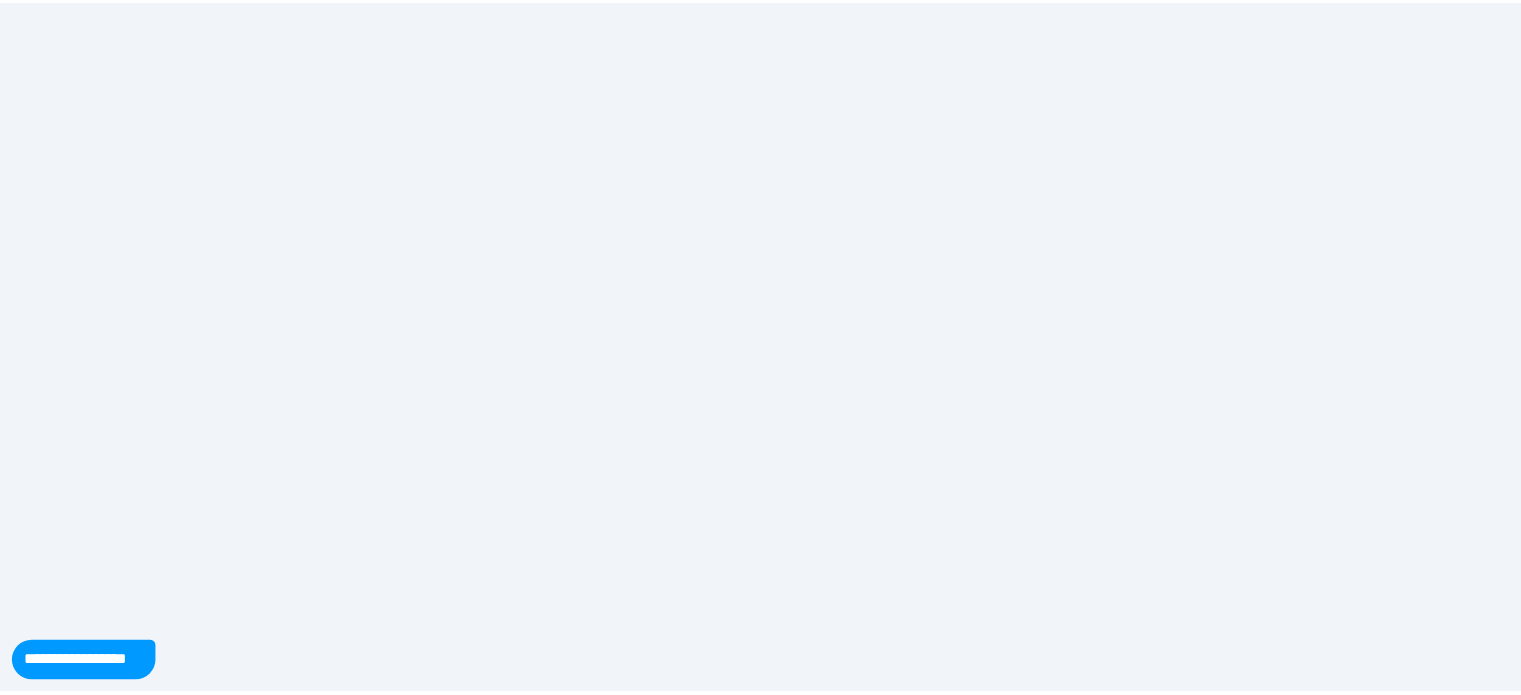 scroll, scrollTop: 0, scrollLeft: 0, axis: both 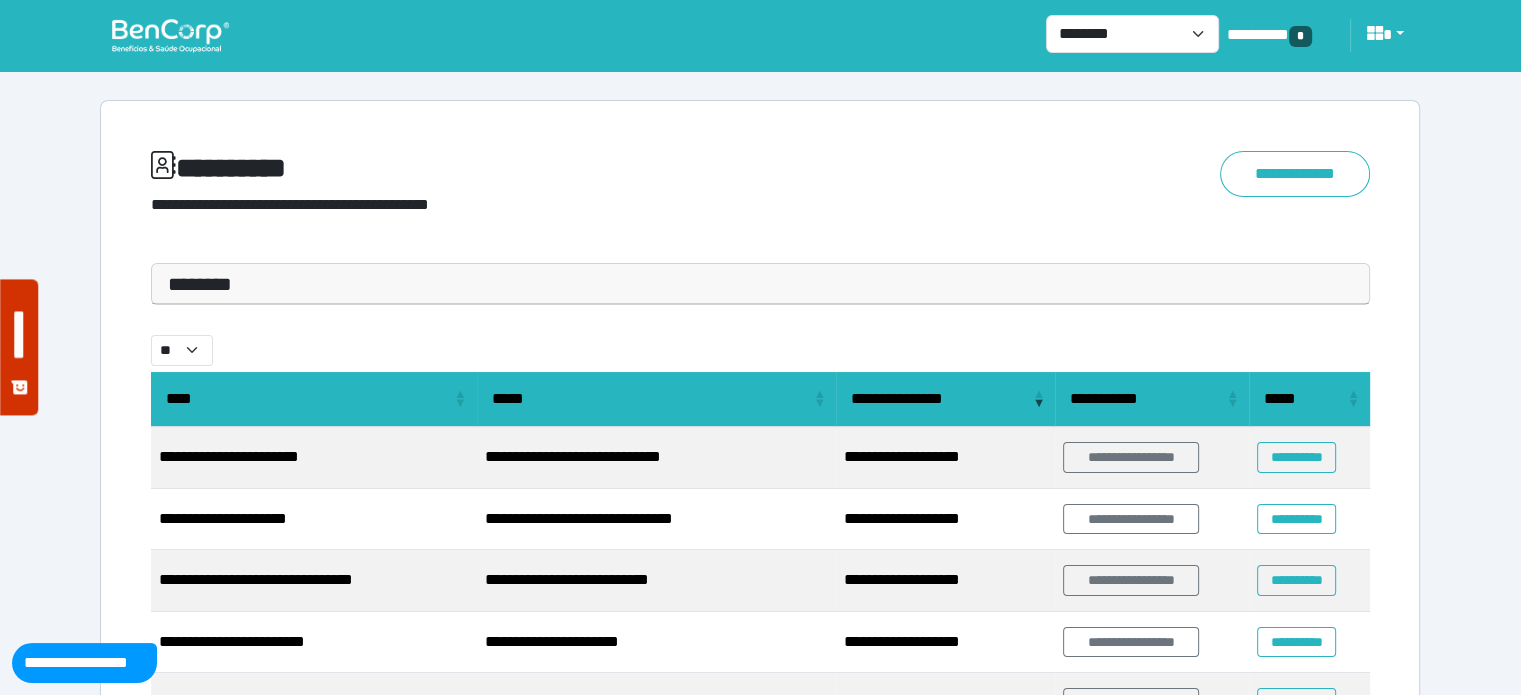 click on "********" at bounding box center [760, 284] 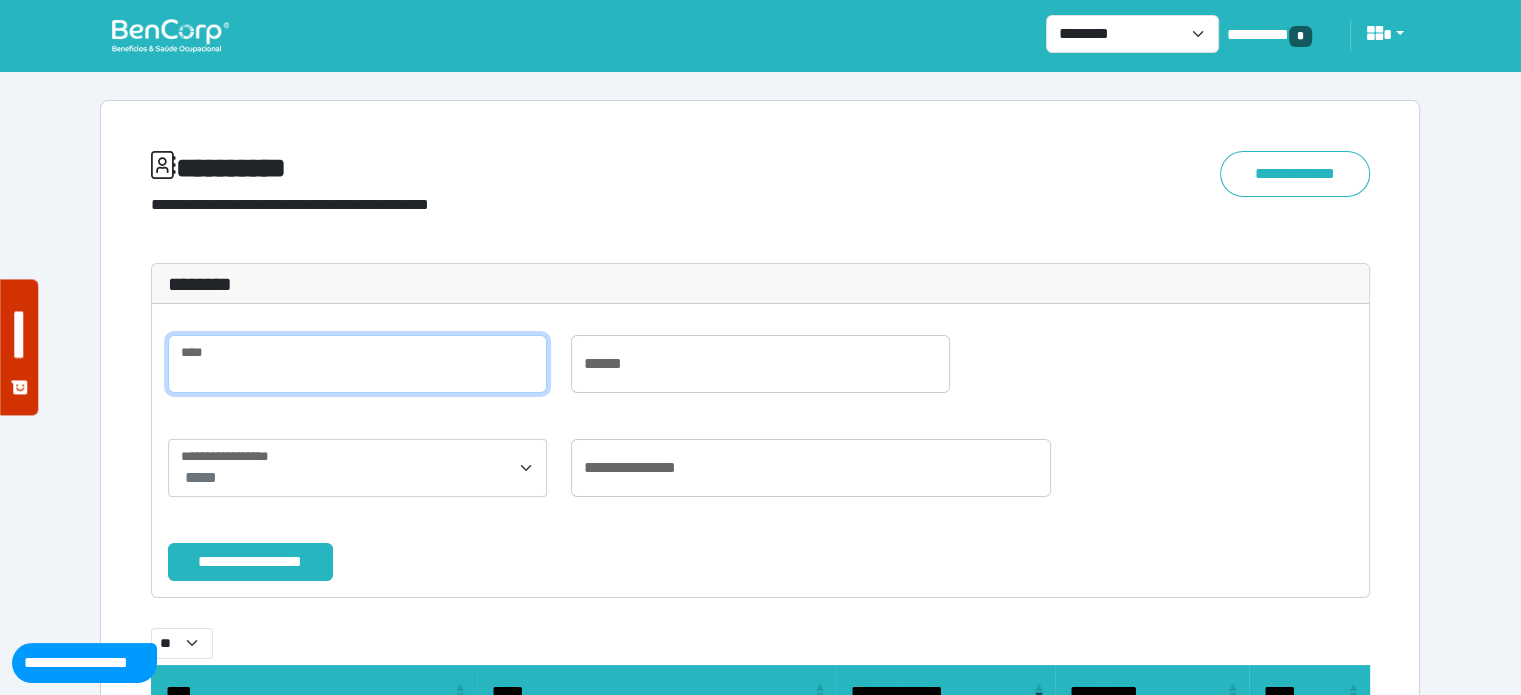 click at bounding box center (357, 364) 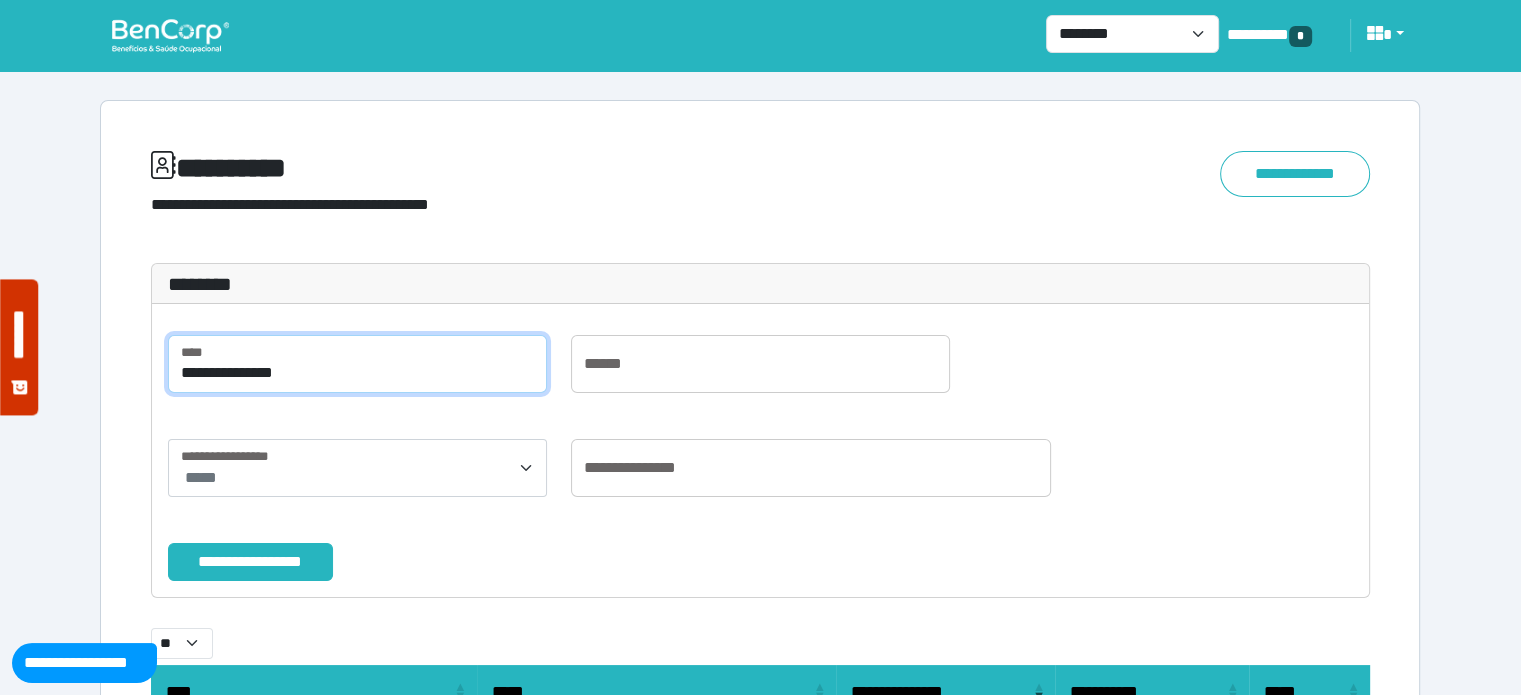 type on "**********" 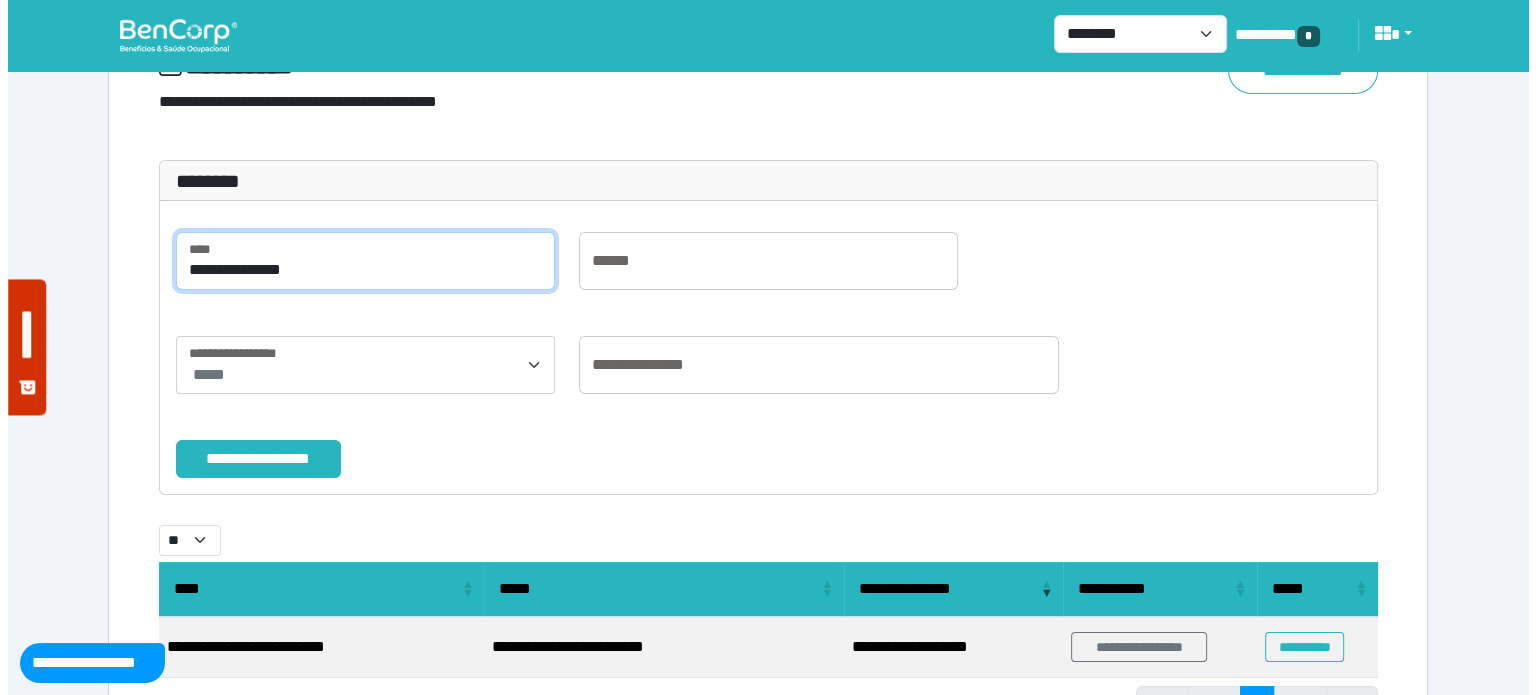 scroll, scrollTop: 203, scrollLeft: 0, axis: vertical 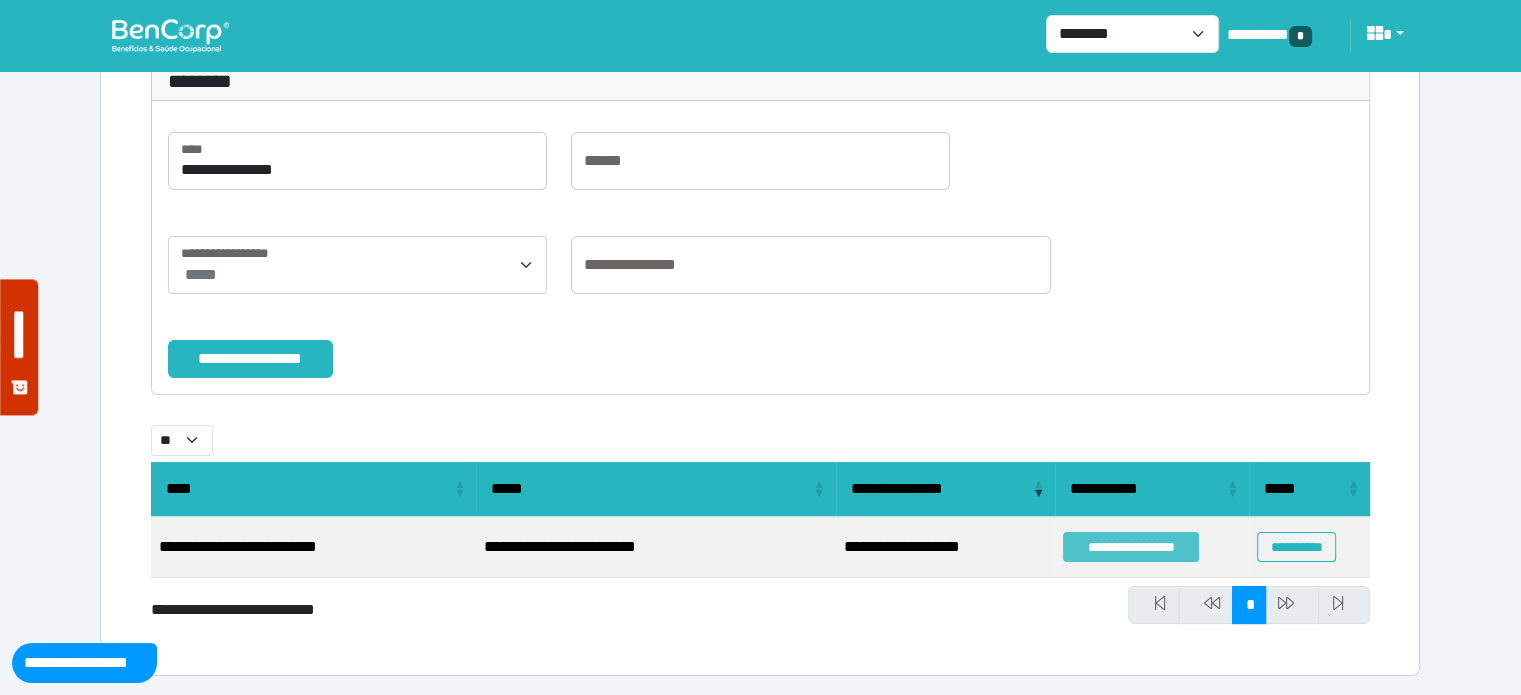 click on "**********" at bounding box center (1131, 547) 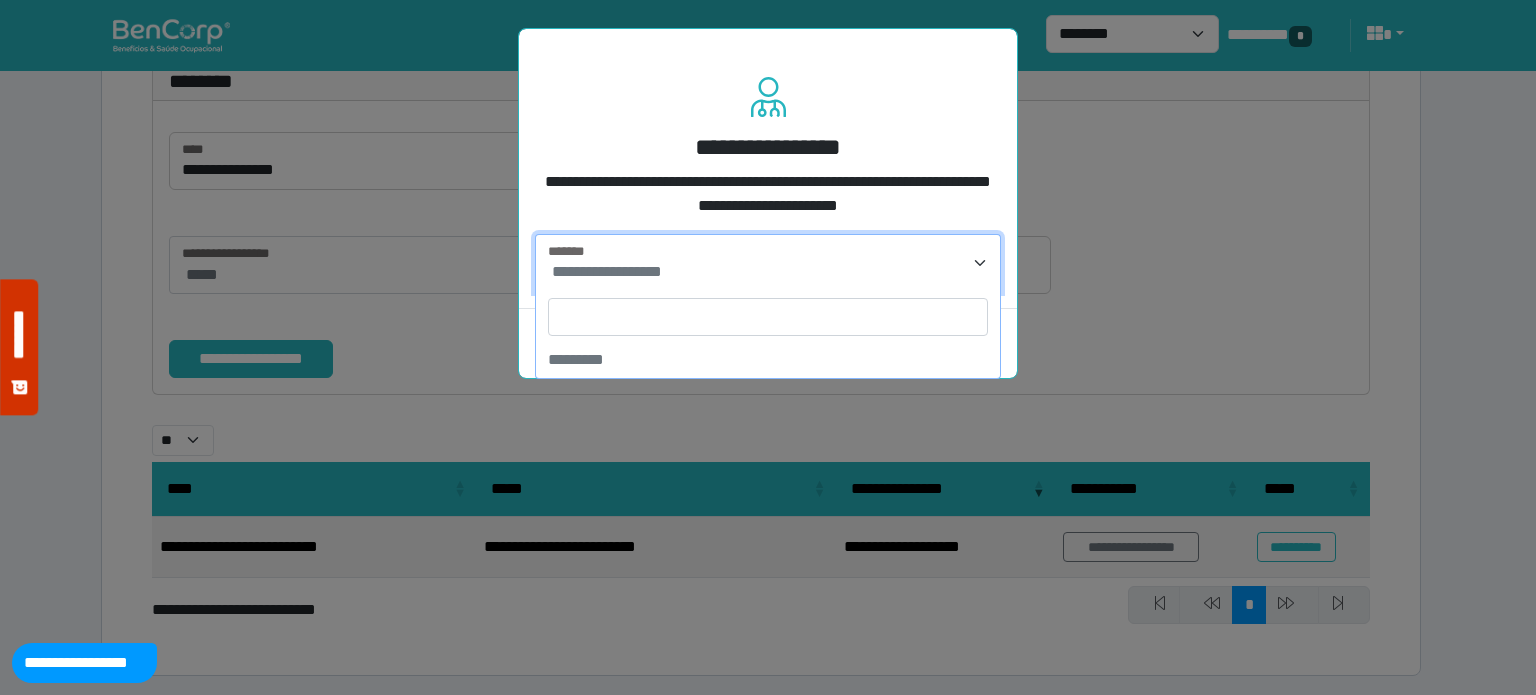click on "**********" at bounding box center [770, 272] 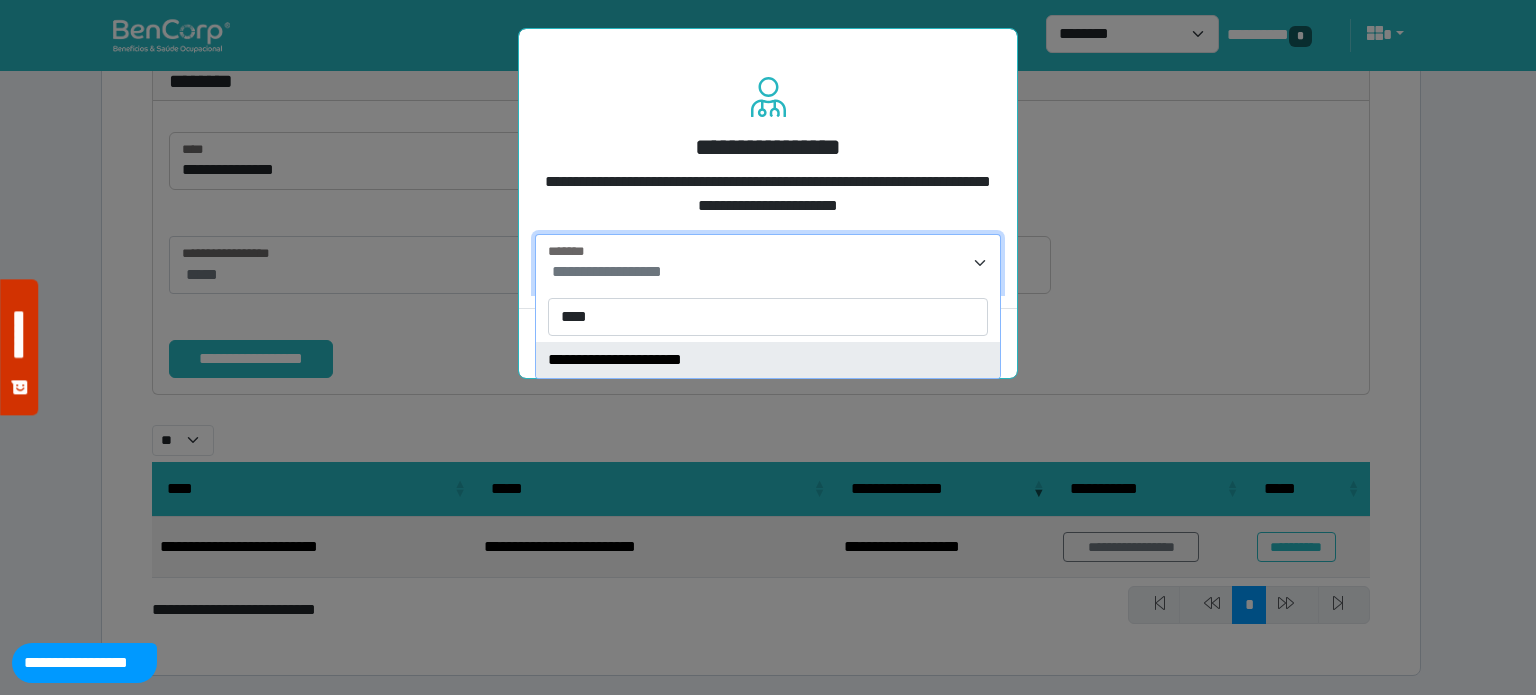 type on "****" 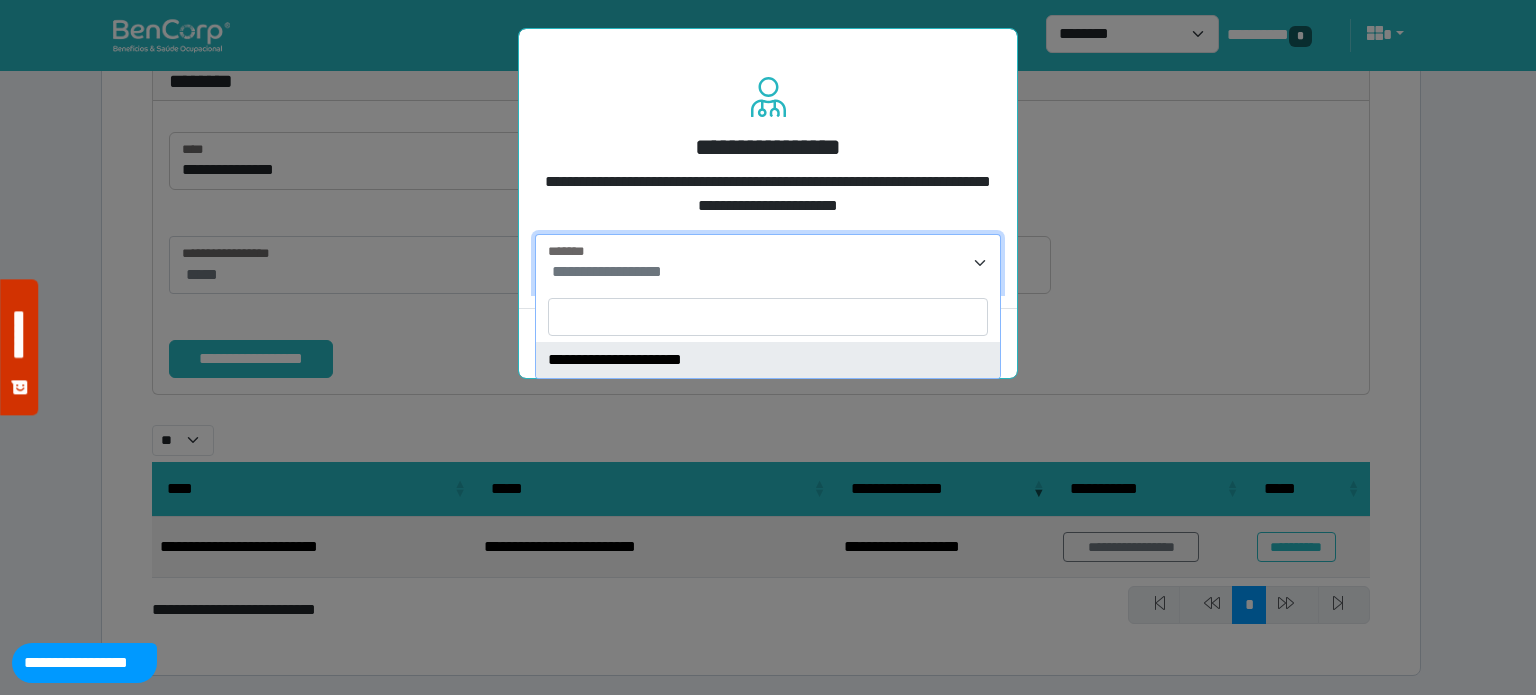 select on "****" 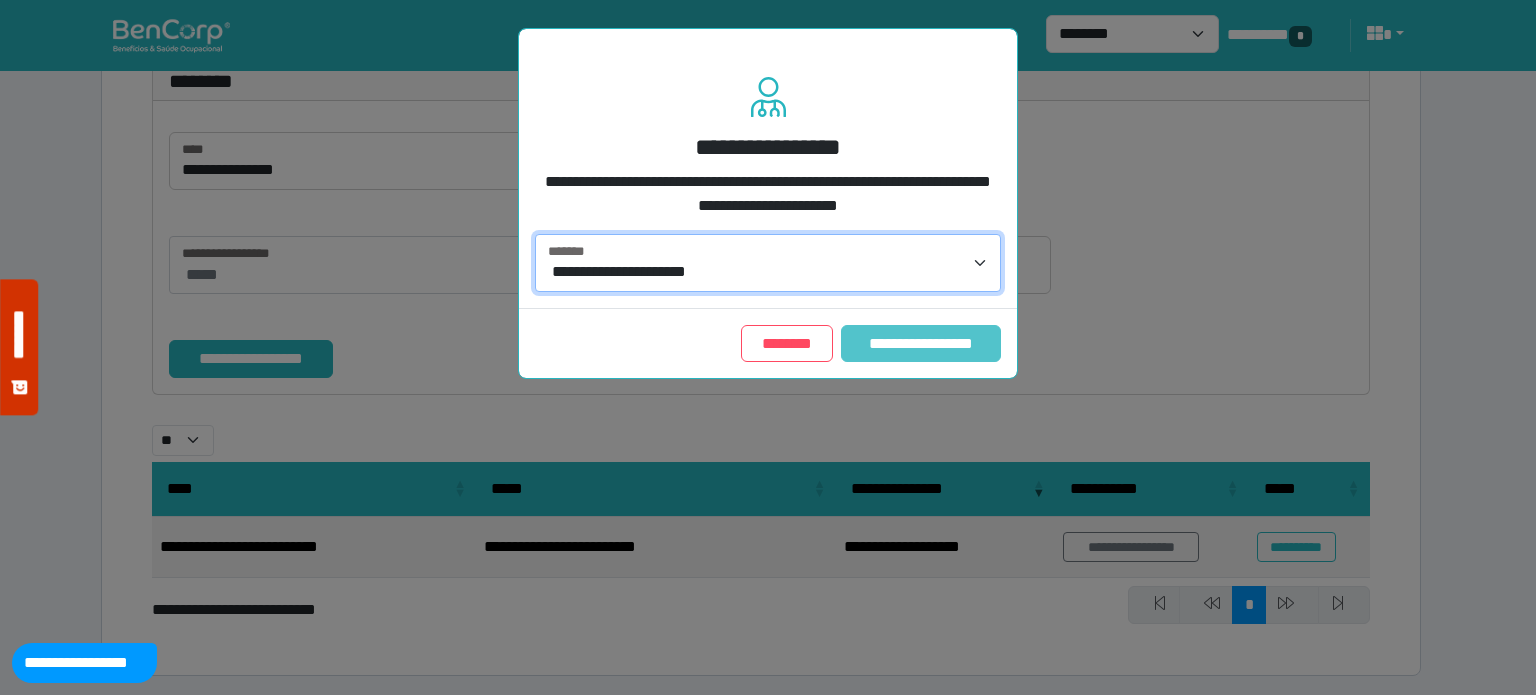 click on "**********" at bounding box center [921, 344] 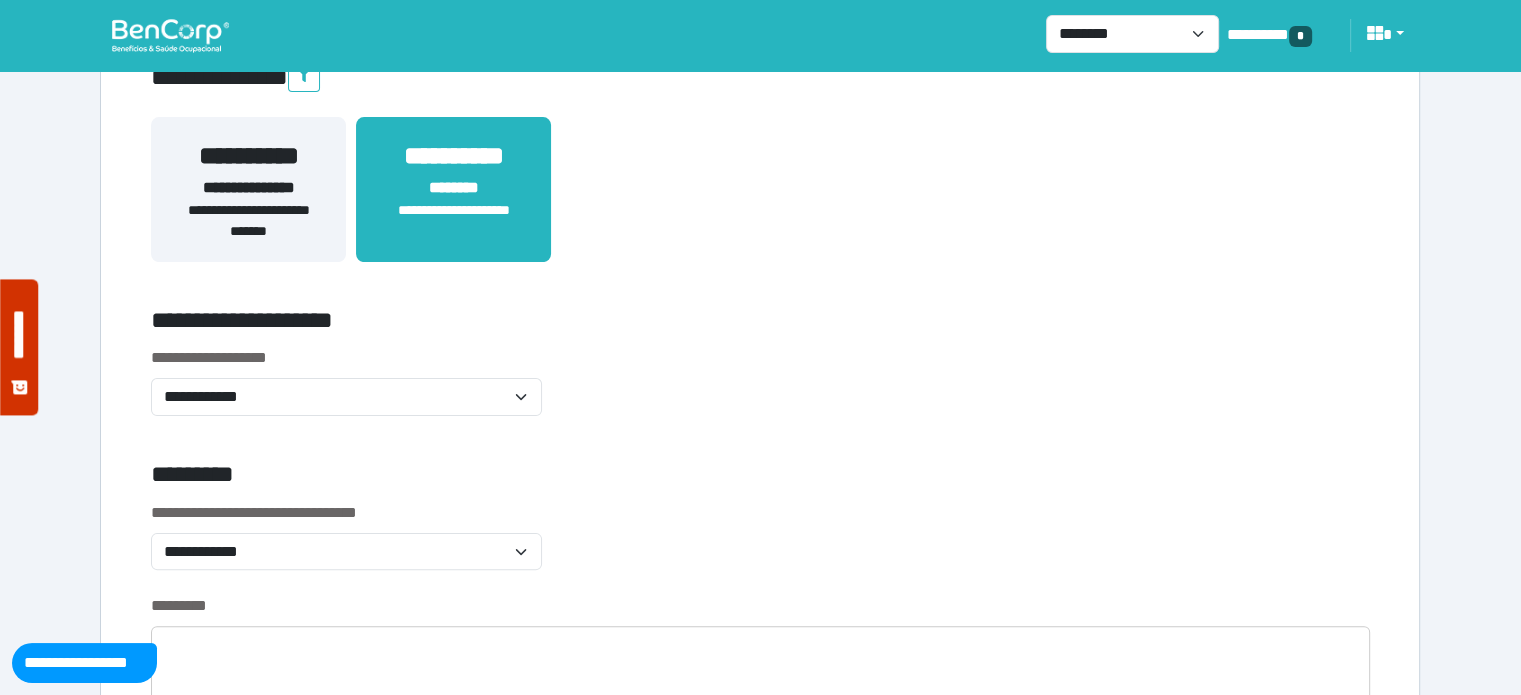 scroll, scrollTop: 500, scrollLeft: 0, axis: vertical 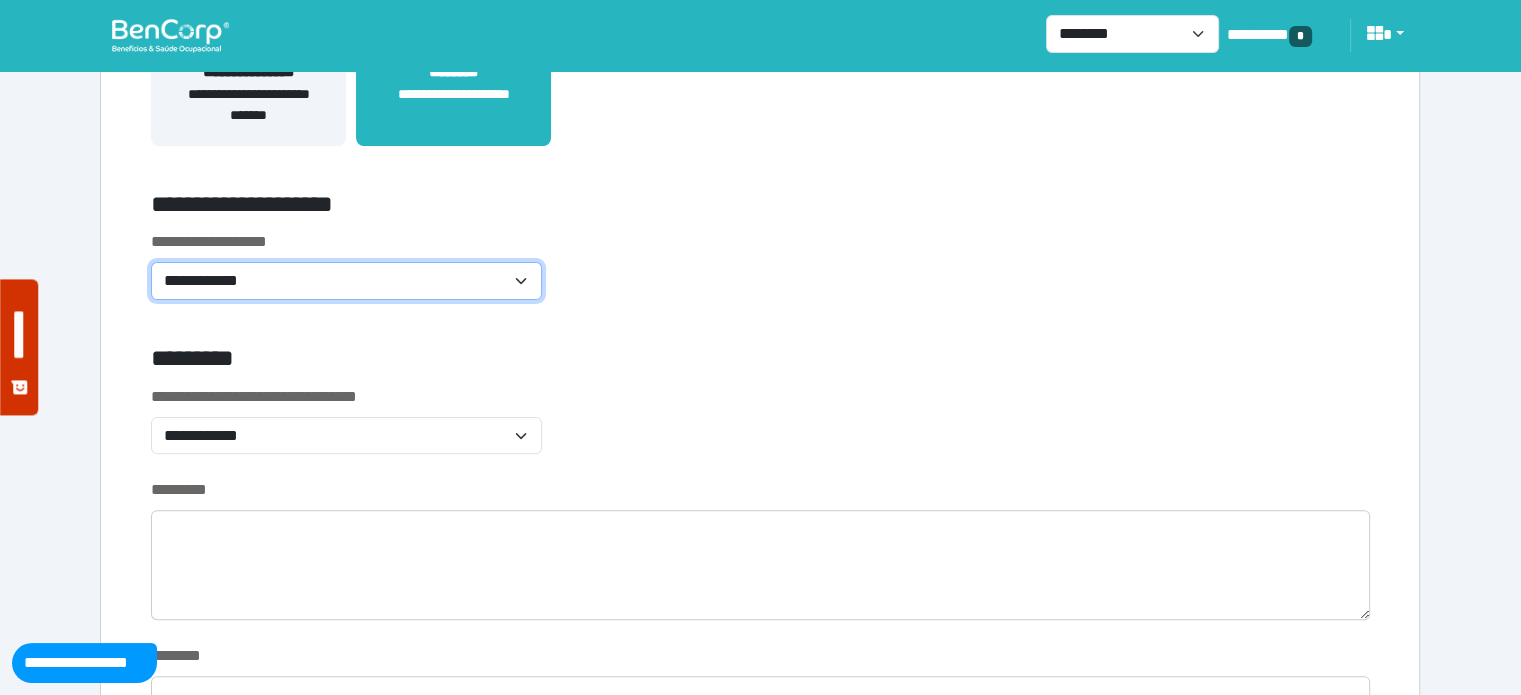 click on "**********" at bounding box center [346, 281] 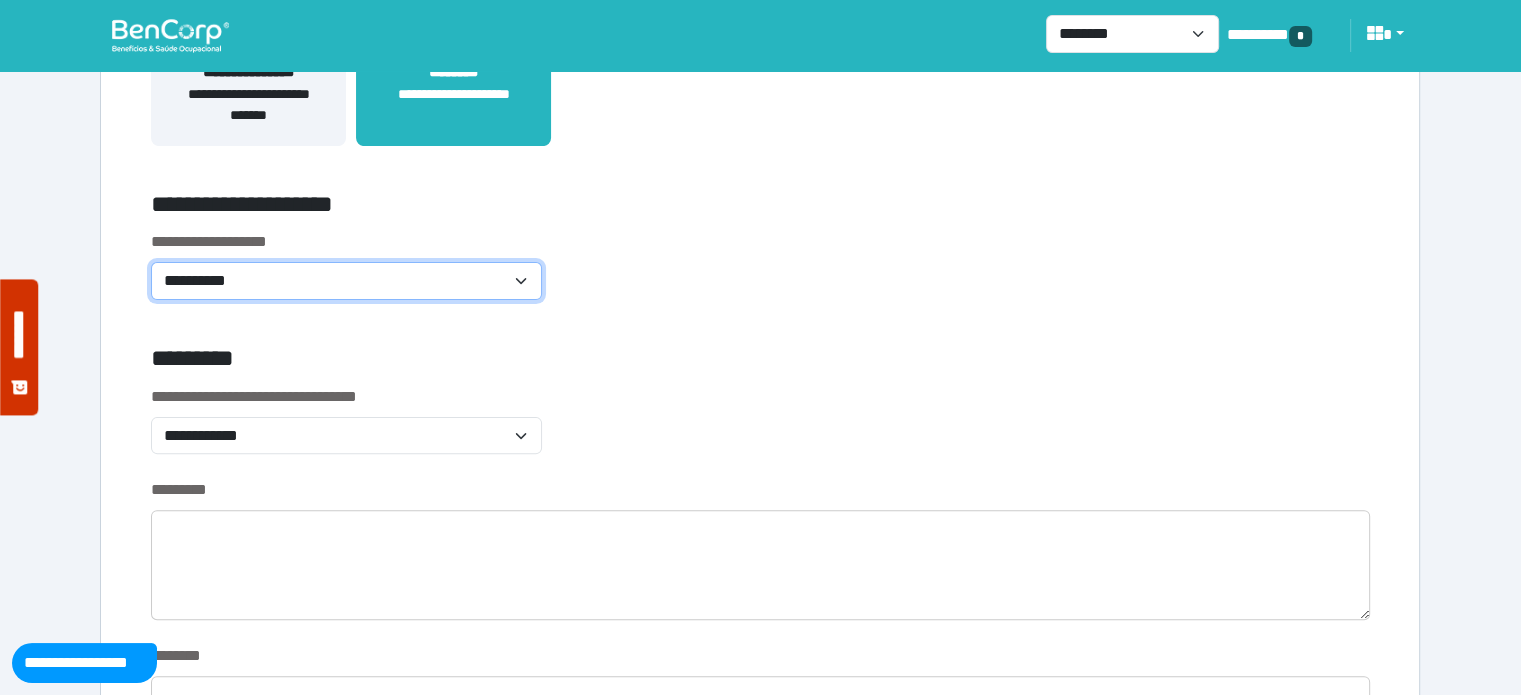 click on "**********" at bounding box center (346, 281) 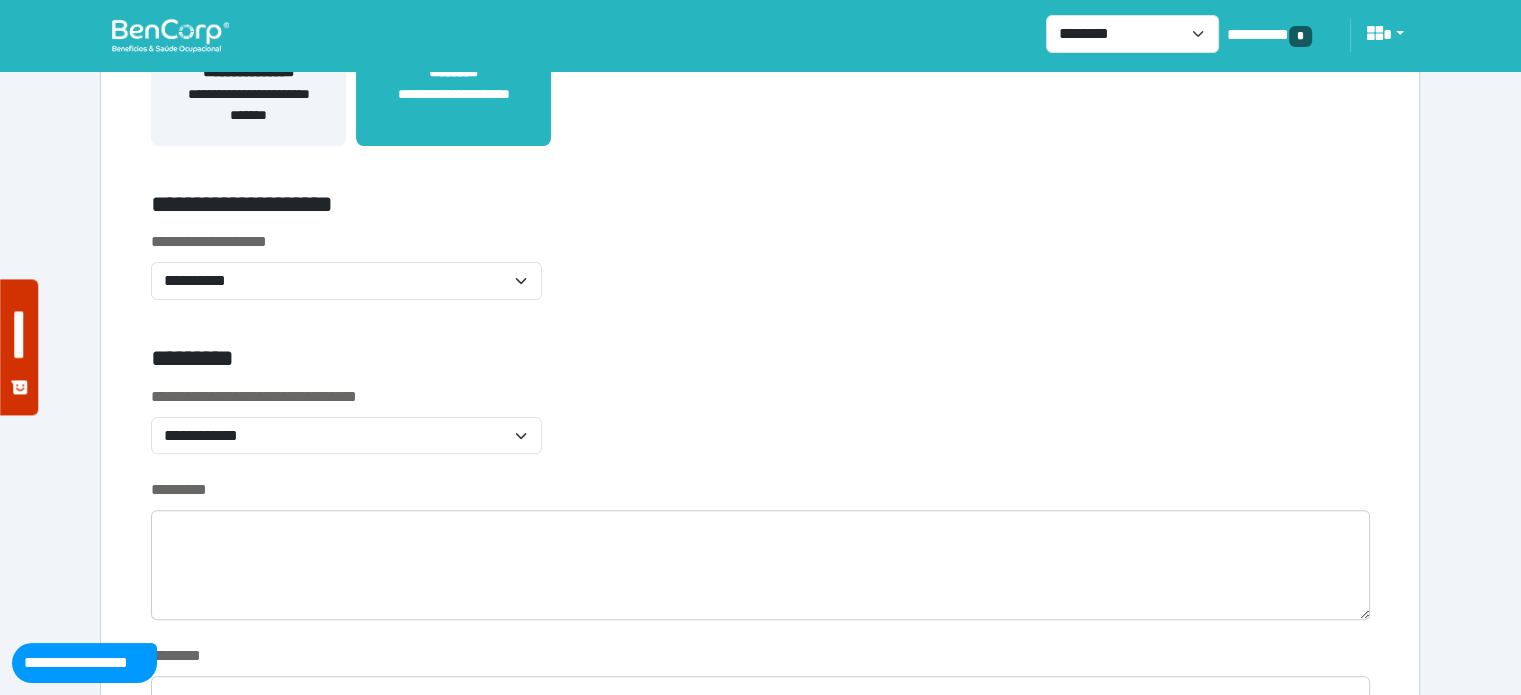 click at bounding box center (1175, 362) 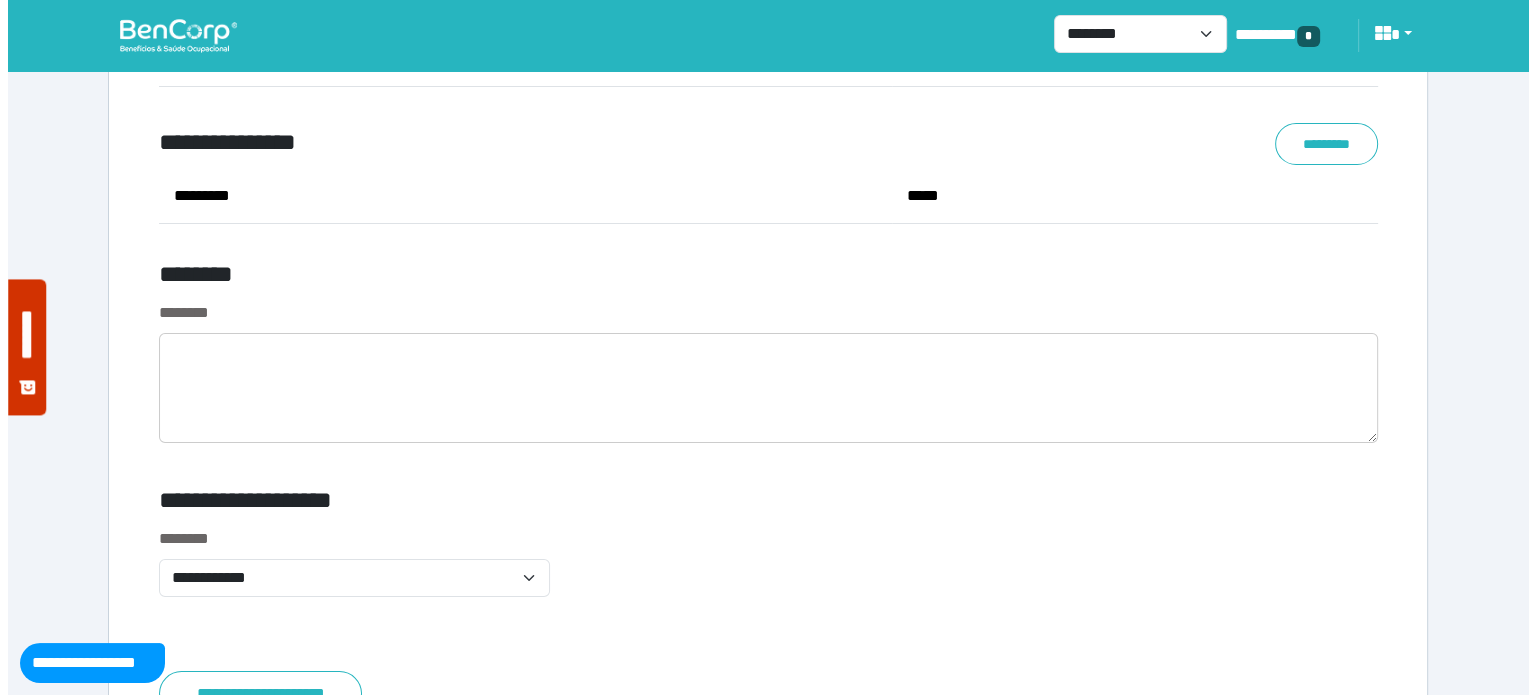 scroll, scrollTop: 7664, scrollLeft: 0, axis: vertical 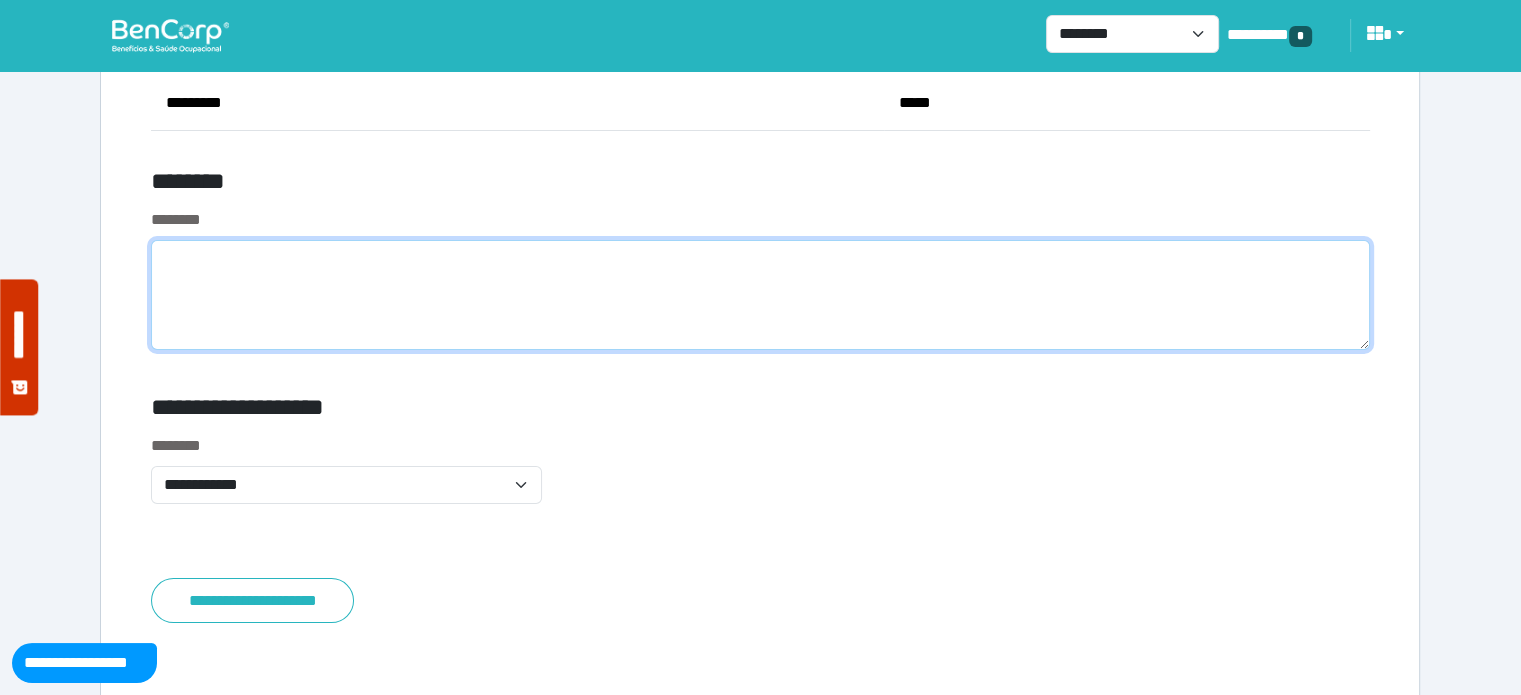 drag, startPoint x: 732, startPoint y: 303, endPoint x: 785, endPoint y: 299, distance: 53.15073 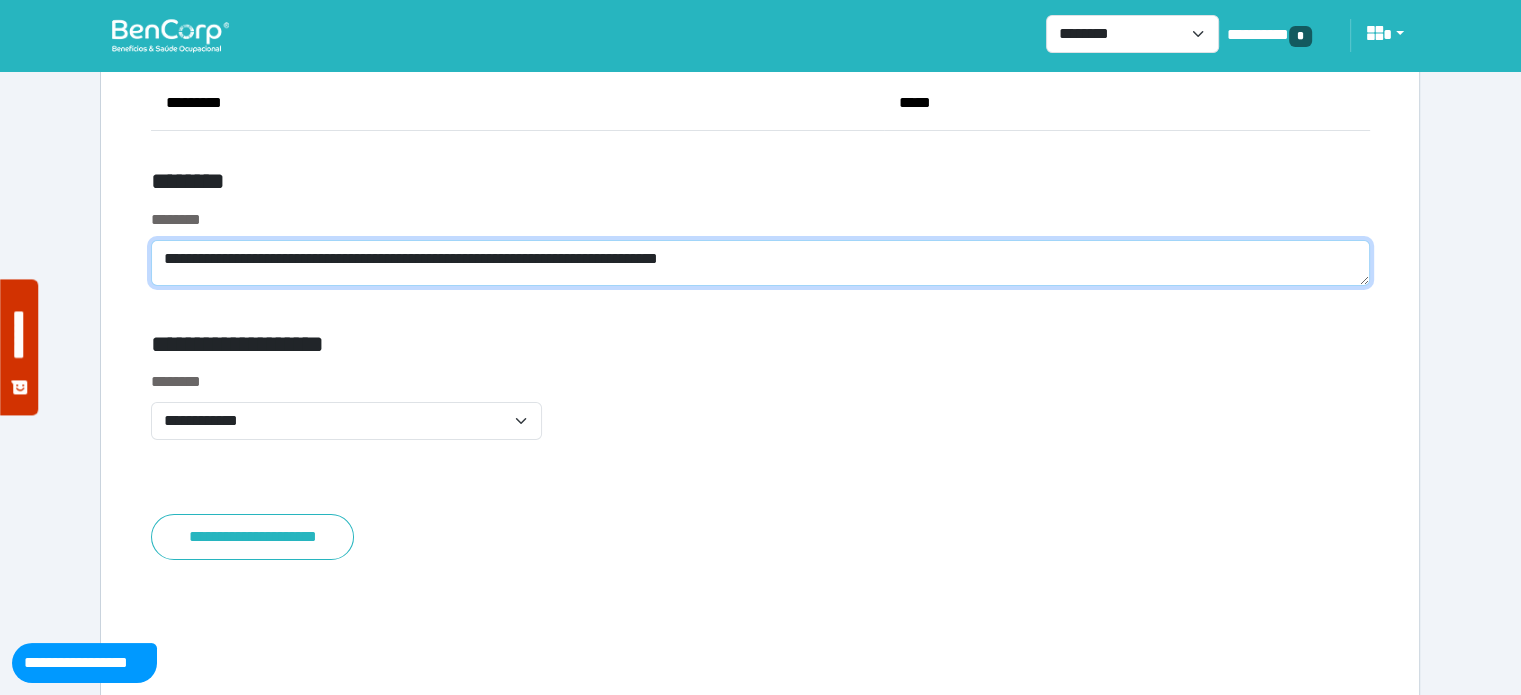 type on "**********" 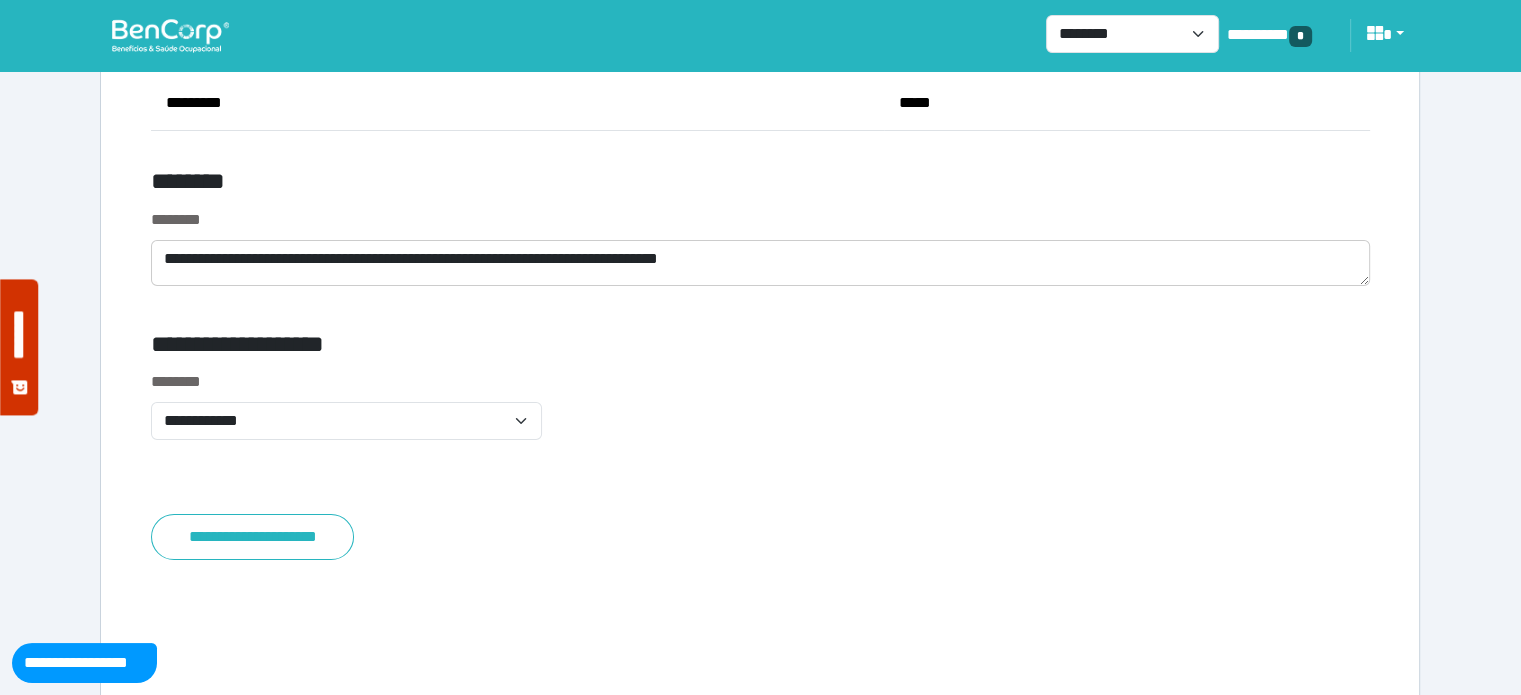 click on "**********" at bounding box center (346, 417) 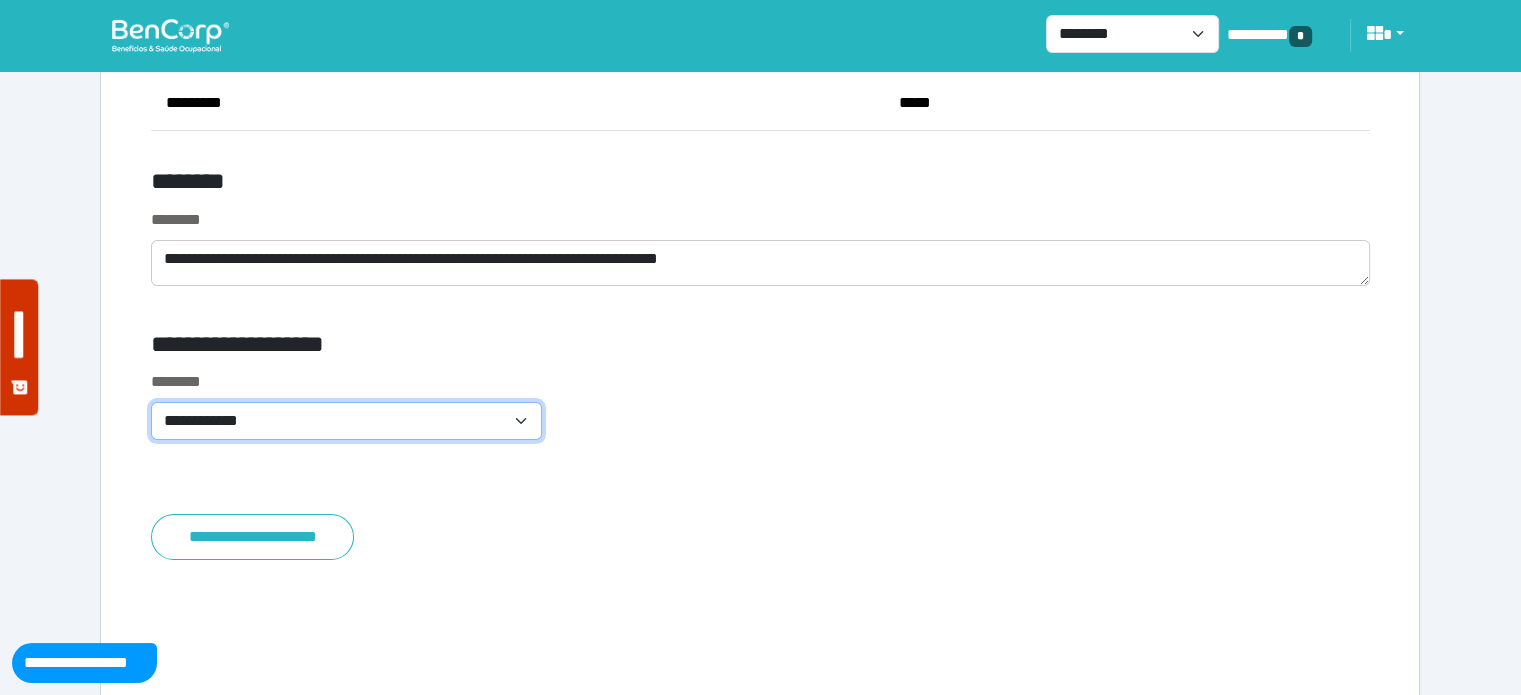click on "**********" at bounding box center [346, 421] 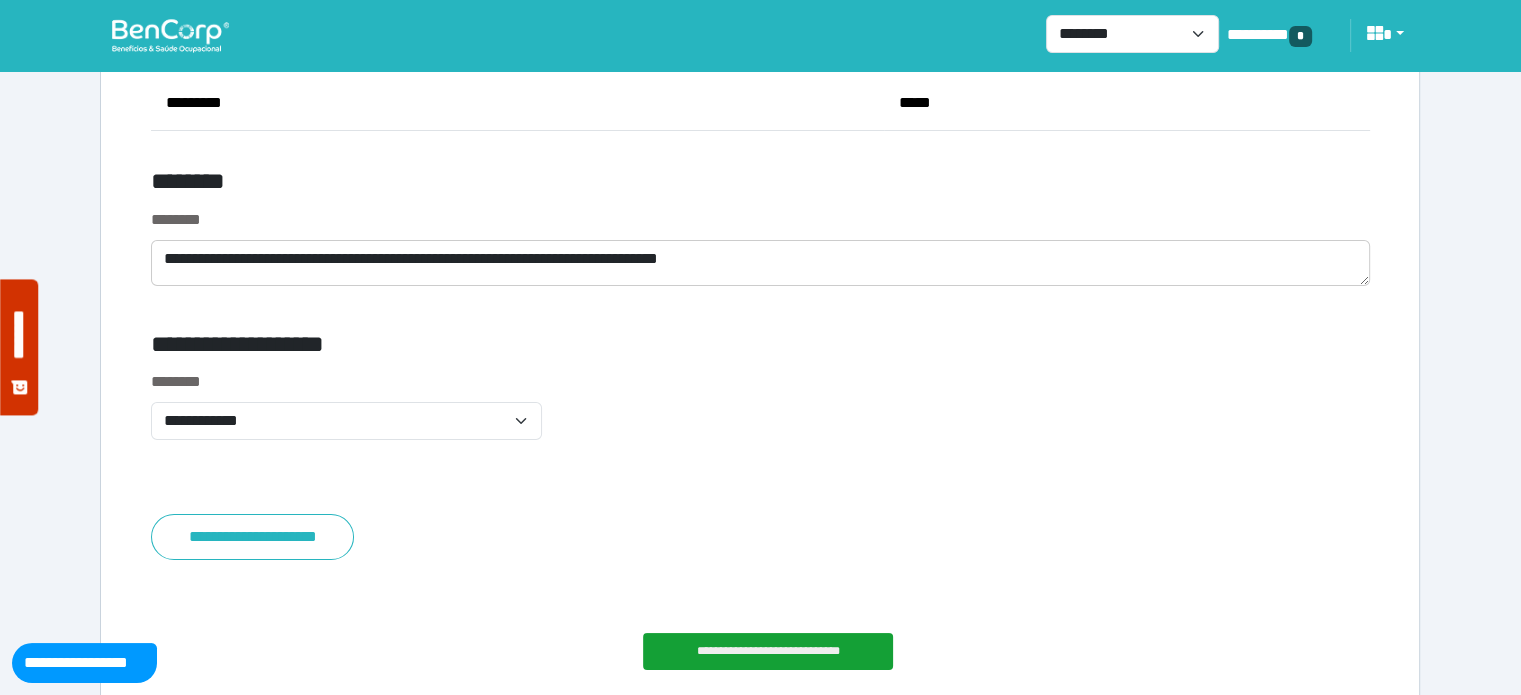 click on "**********" at bounding box center (760, -3207) 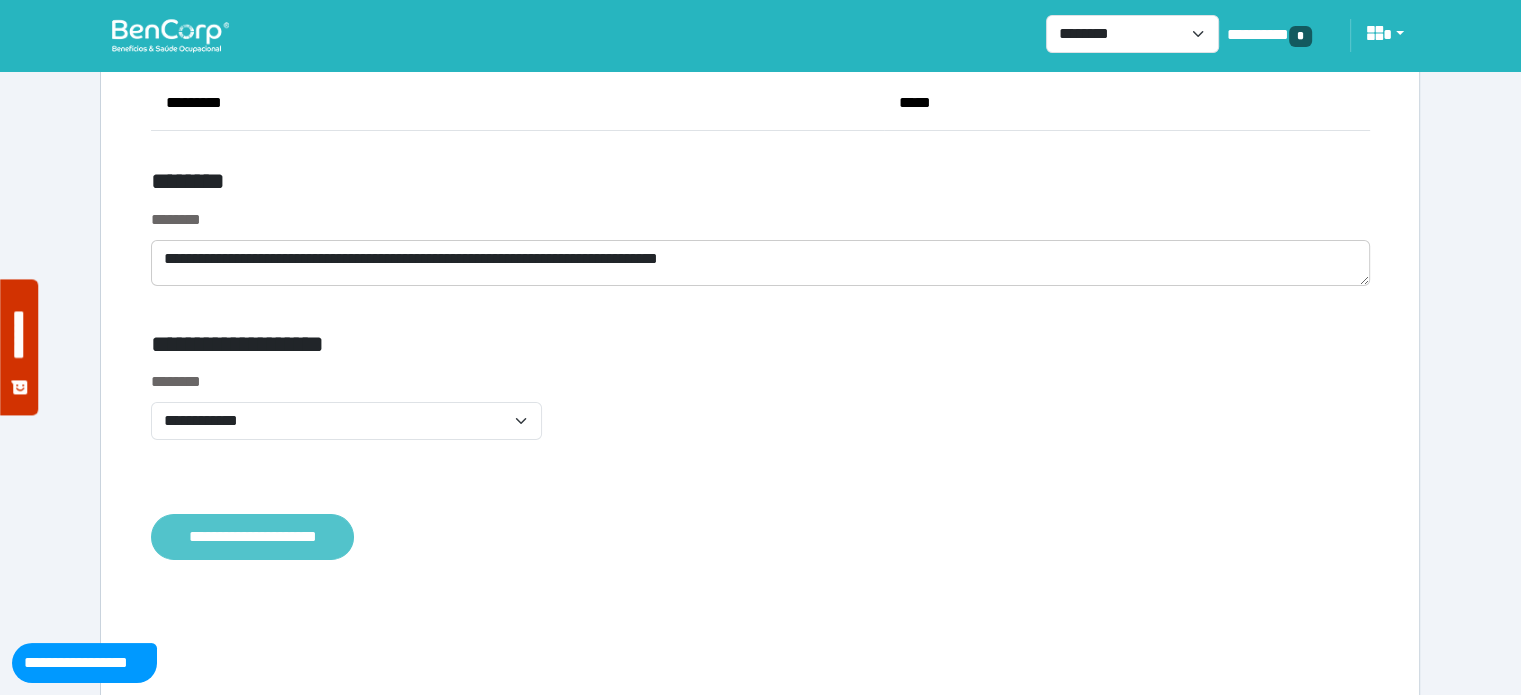 click on "**********" at bounding box center [252, 537] 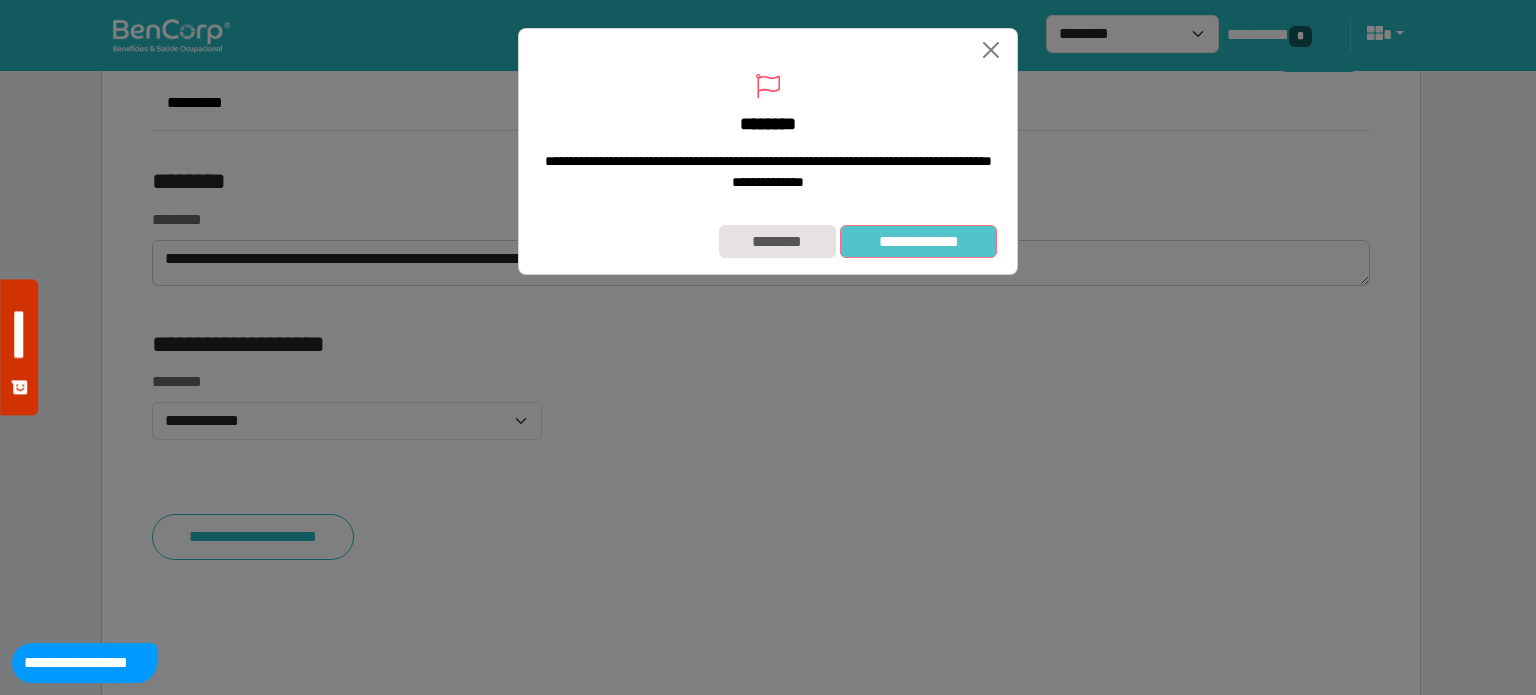 click on "**********" at bounding box center [918, 242] 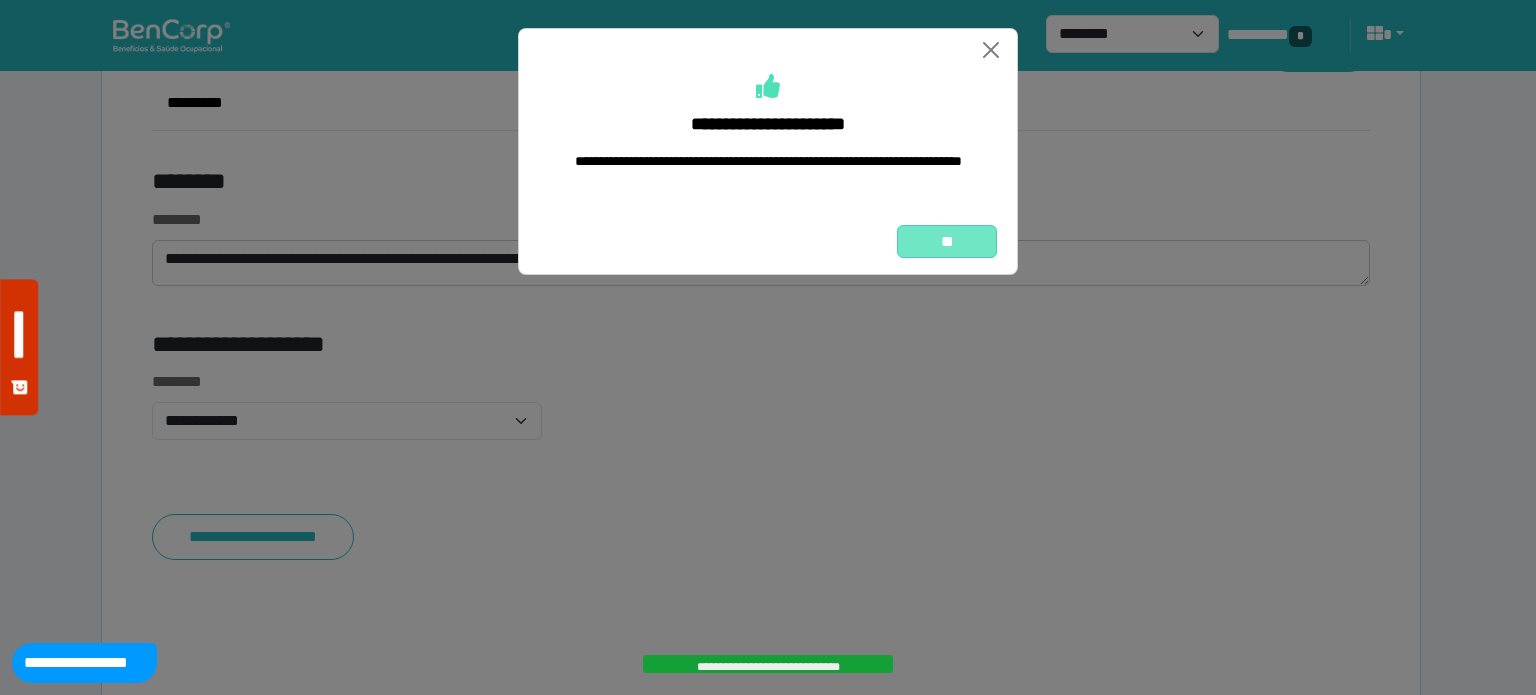 click on "**" at bounding box center [947, 242] 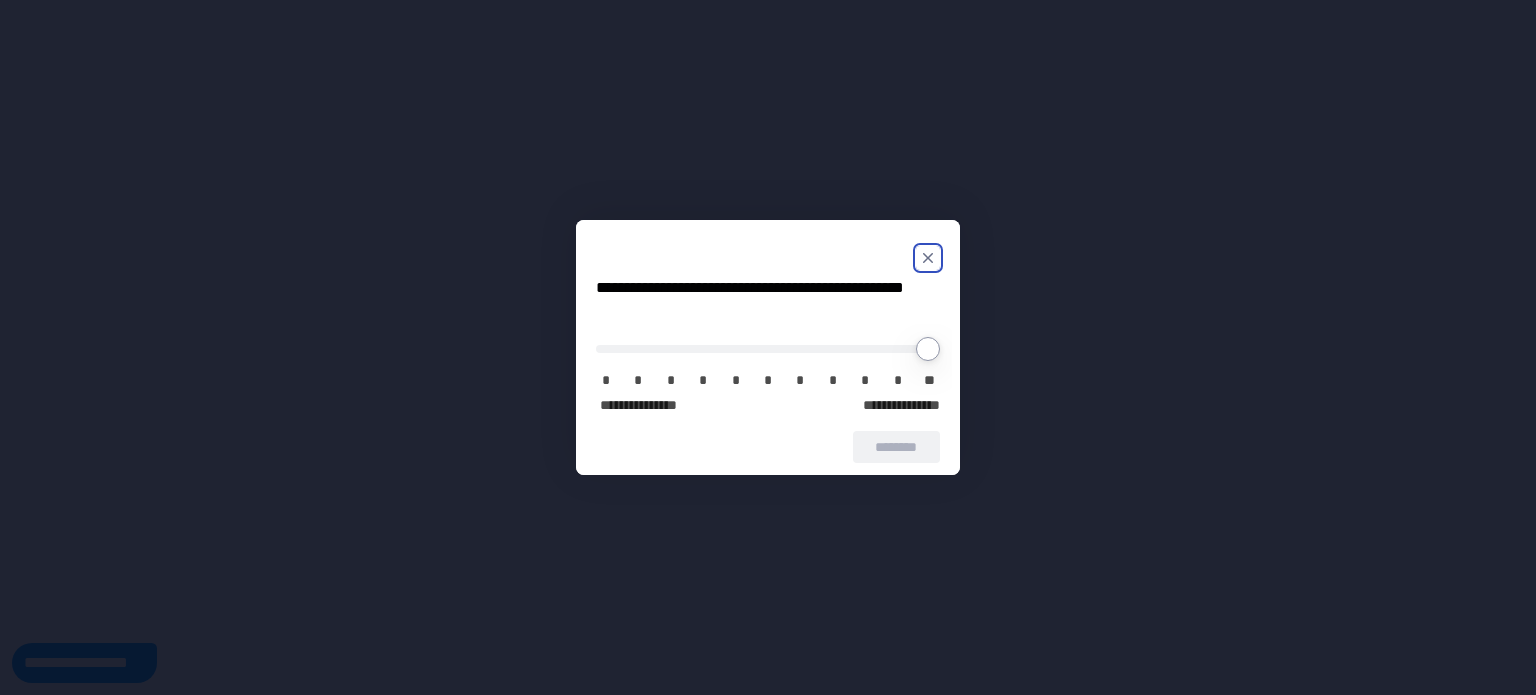 scroll, scrollTop: 0, scrollLeft: 0, axis: both 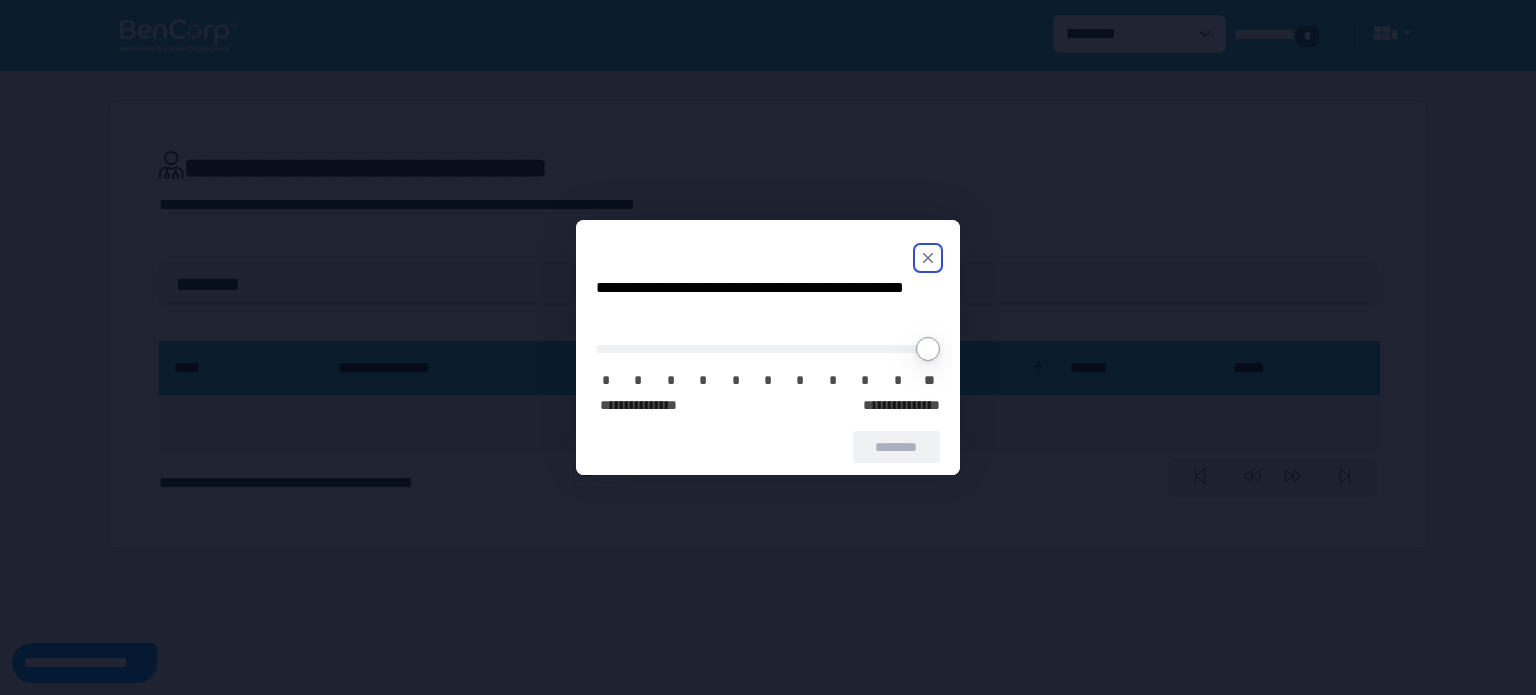 click 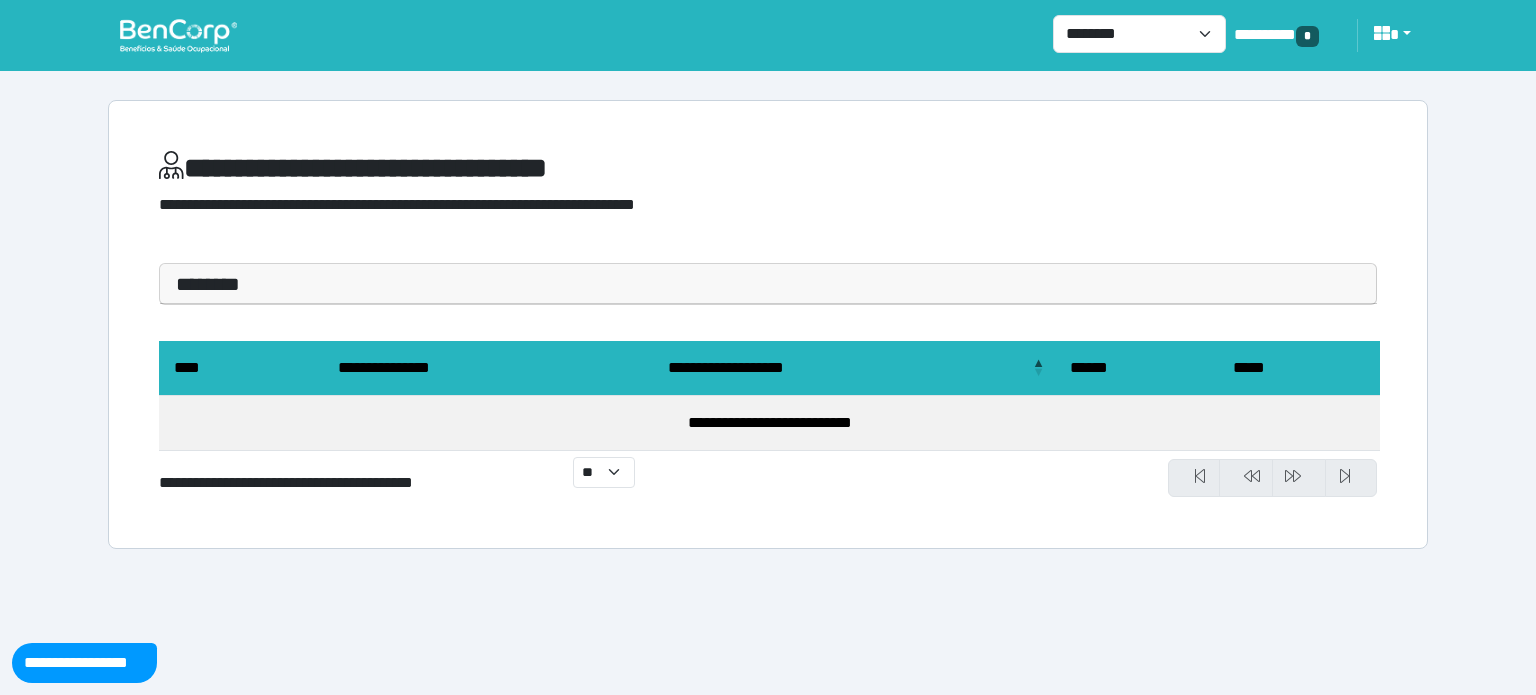 click at bounding box center (178, 35) 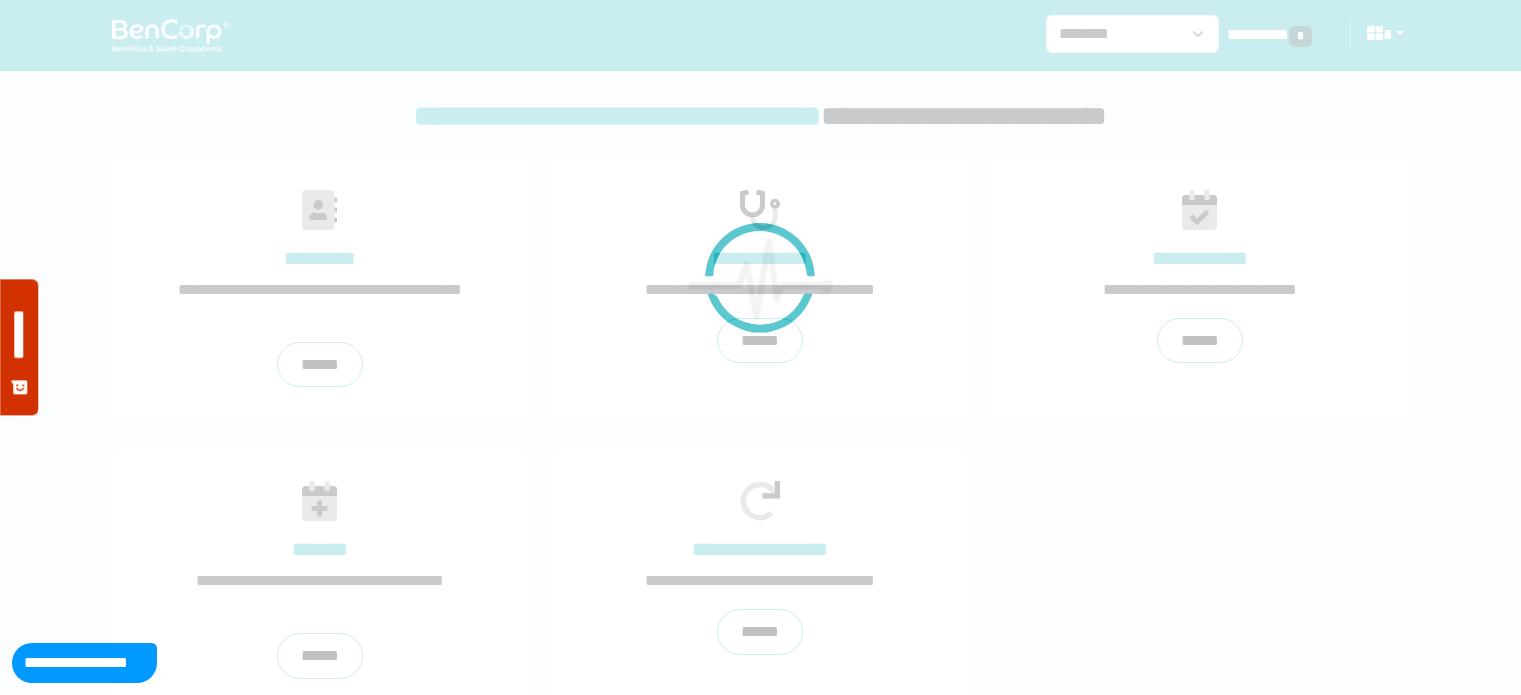 scroll, scrollTop: 0, scrollLeft: 0, axis: both 